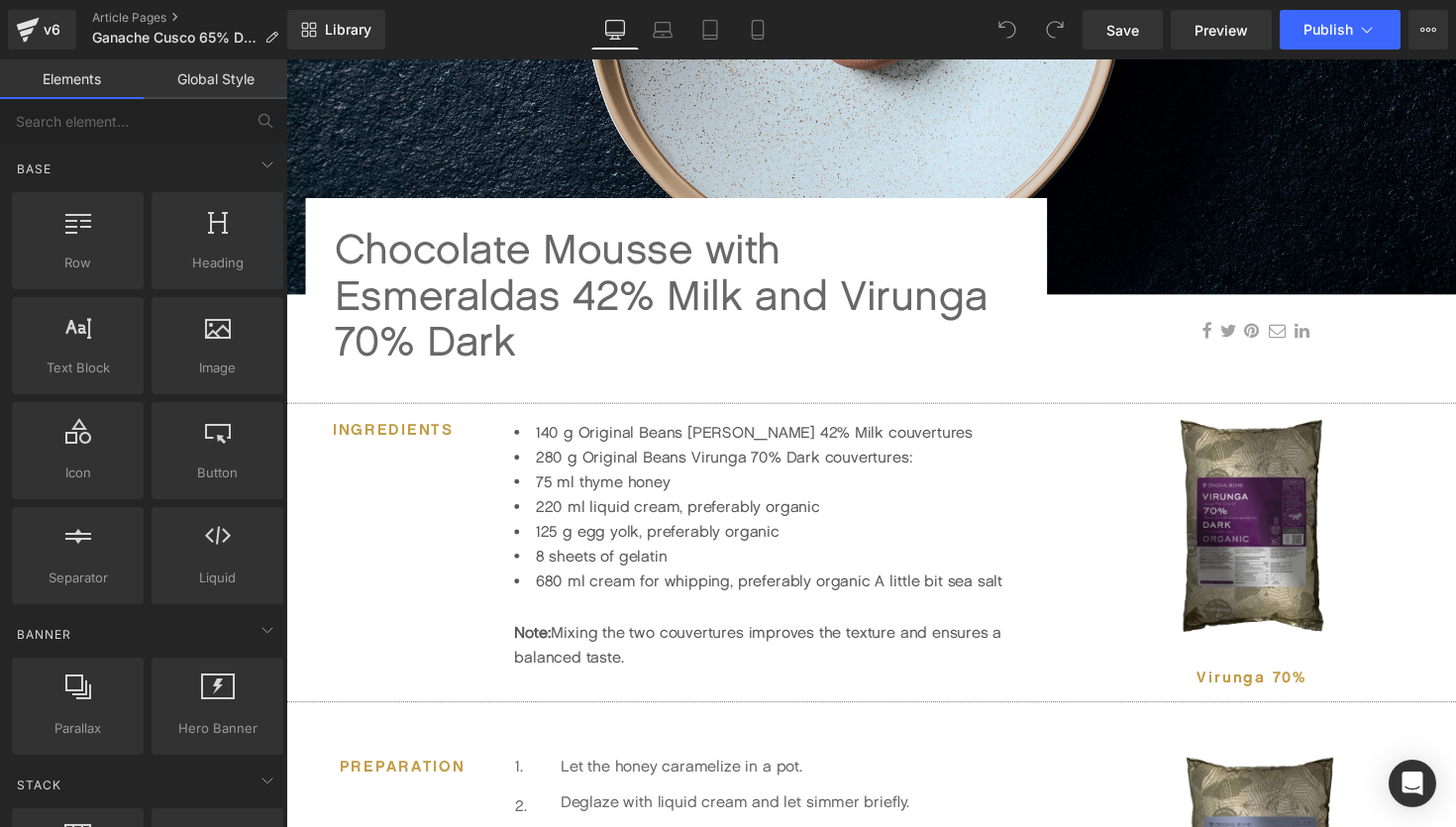 scroll, scrollTop: 460, scrollLeft: 0, axis: vertical 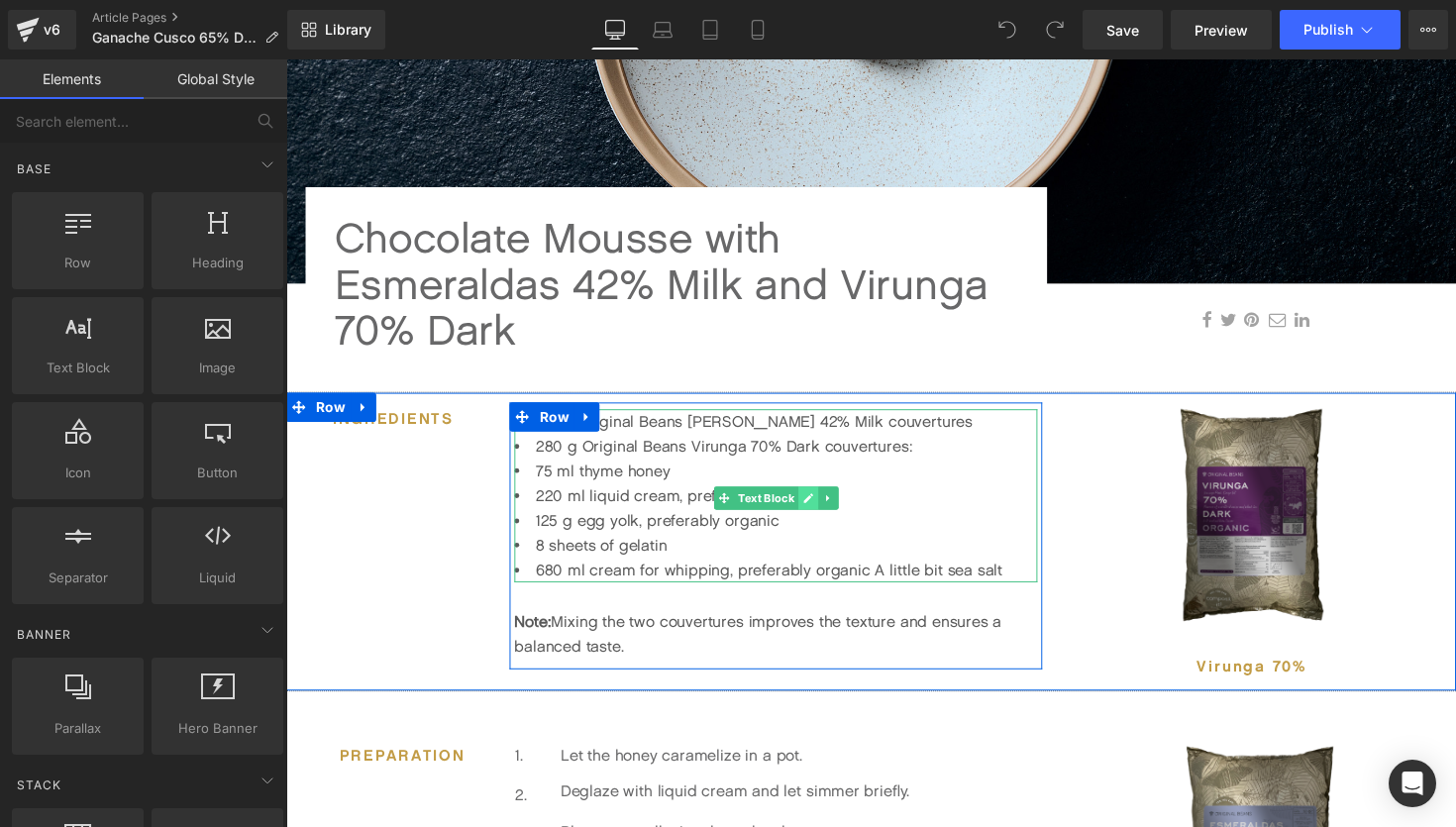 click at bounding box center (820, 509) 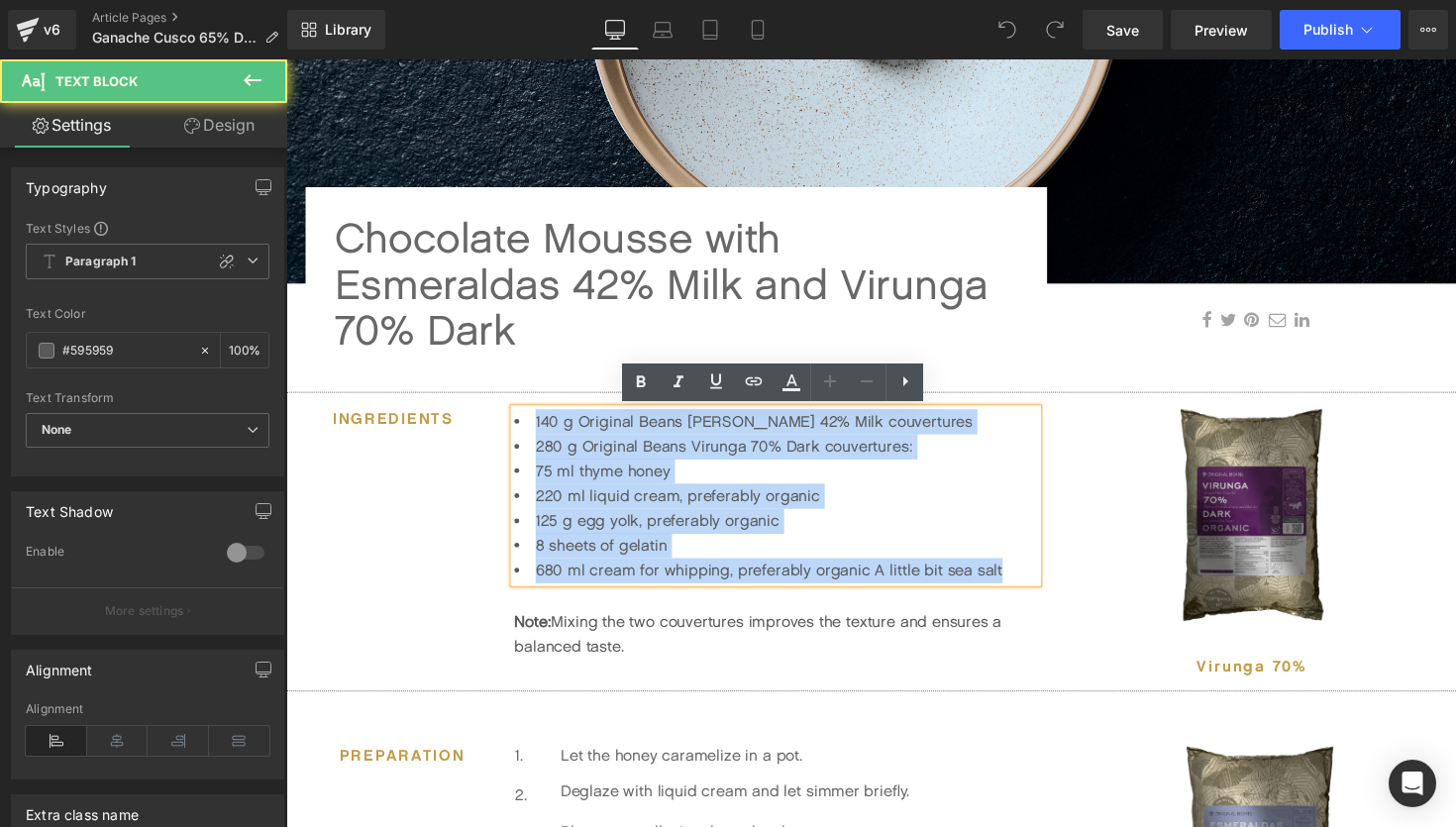 drag, startPoint x: 1027, startPoint y: 587, endPoint x: 528, endPoint y: 439, distance: 520.4854 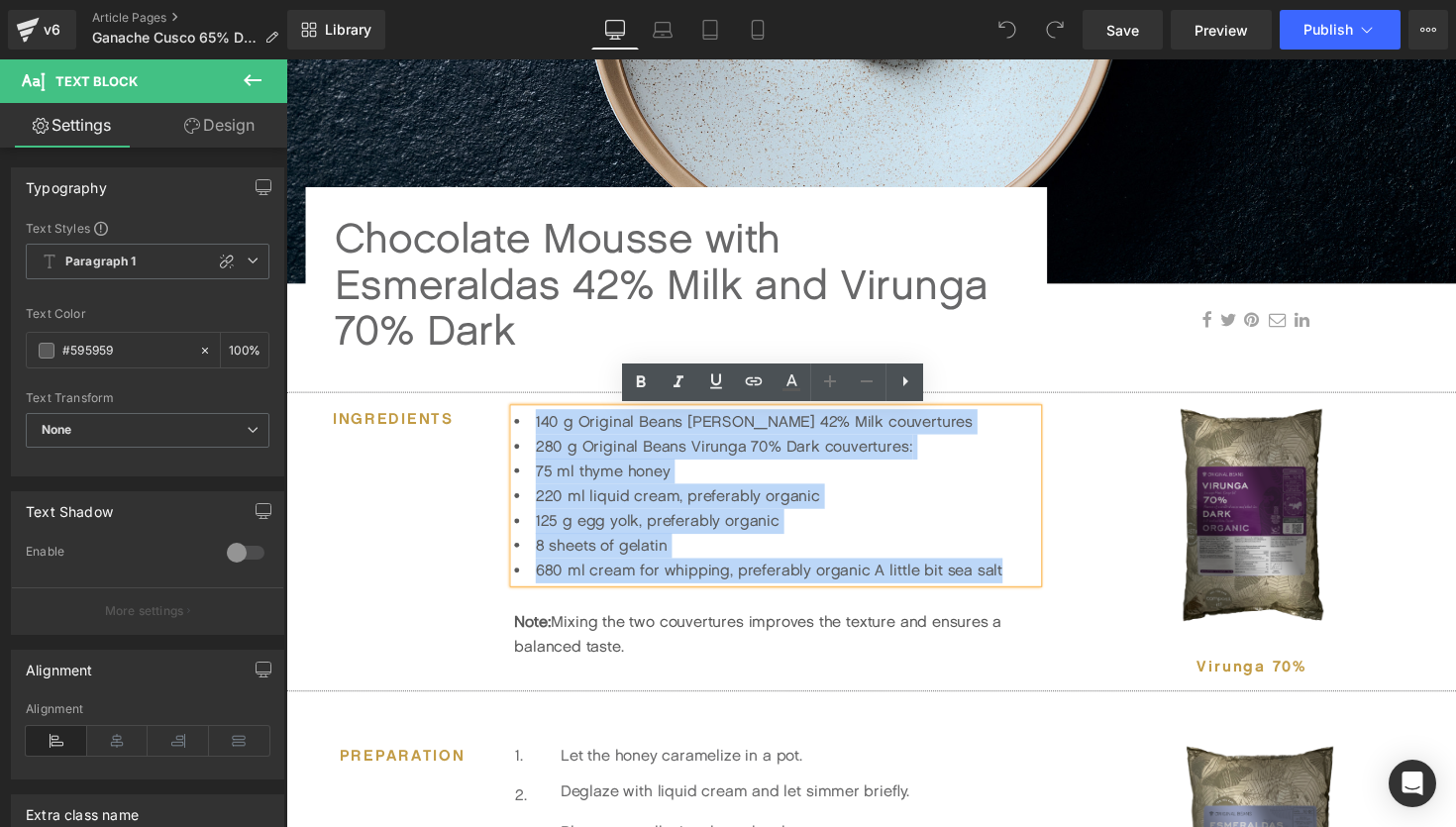 type 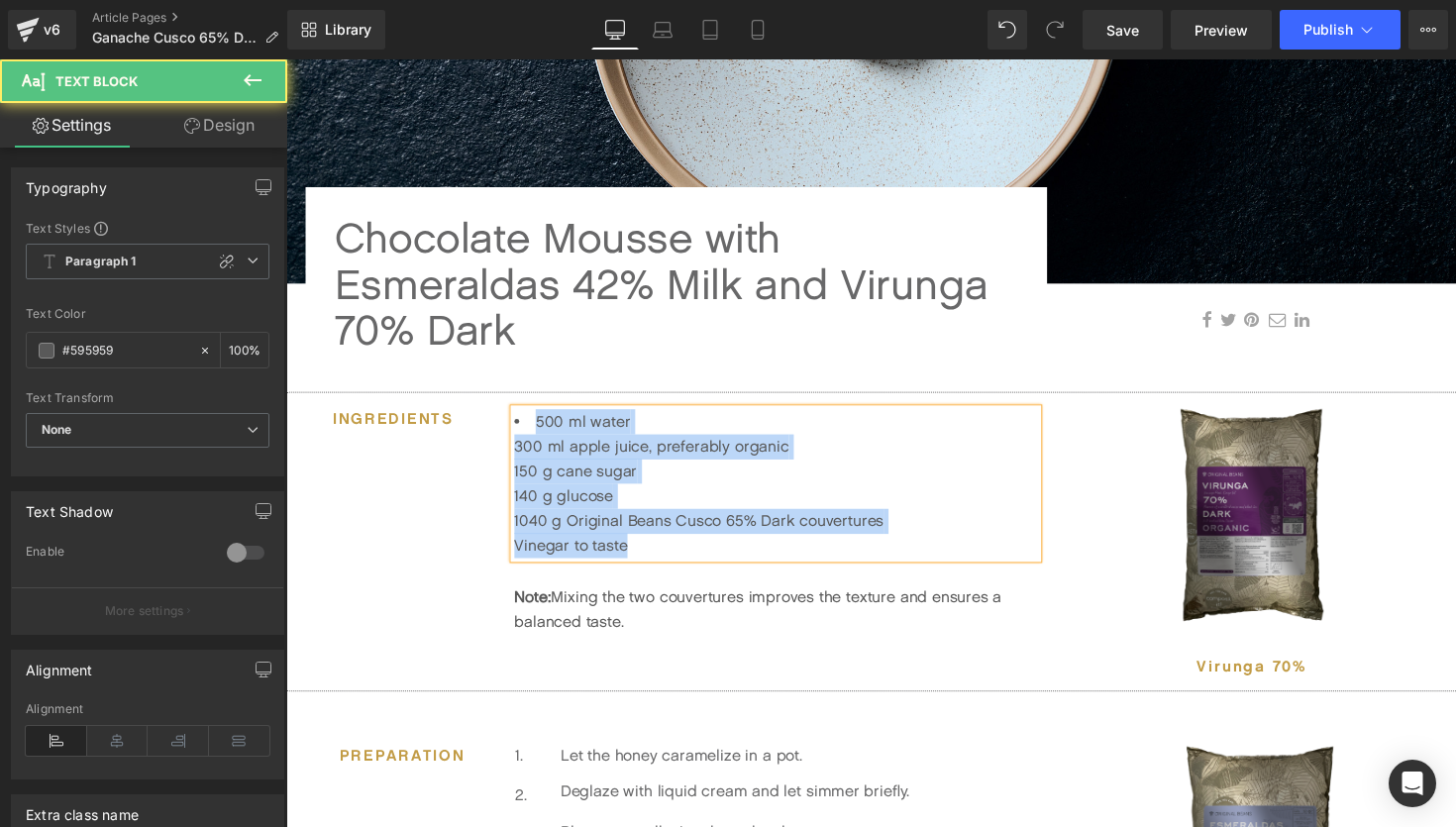 drag, startPoint x: 664, startPoint y: 561, endPoint x: 521, endPoint y: 421, distance: 200.12246 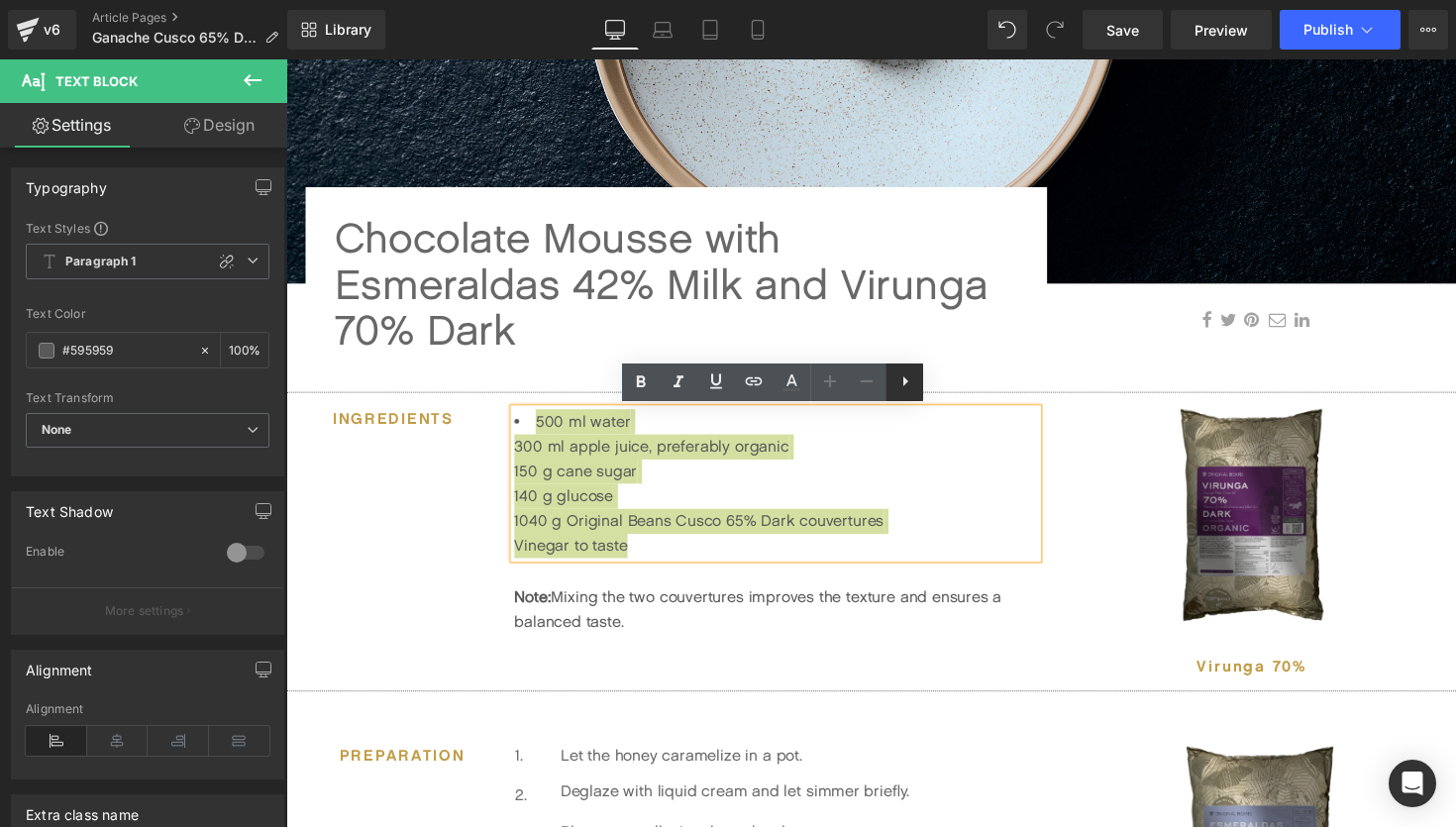 click 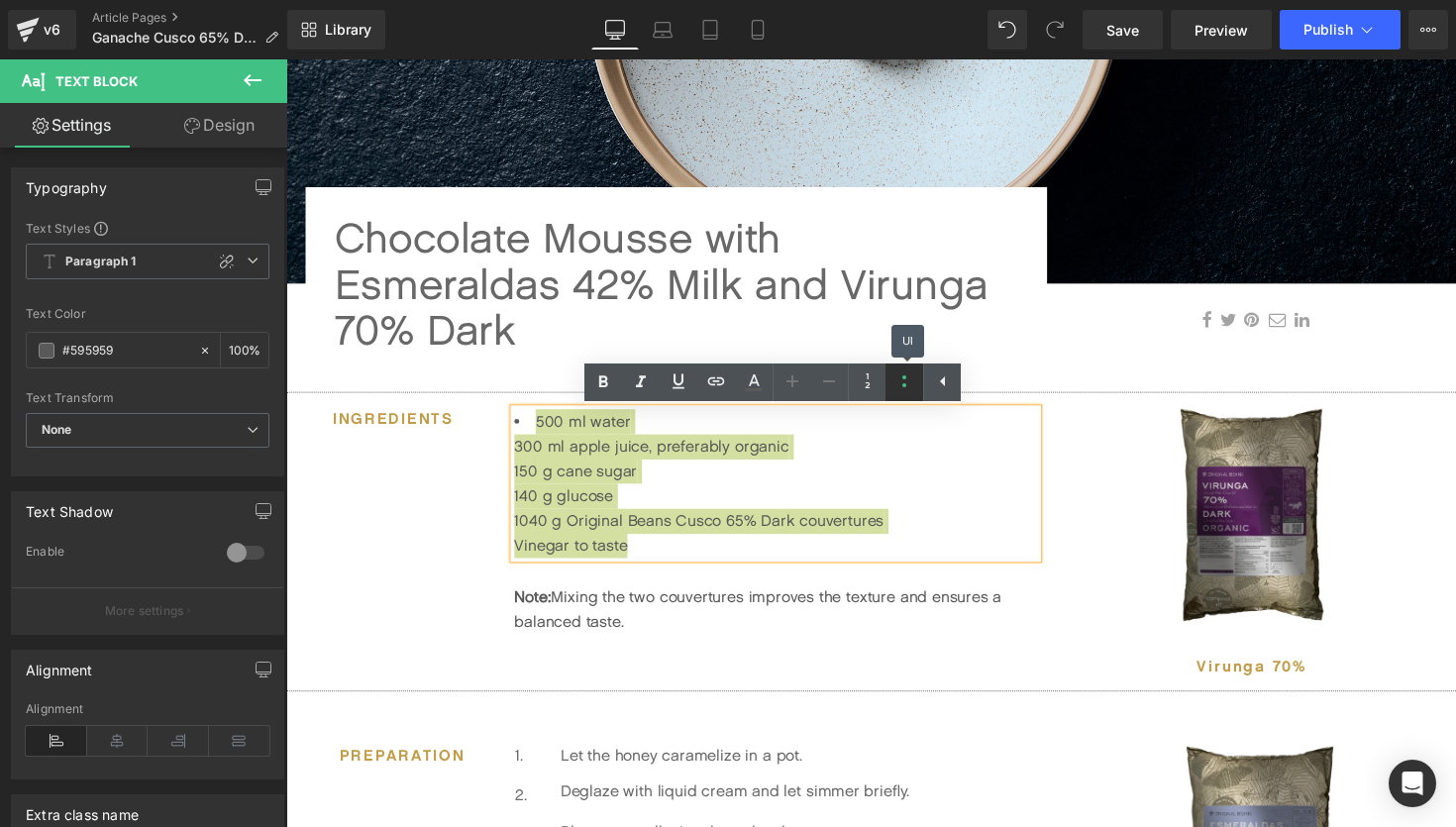 click 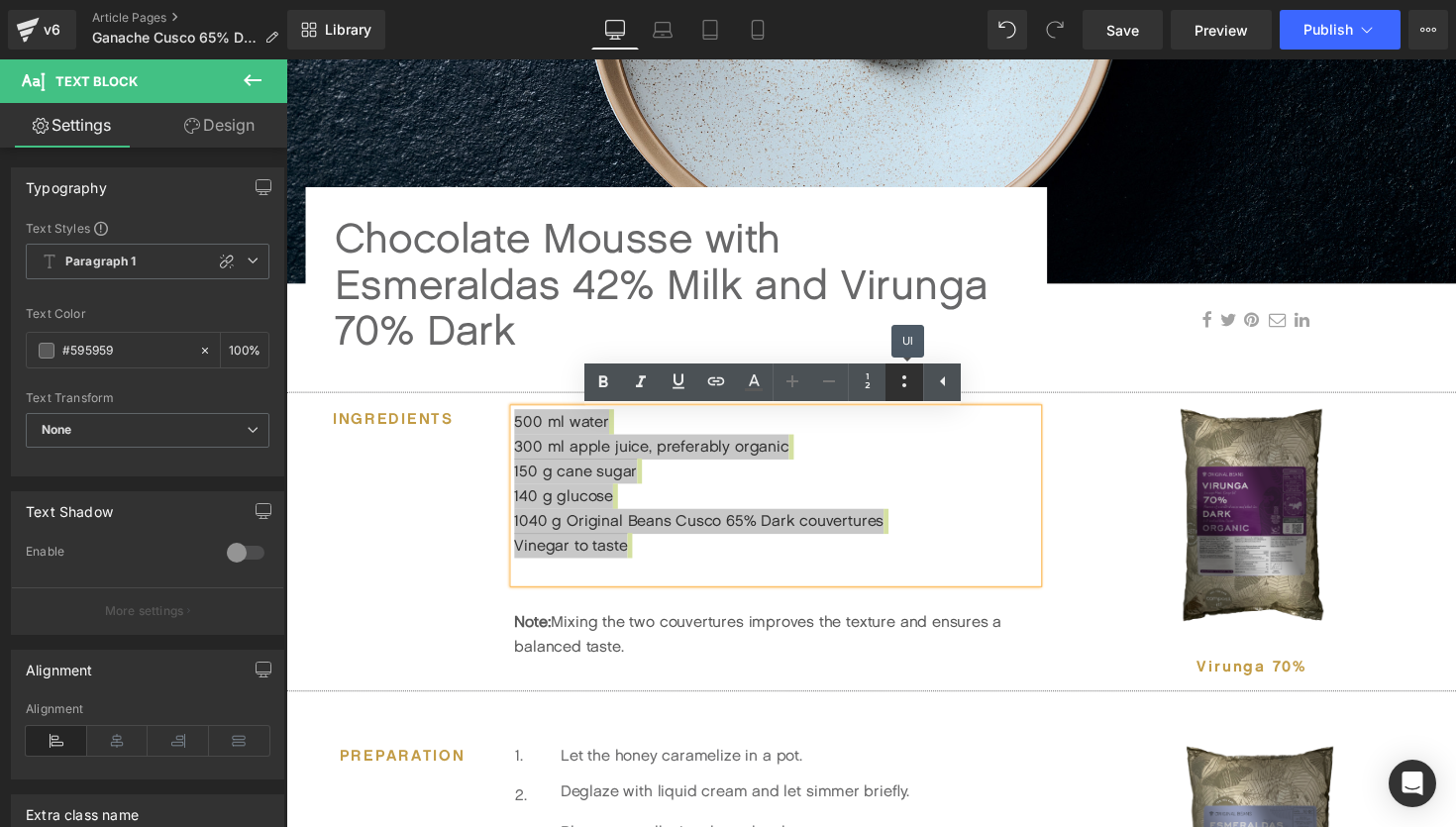 click 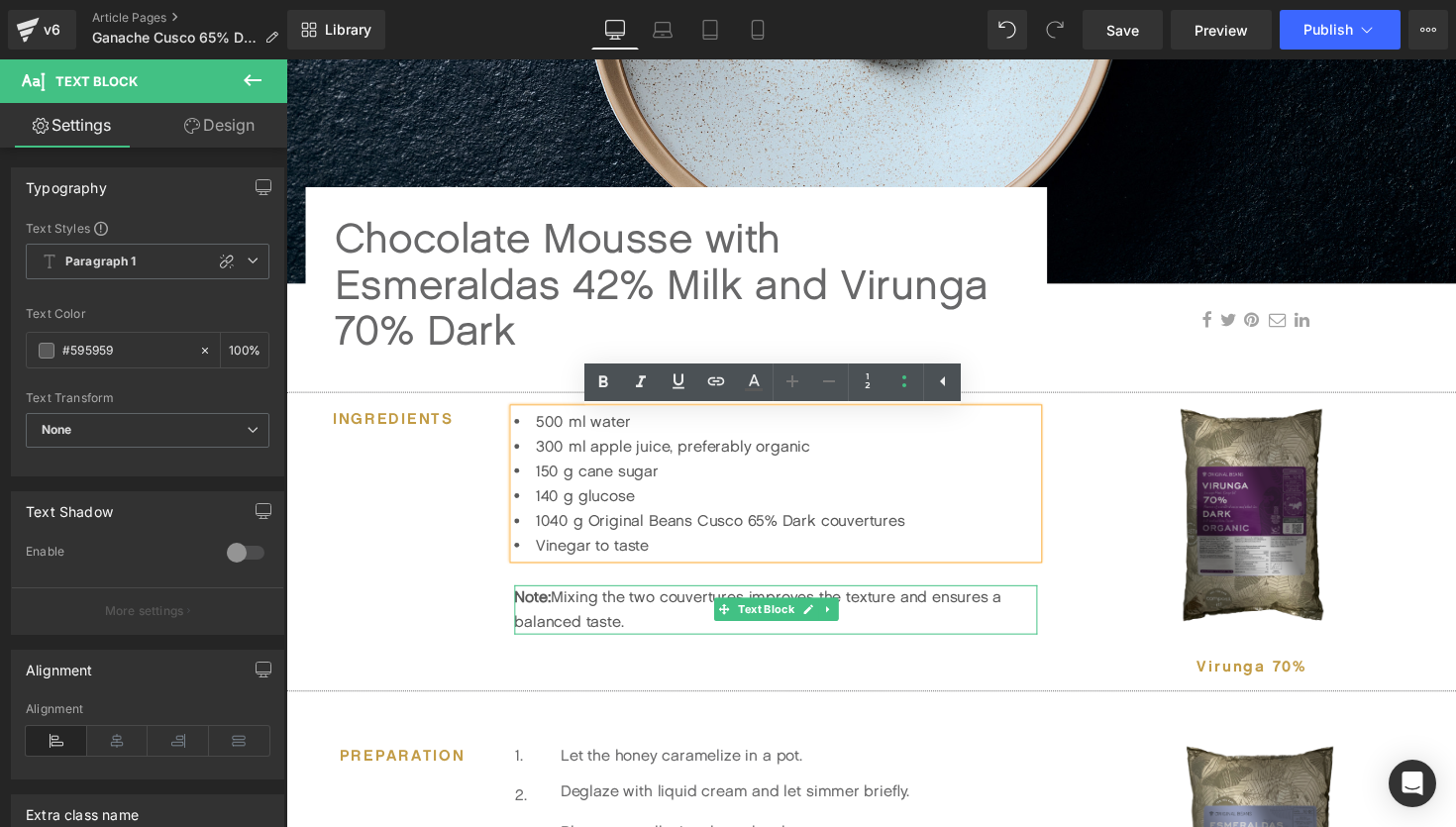 click on "Note:  Mixing the two couvertures improves the texture and ensures a balanced taste." at bounding box center (787, 623) 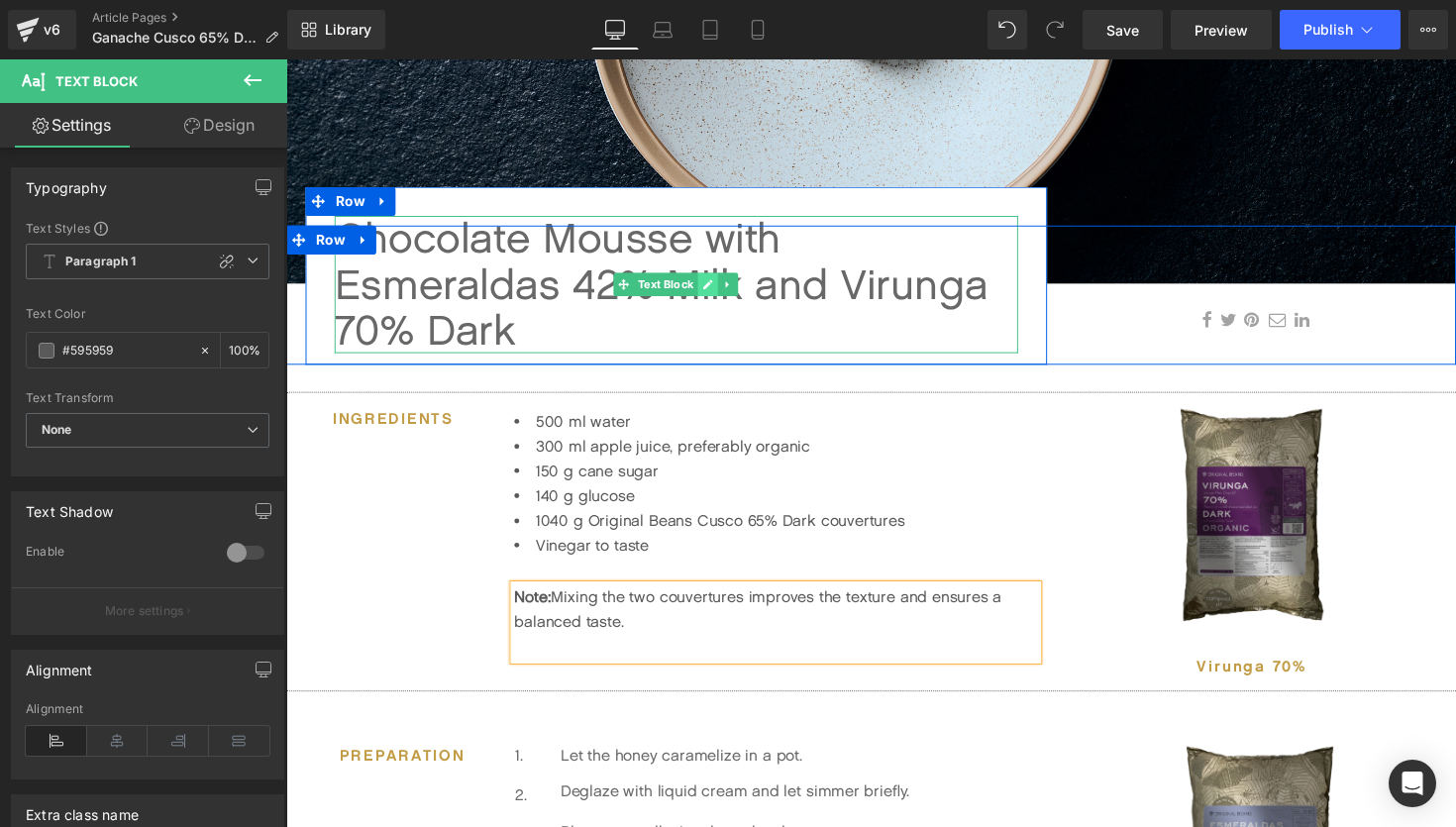 click 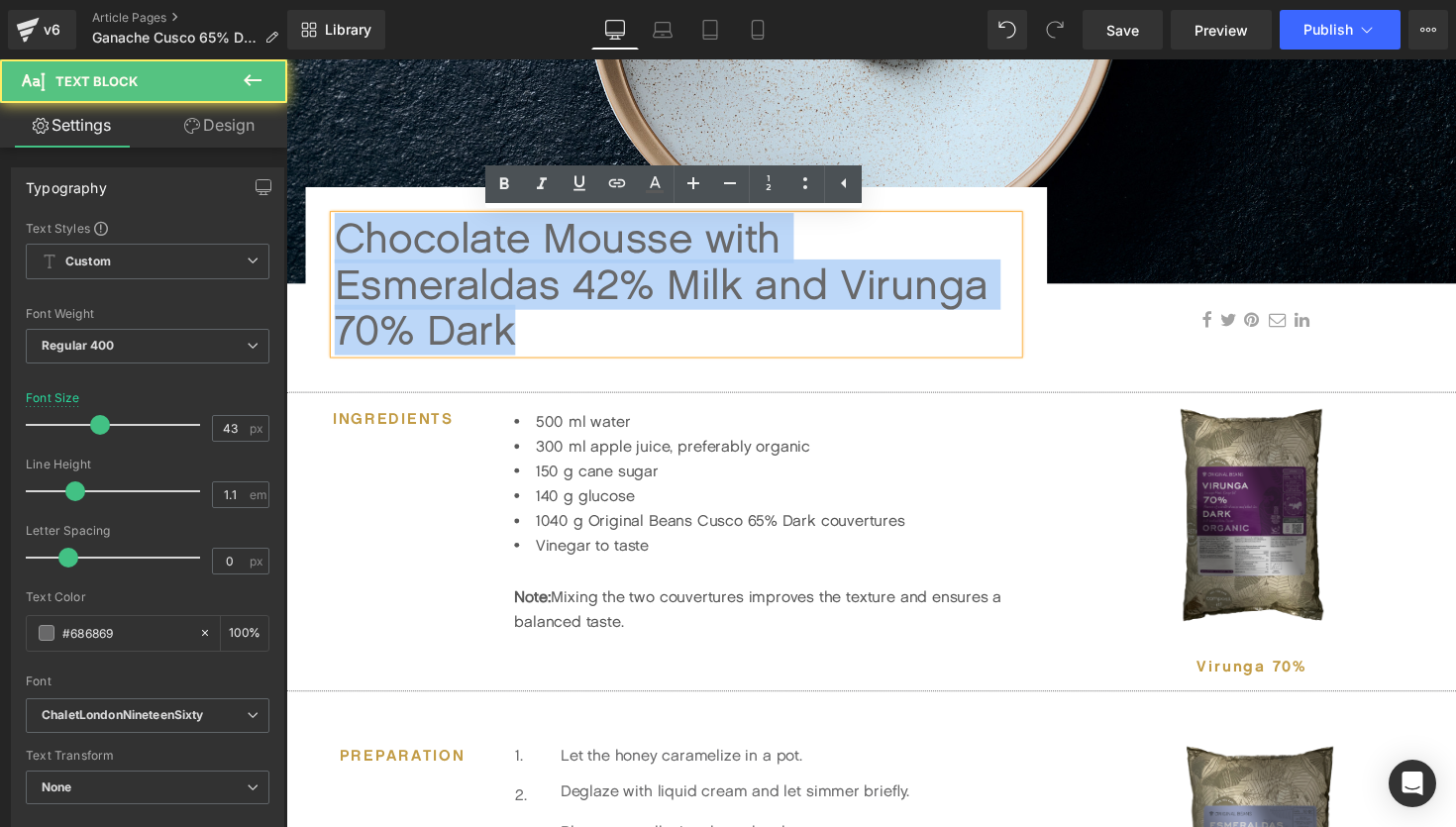 drag, startPoint x: 551, startPoint y: 345, endPoint x: 336, endPoint y: 240, distance: 239.26972 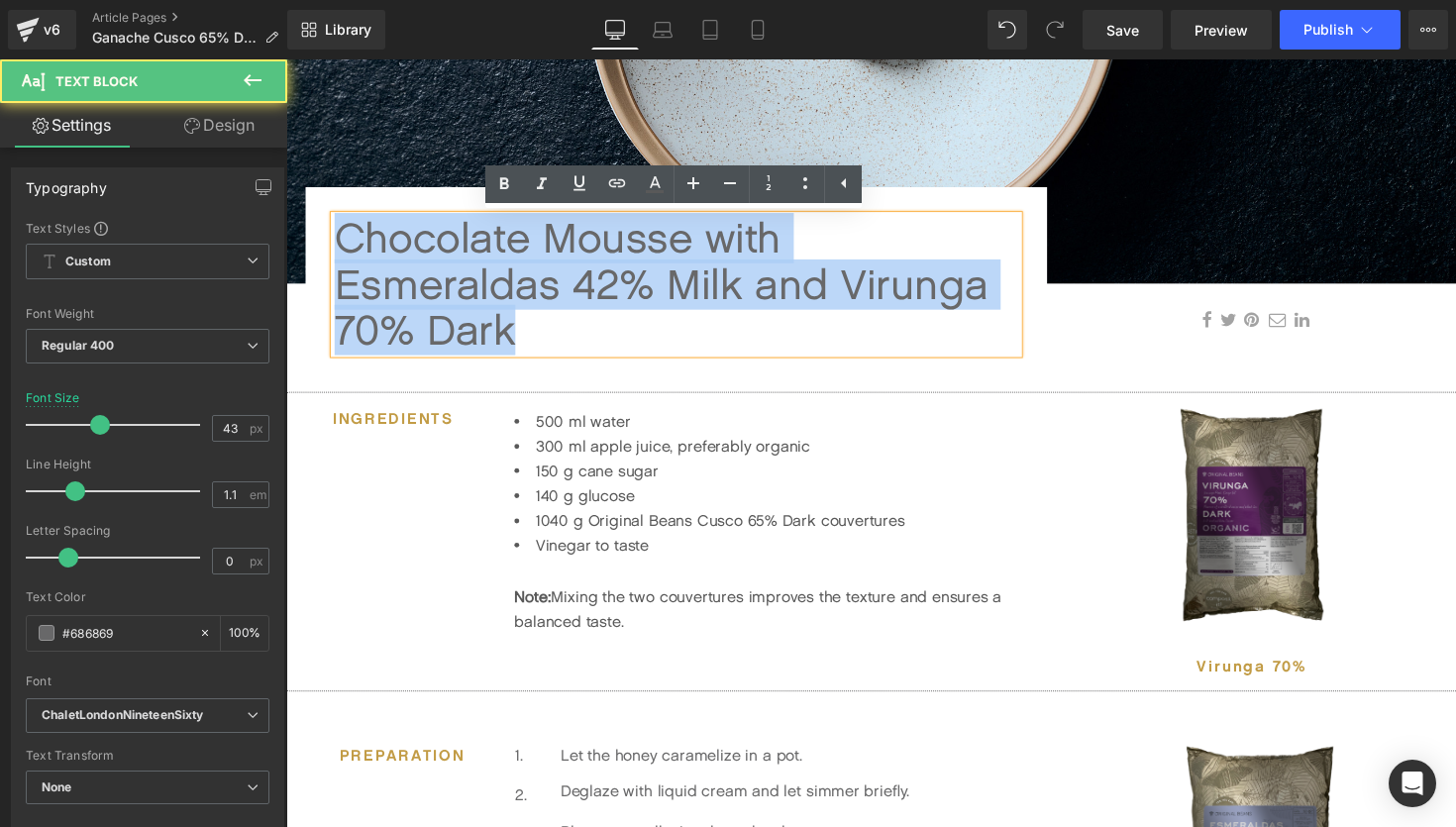 click on "Chocolate Mousse with Esmeraldas 42% Milk and Virunga 70% Dark" at bounding box center [685, 290] 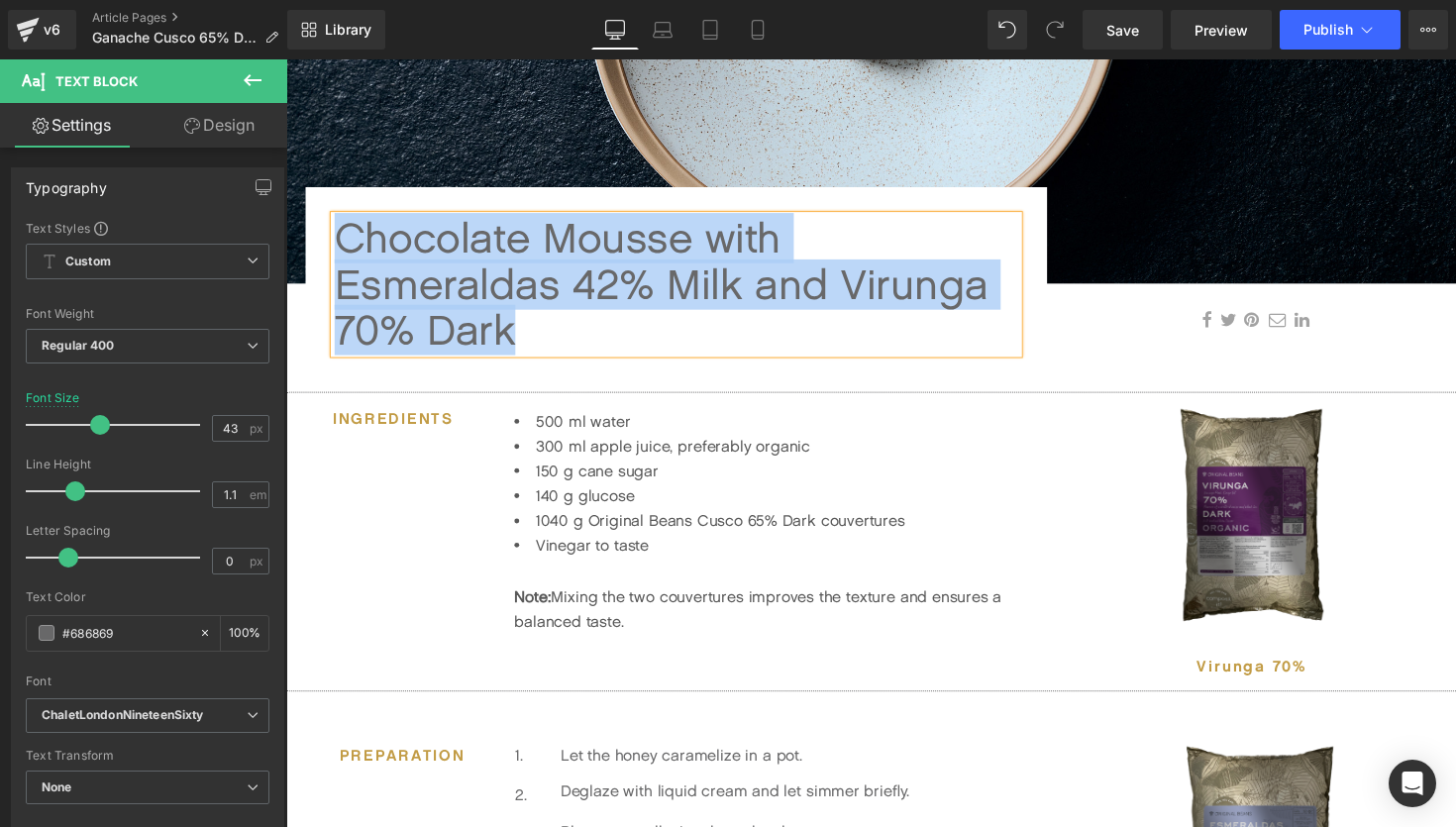 paste 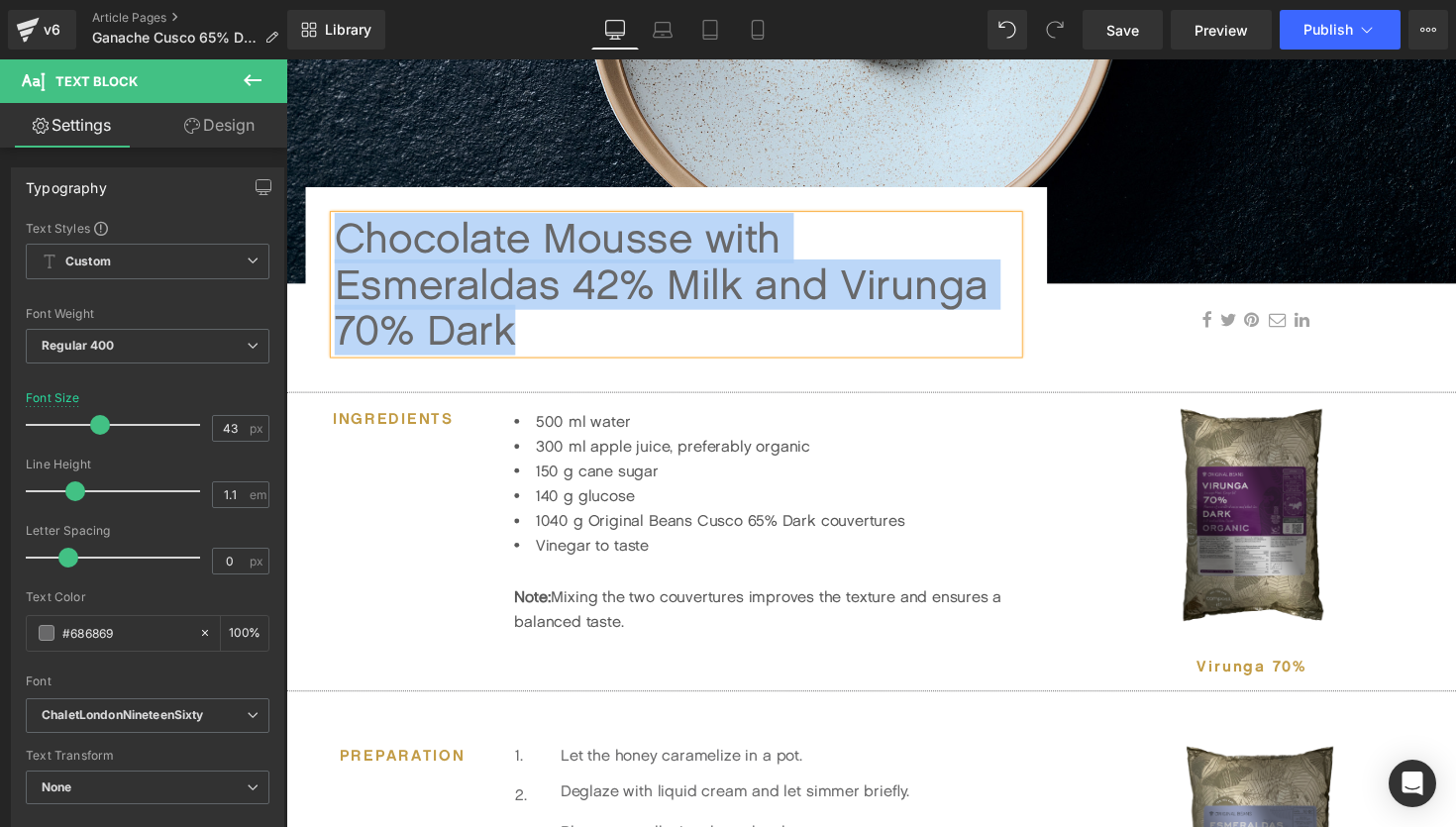 type 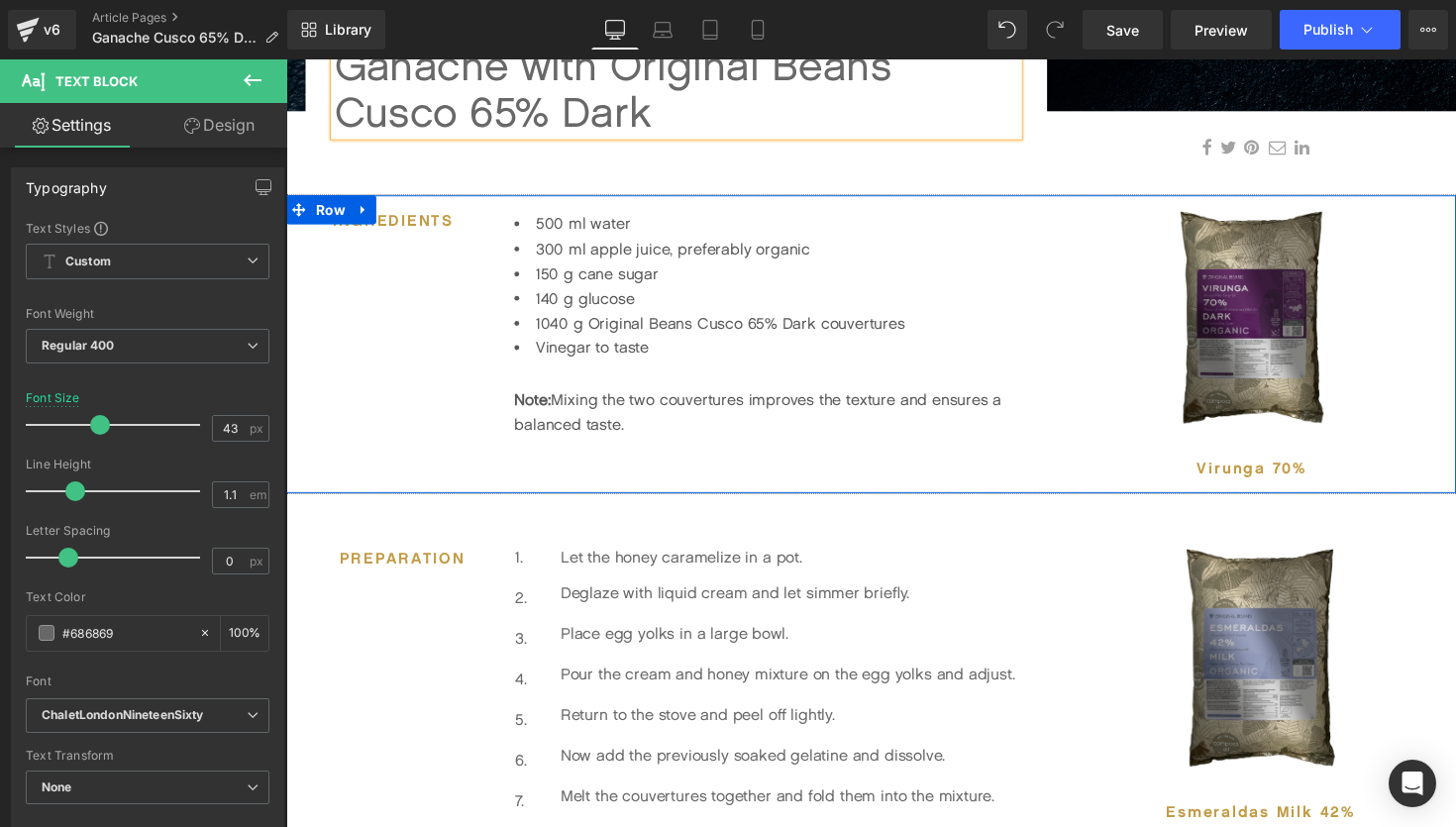 scroll, scrollTop: 640, scrollLeft: 0, axis: vertical 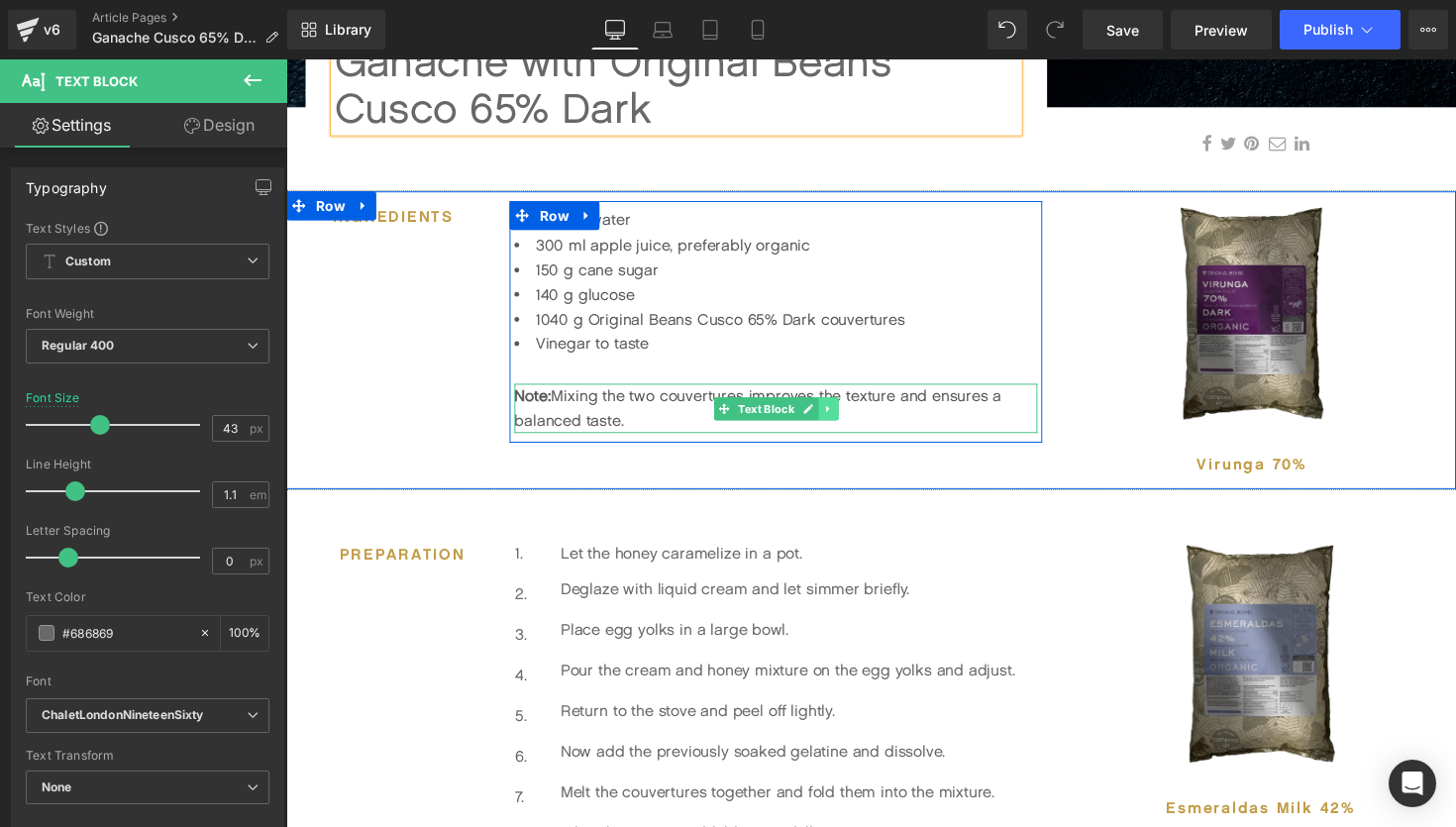 click 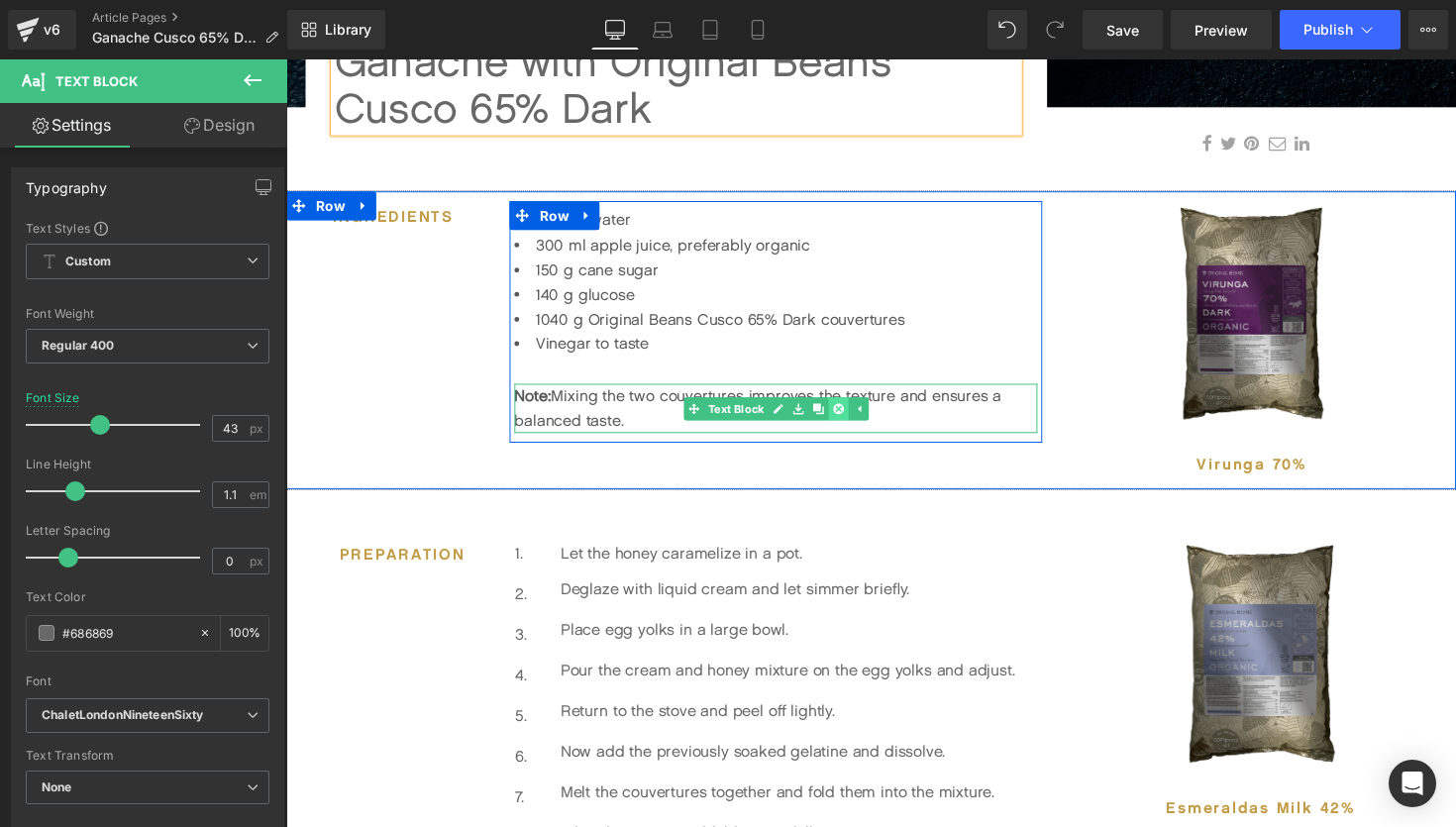 click at bounding box center (852, 418) 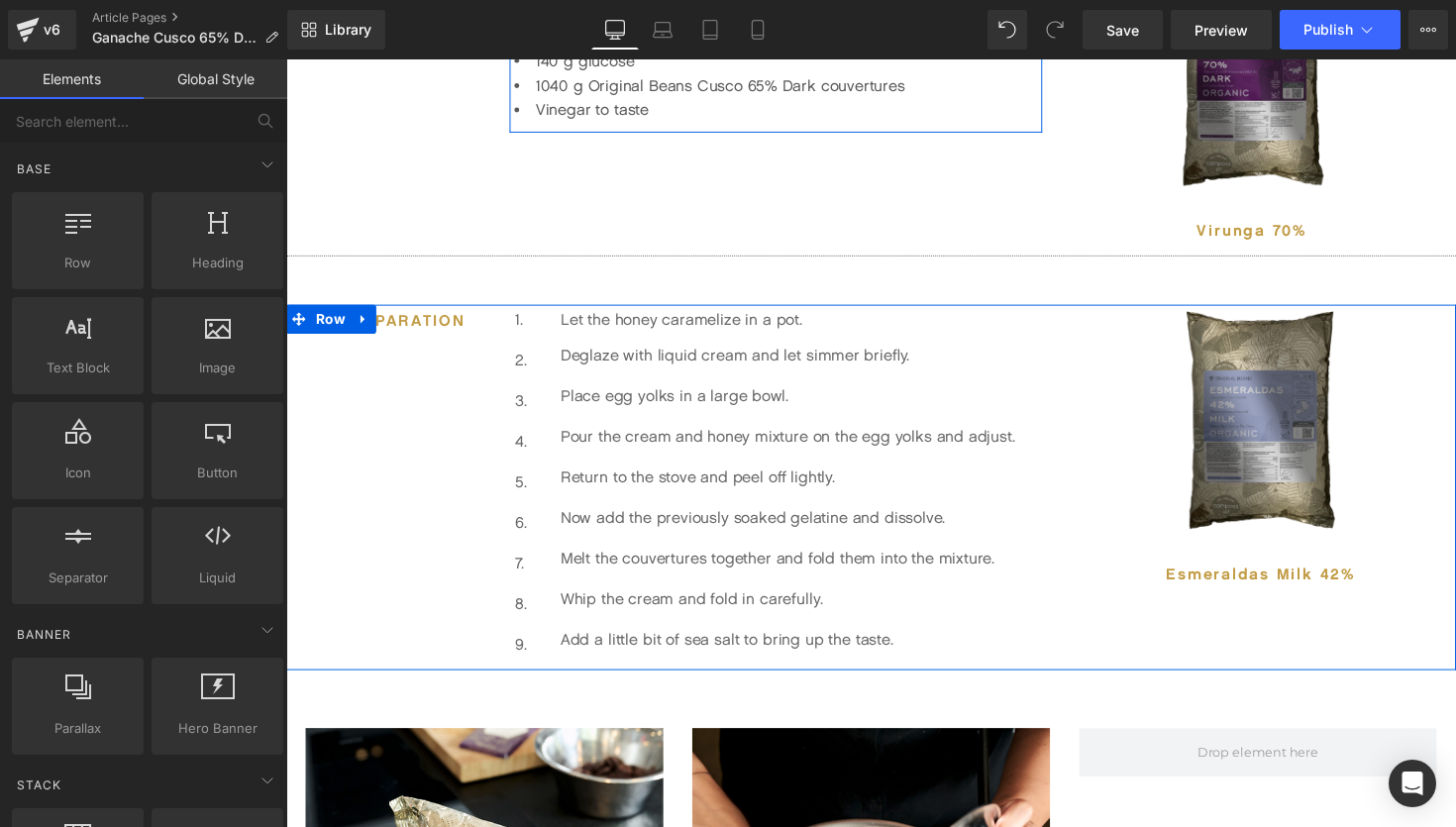 scroll, scrollTop: 883, scrollLeft: 0, axis: vertical 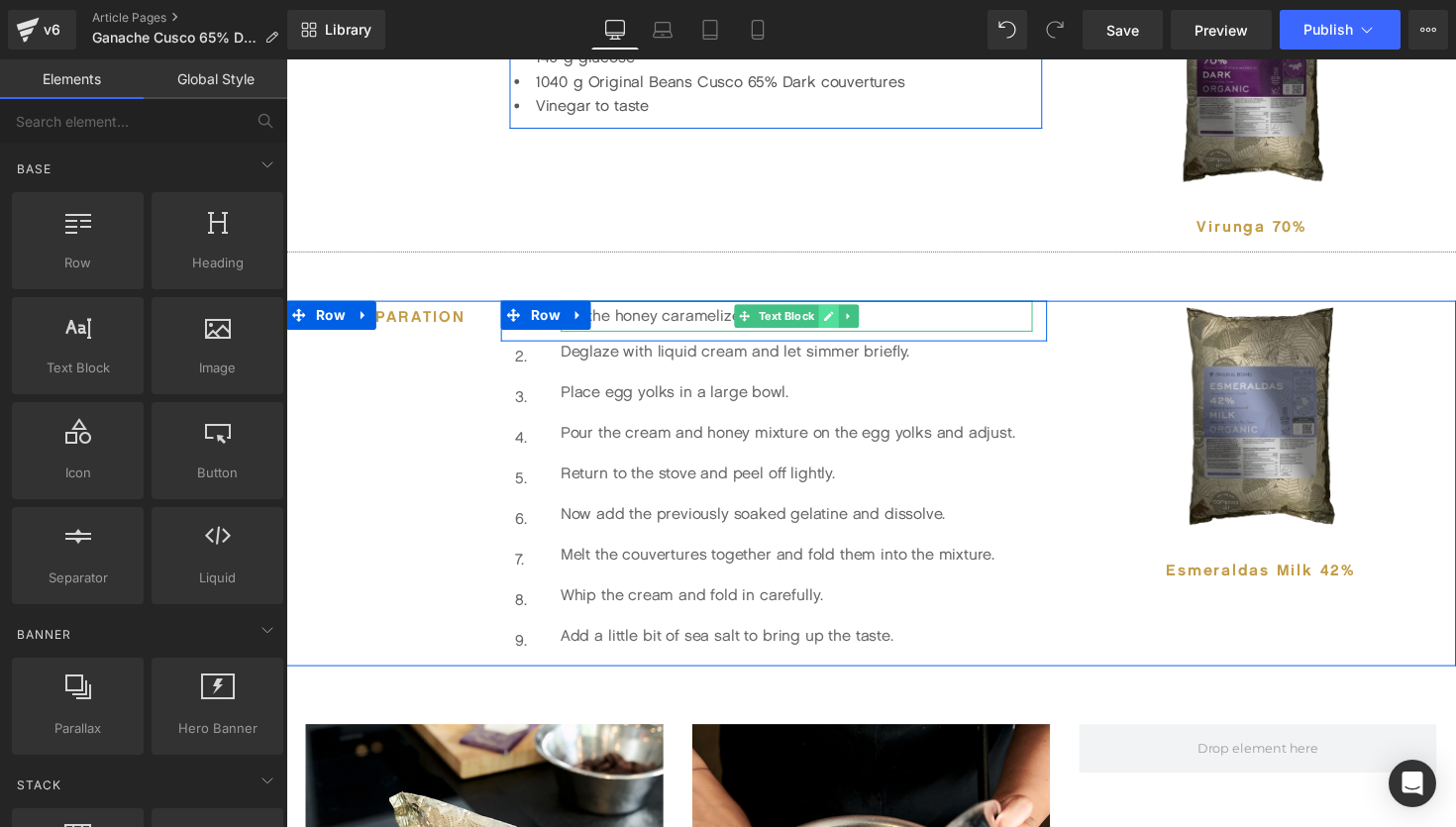 click 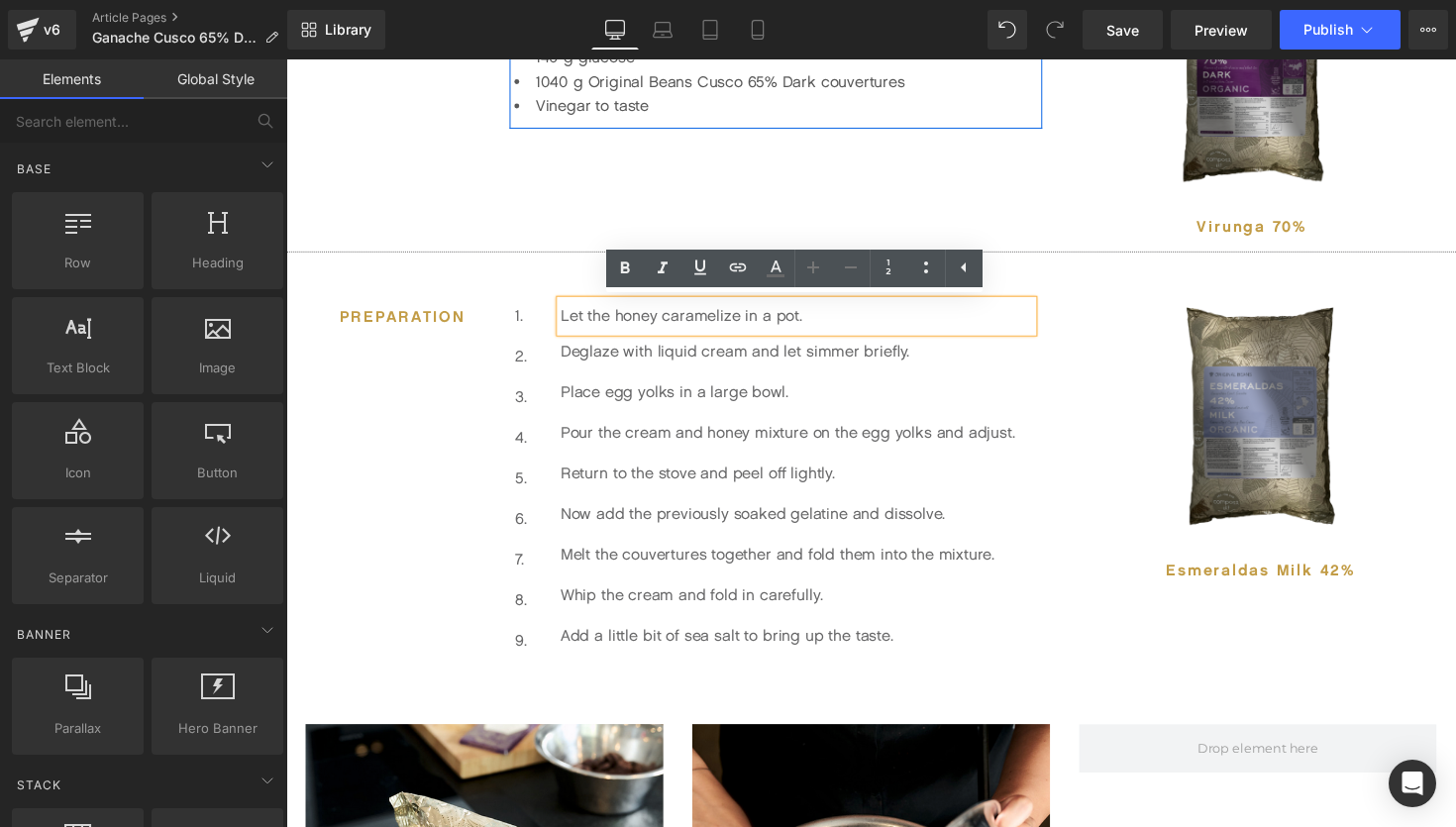 click on "Let the honey caramelize in a pot." at bounding box center [809, 323] 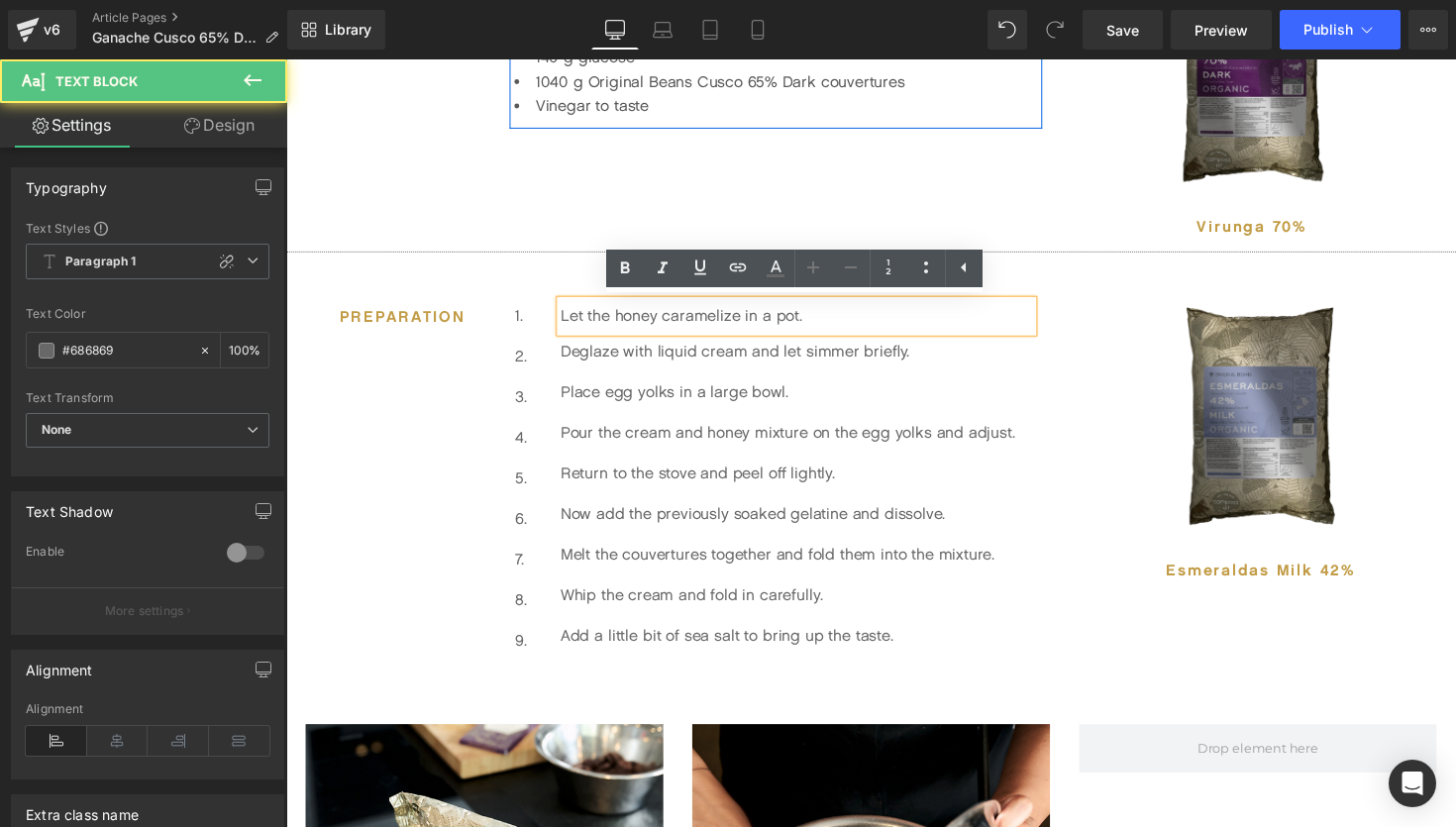 click on "Let the honey caramelize in a pot." at bounding box center (809, 323) 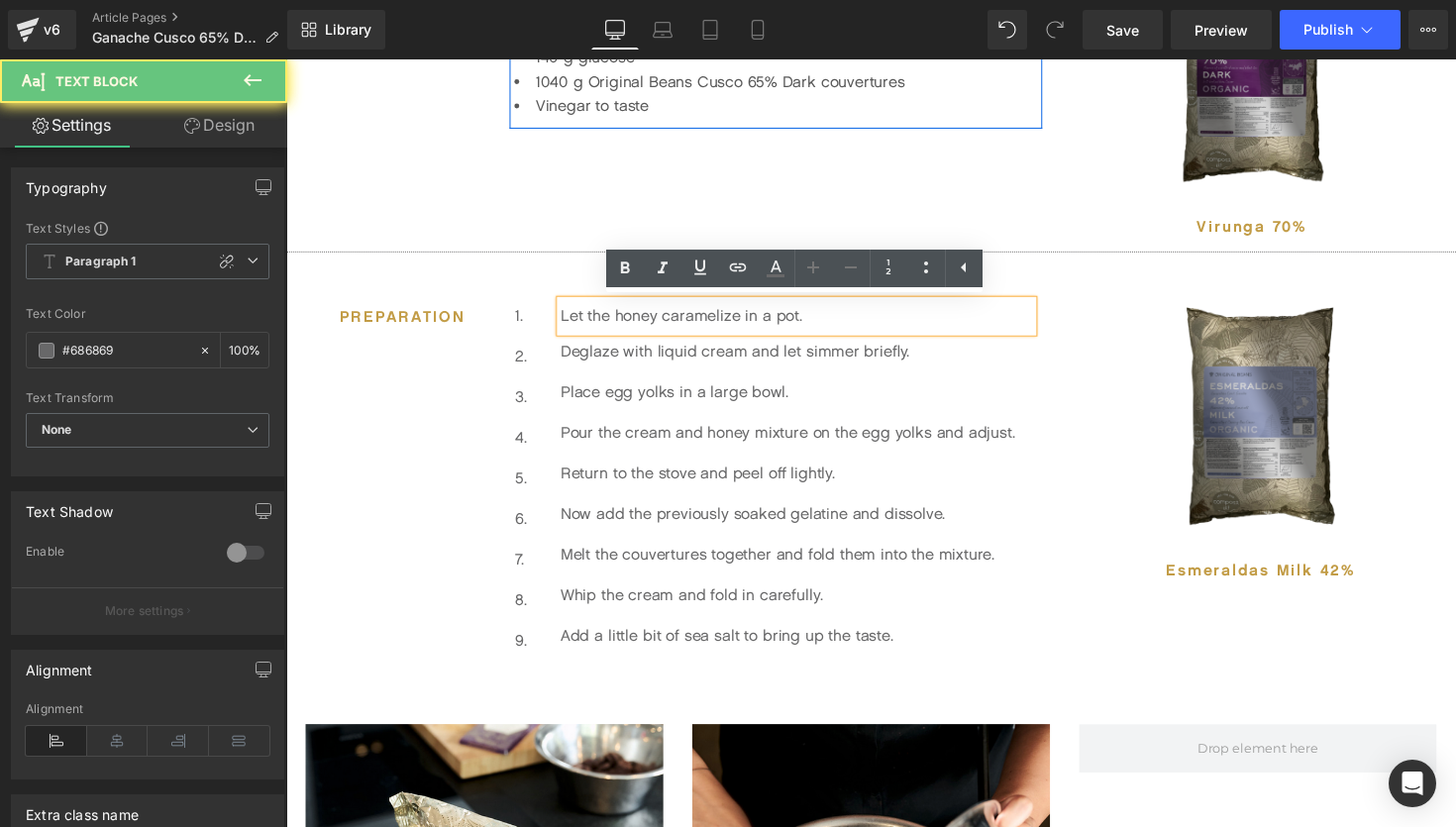 click on "Let the honey caramelize in a pot." at bounding box center [809, 323] 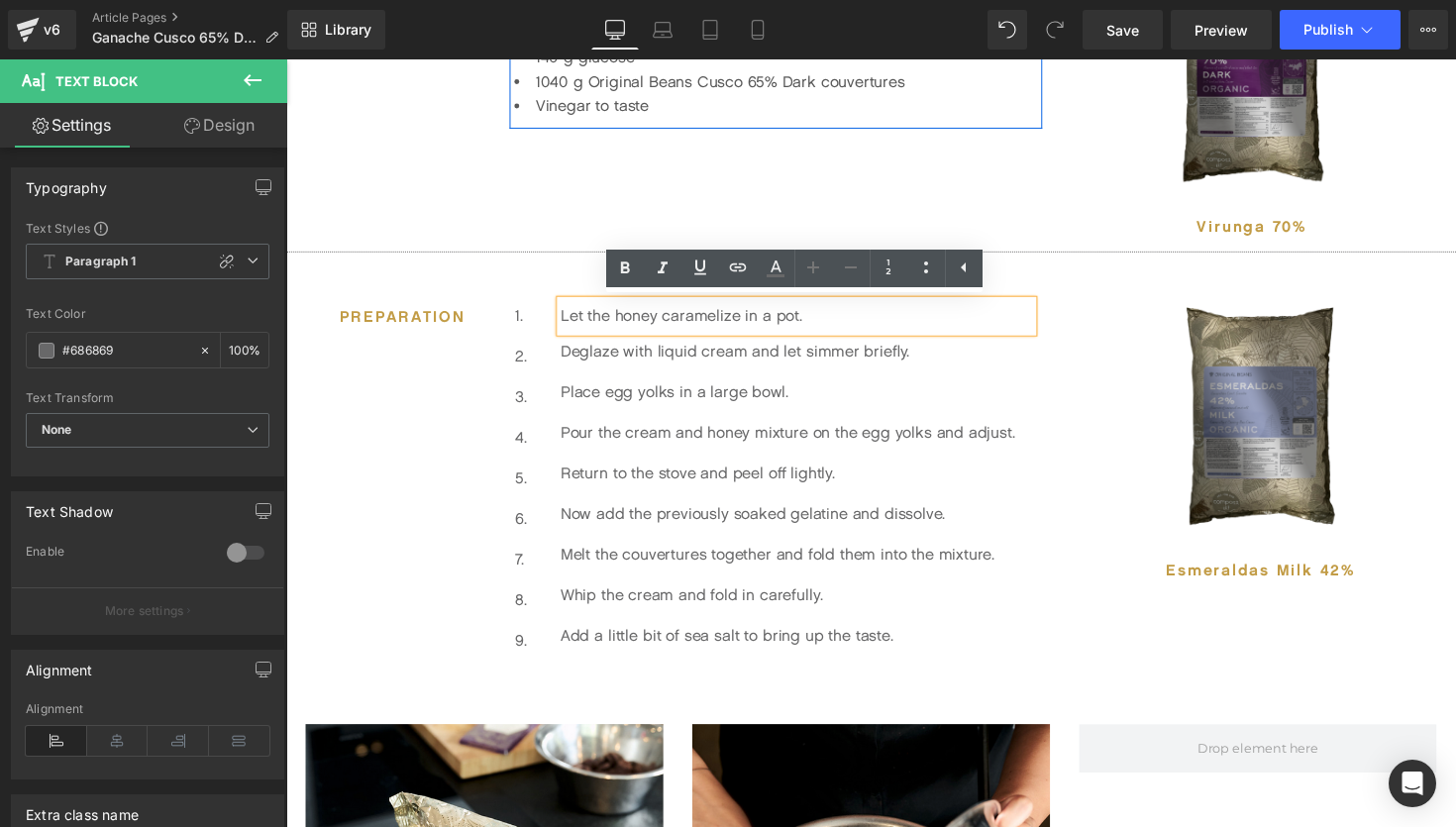 paste 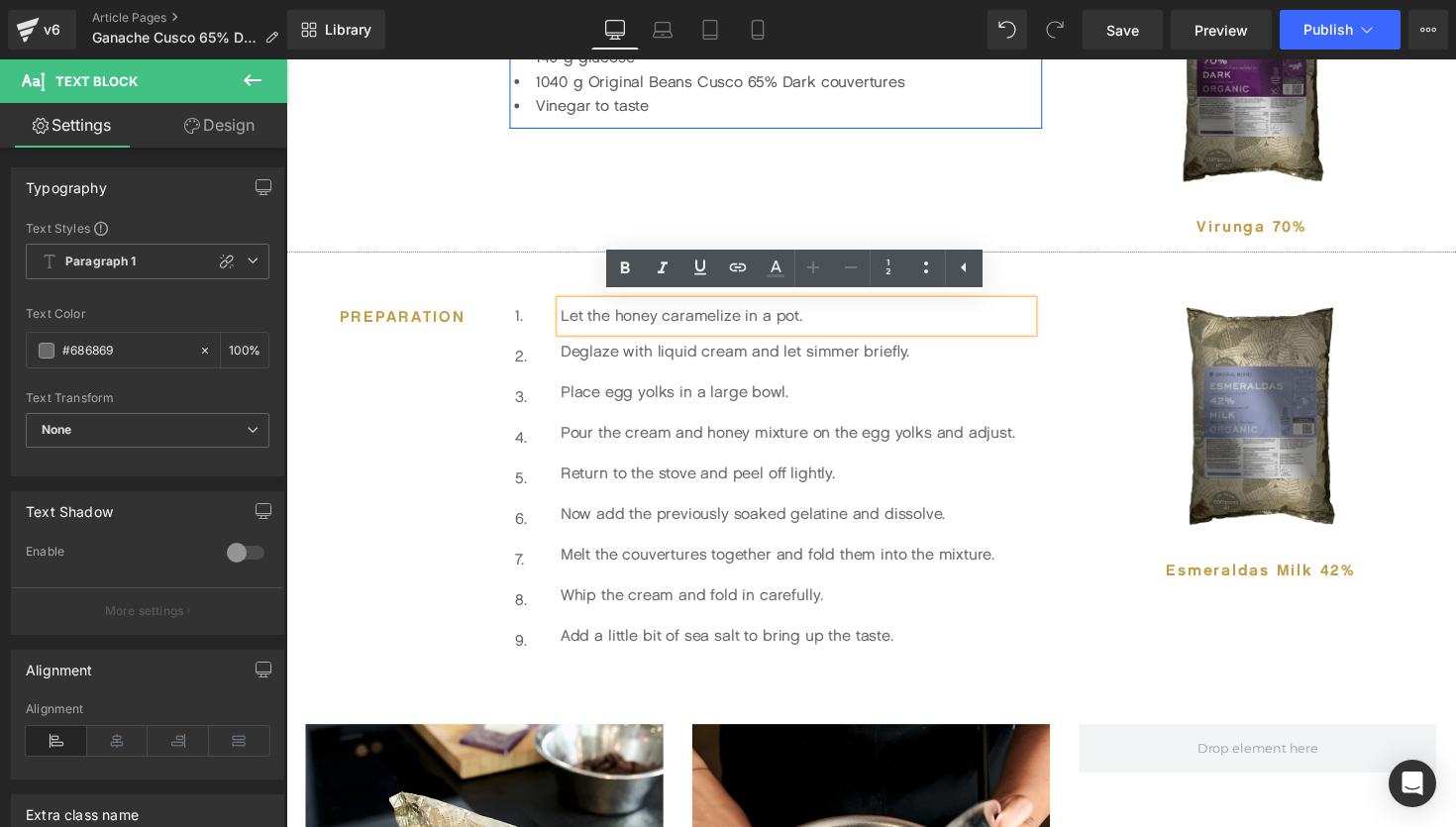 type 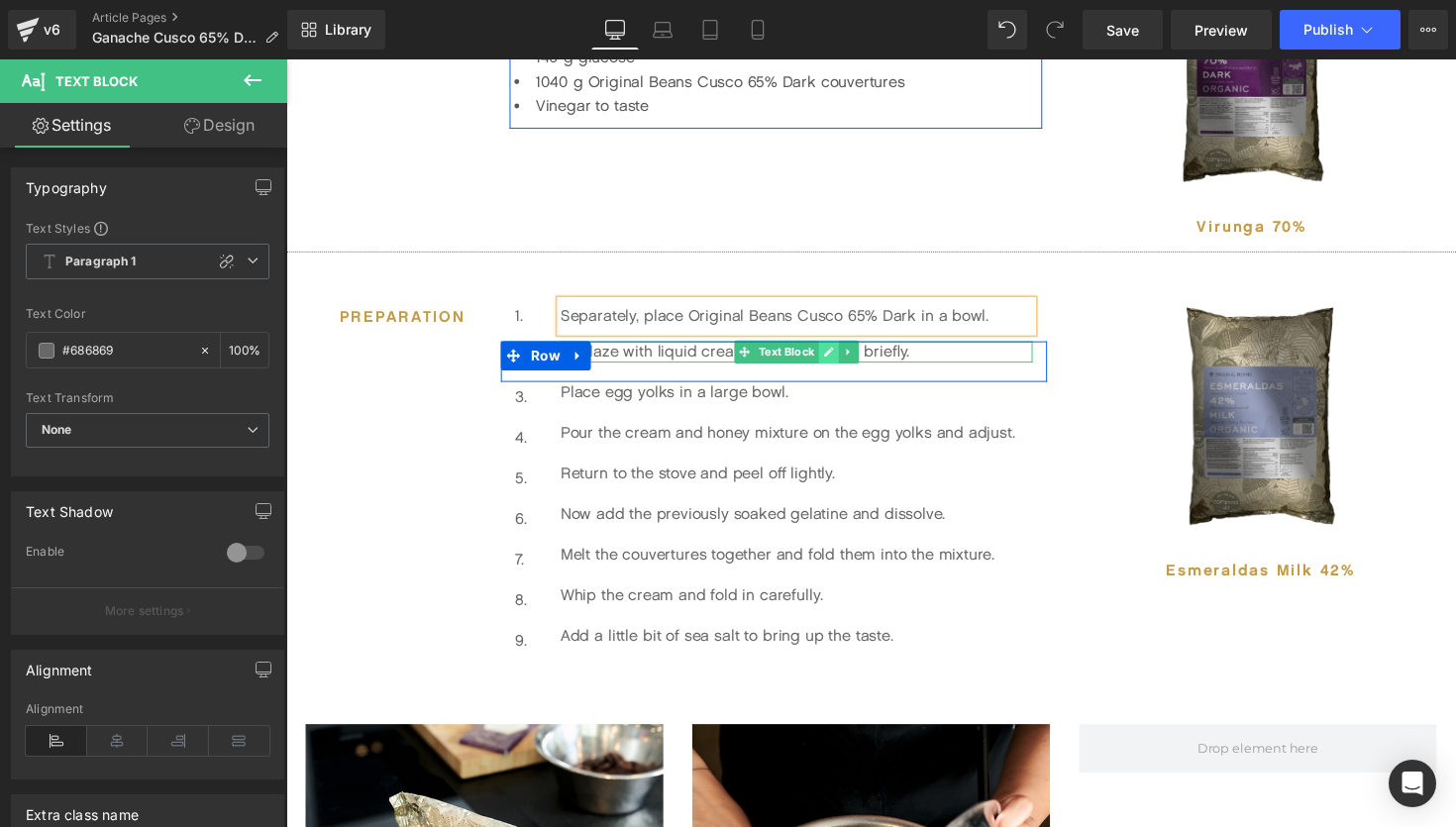 click 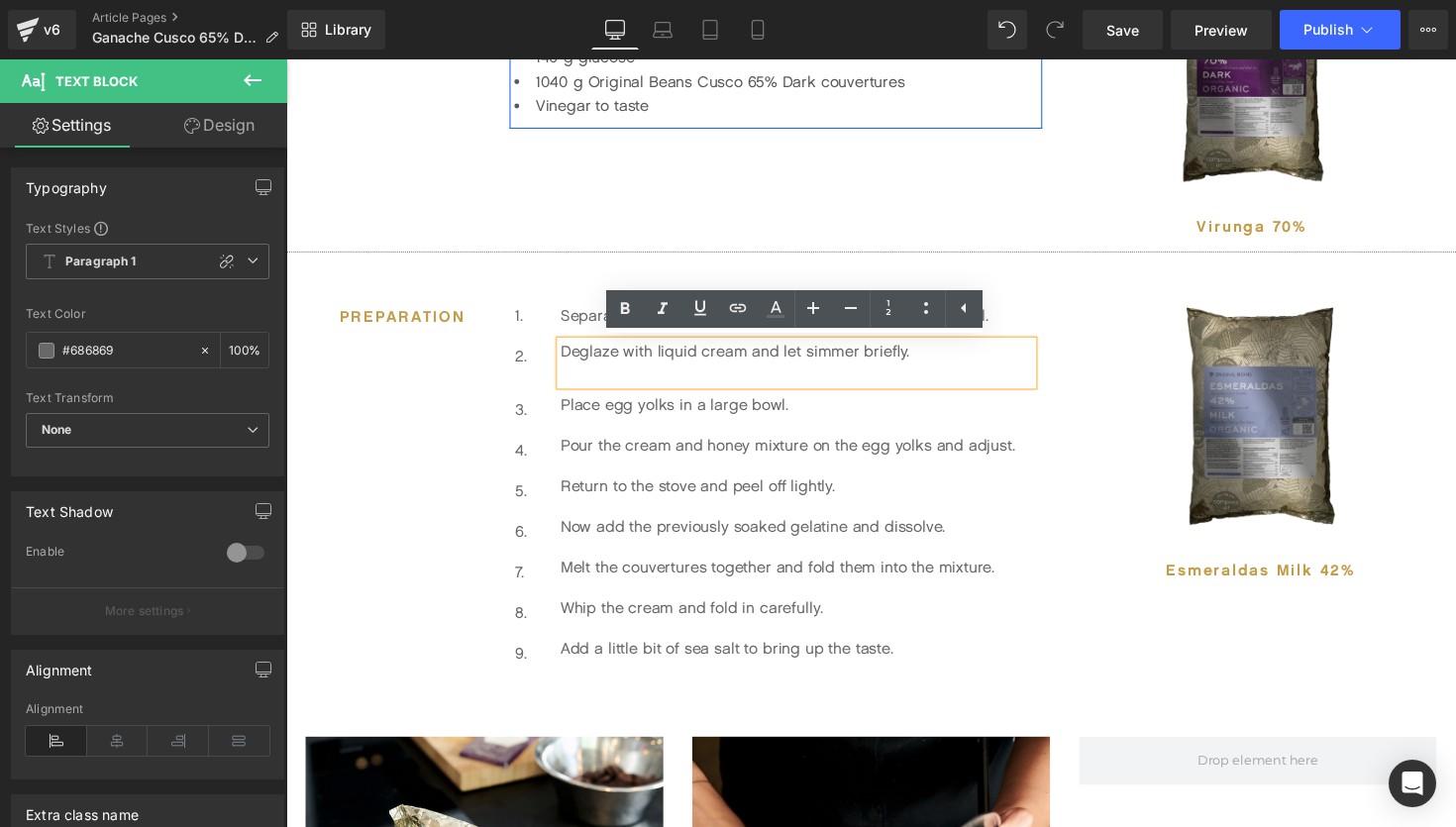 click on "Deglaze with liquid cream and let simmer briefly." at bounding box center (809, 370) 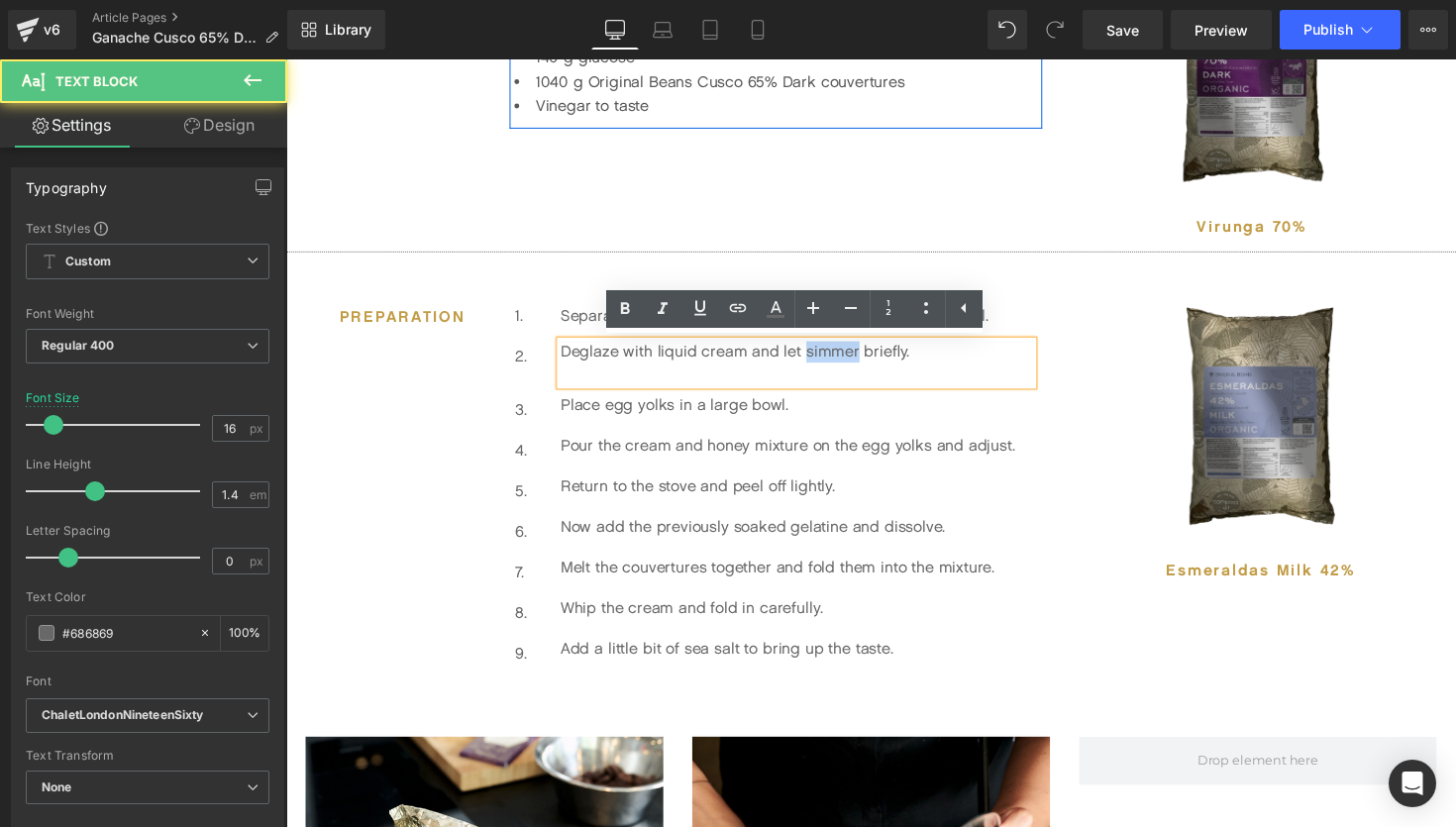 click on "Deglaze with liquid cream and let simmer briefly." at bounding box center (809, 370) 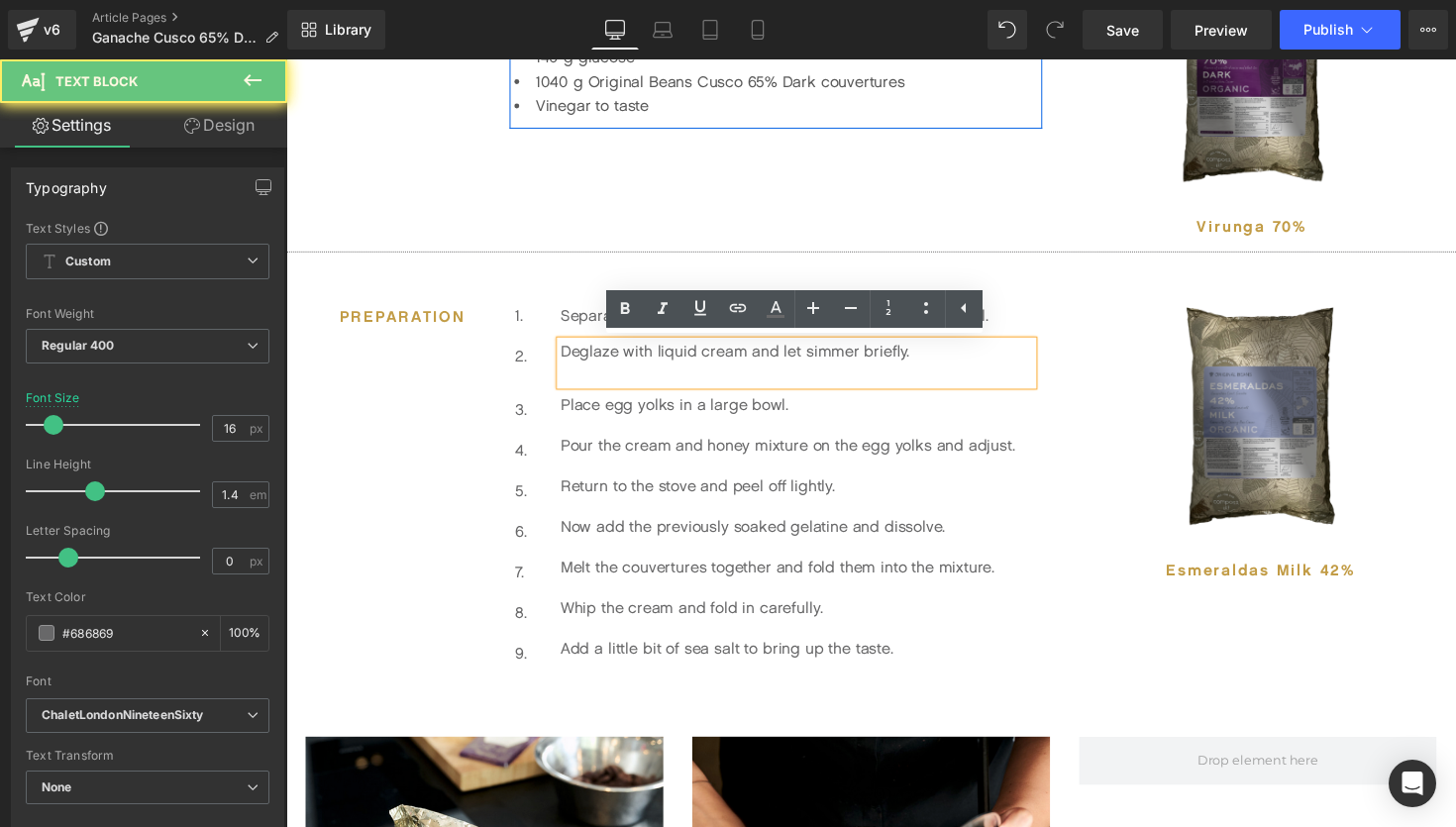 click on "Deglaze with liquid cream and let simmer briefly." at bounding box center [809, 370] 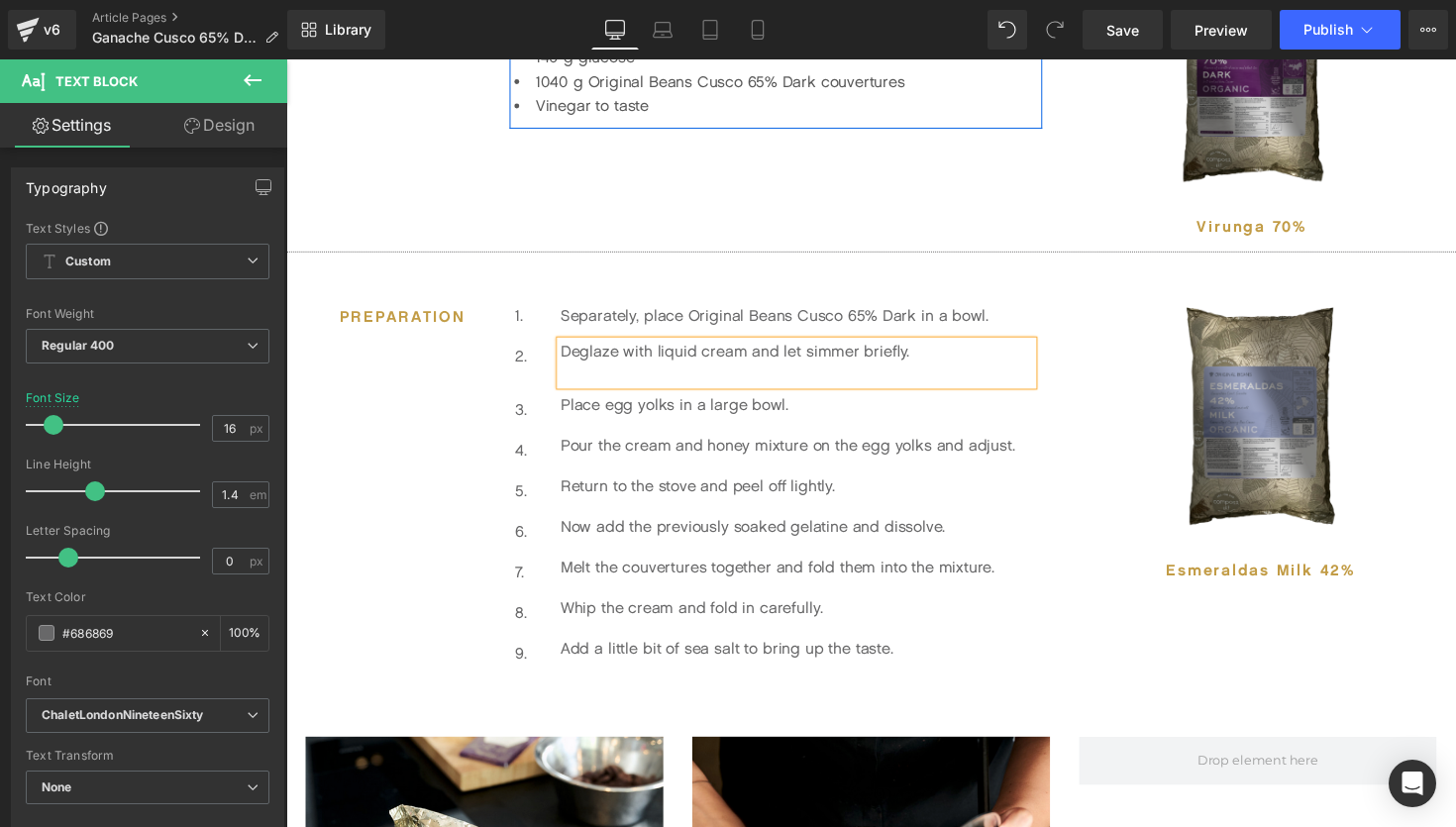 paste 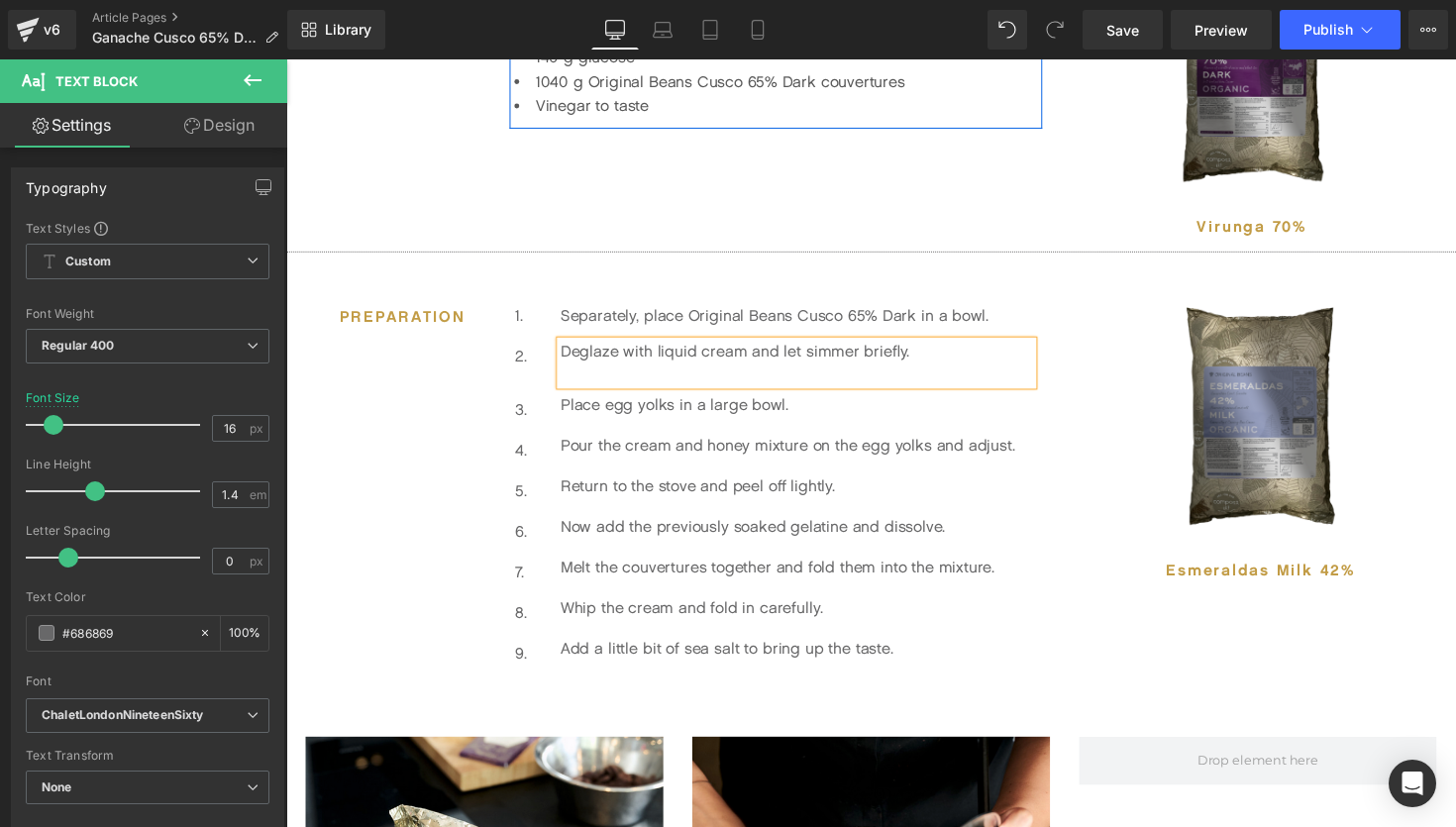 type 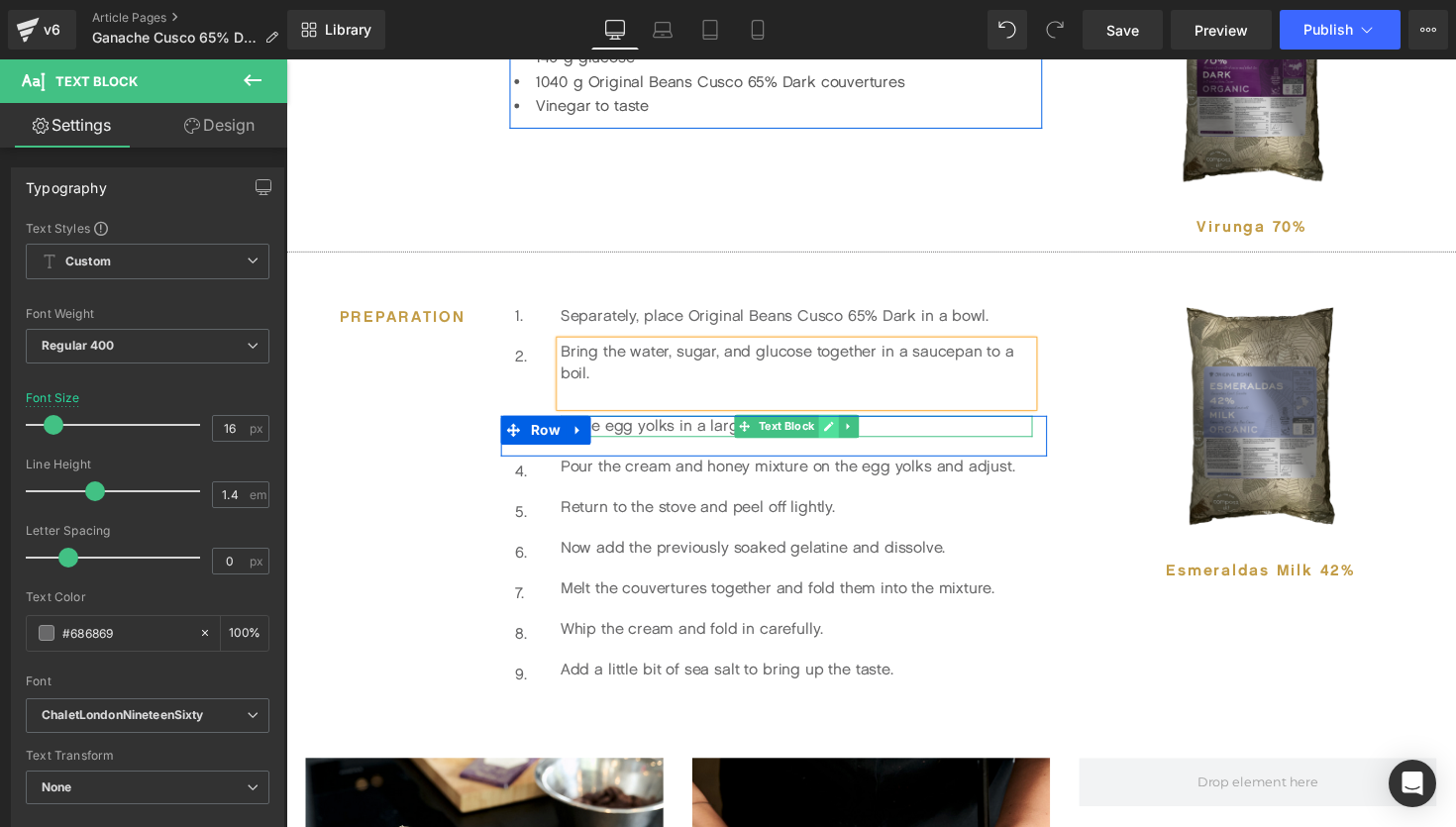 click 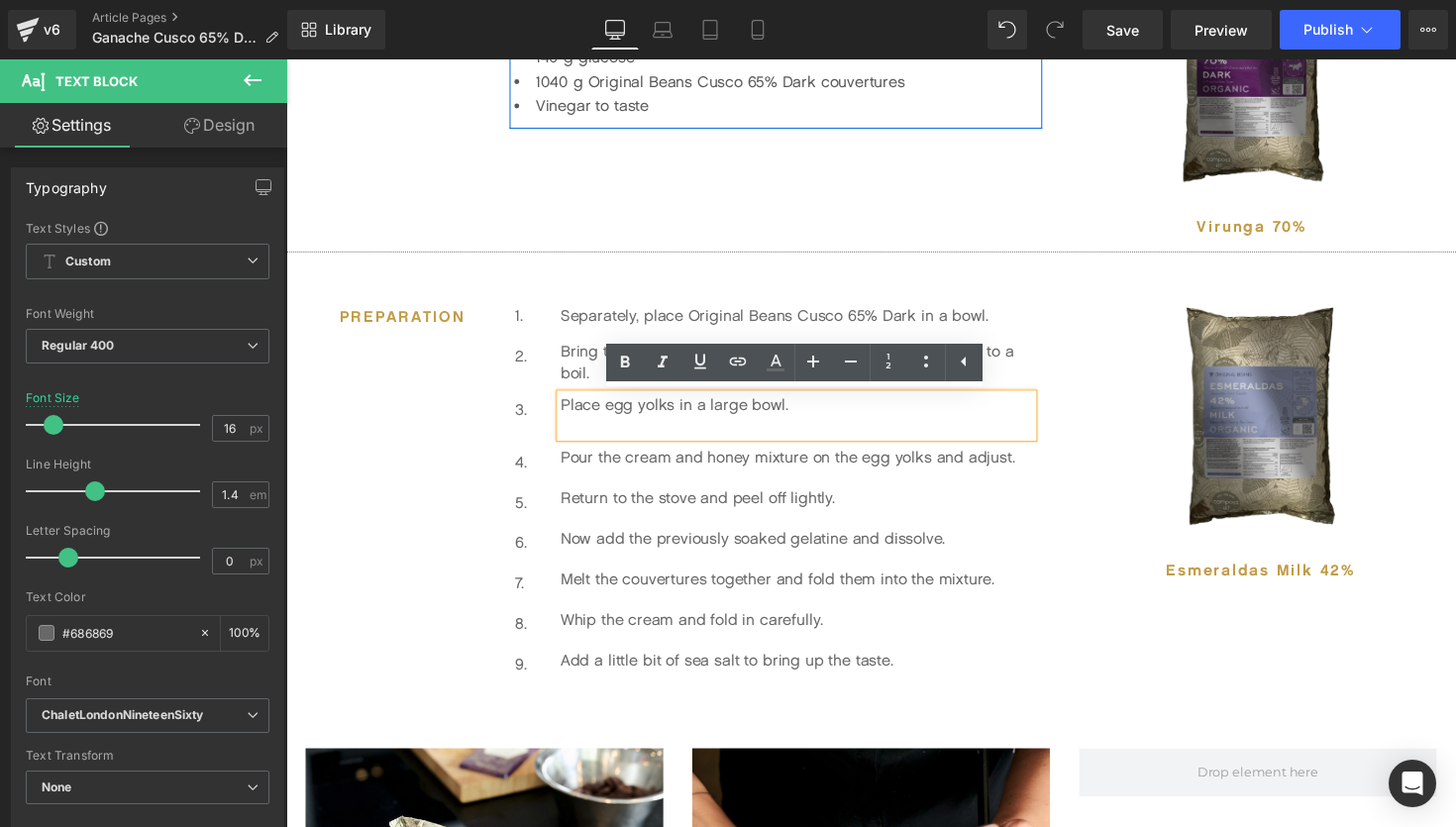 click on "Place egg yolks in a large bowl." at bounding box center [809, 425] 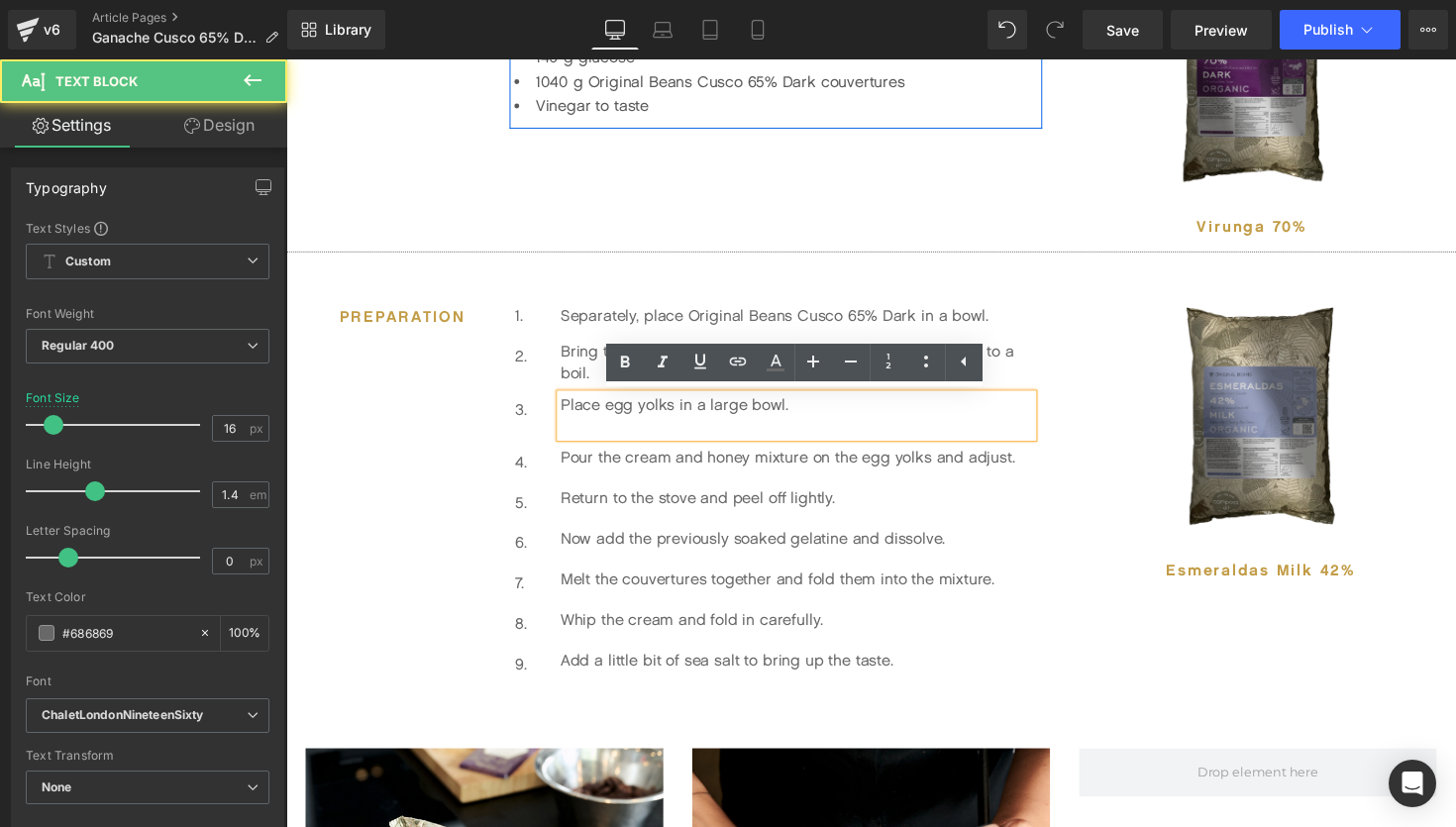 click on "Place egg yolks in a large bowl." at bounding box center [809, 425] 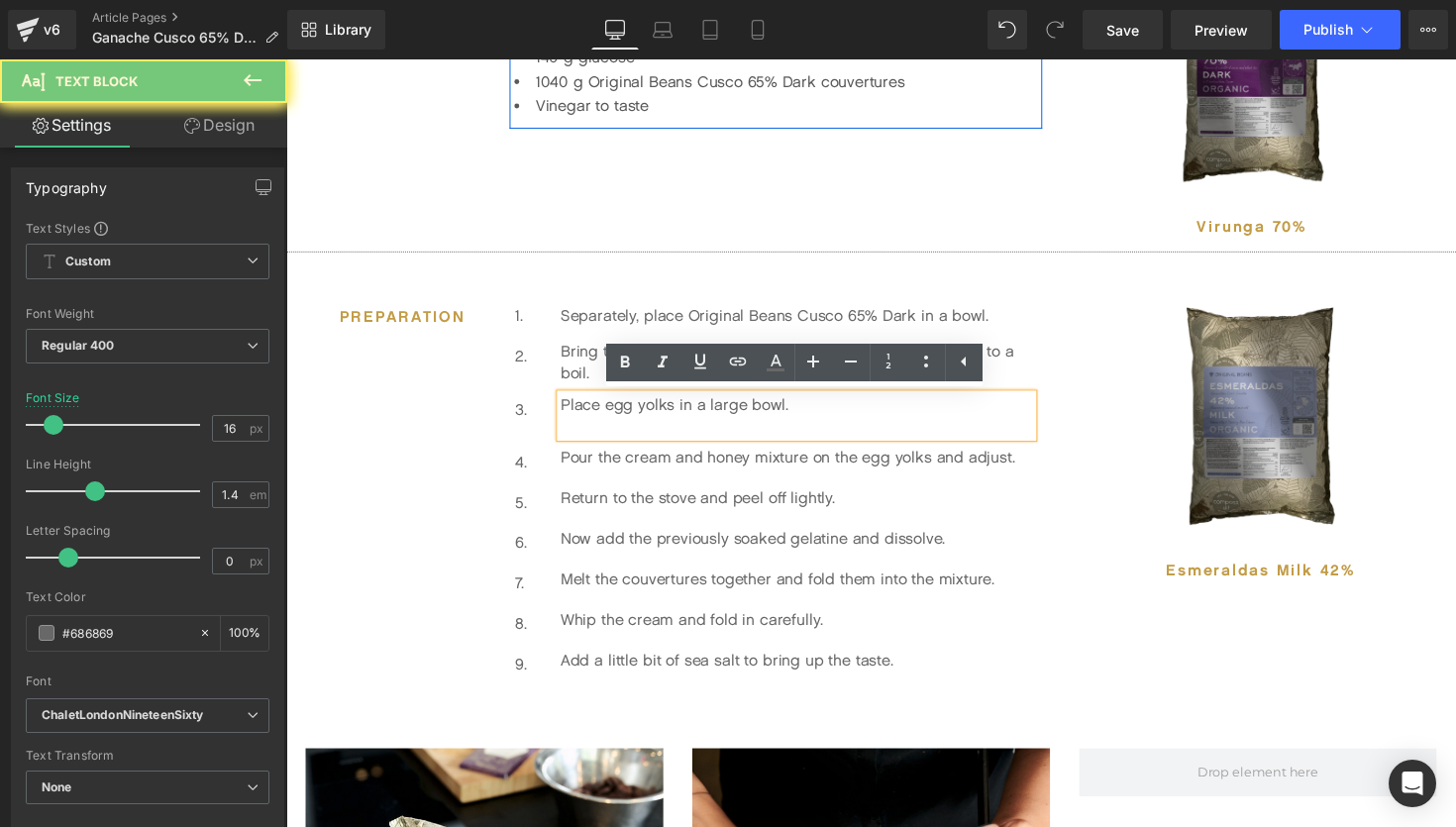 click on "Place egg yolks in a large bowl." at bounding box center [809, 425] 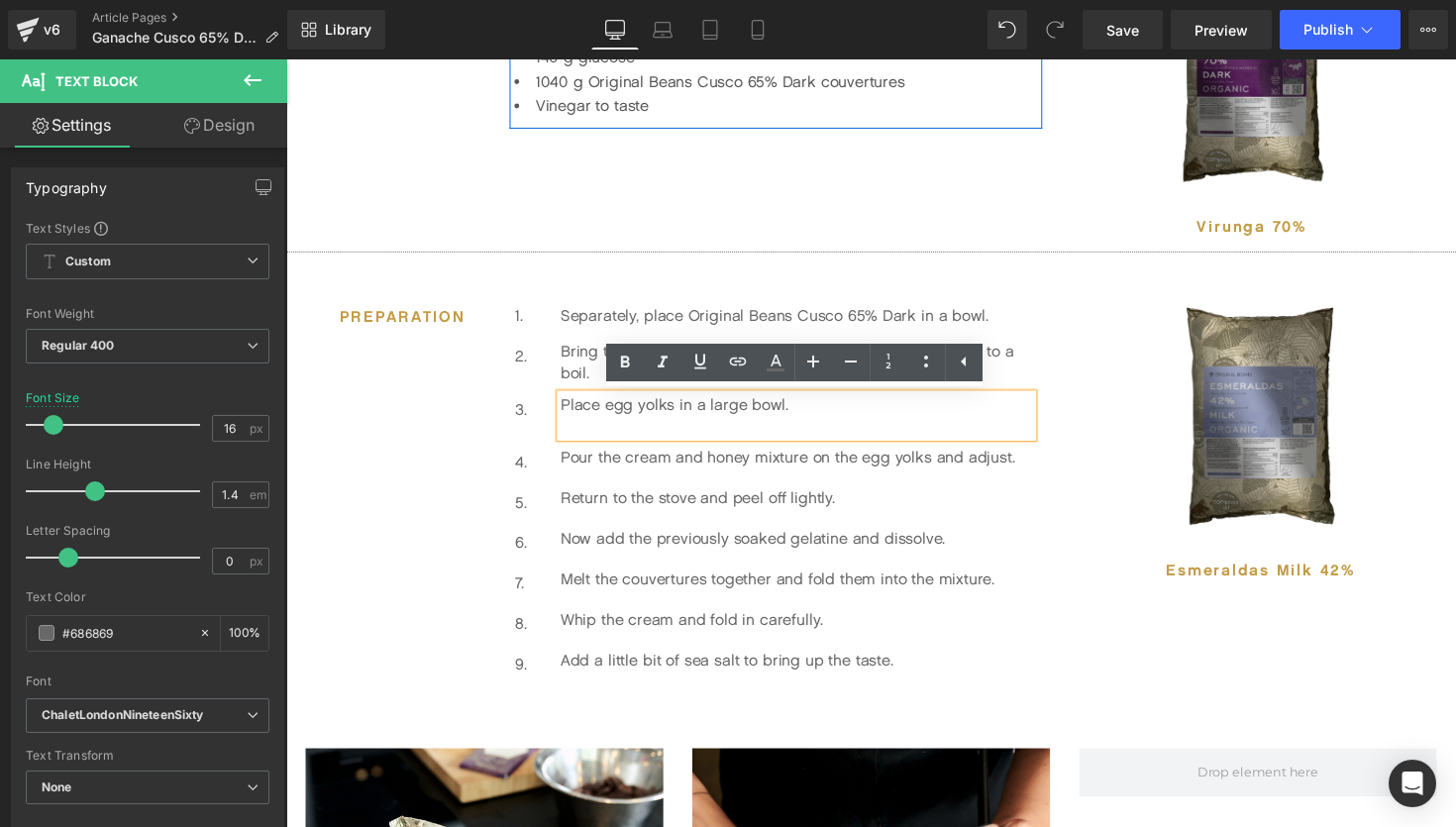 paste 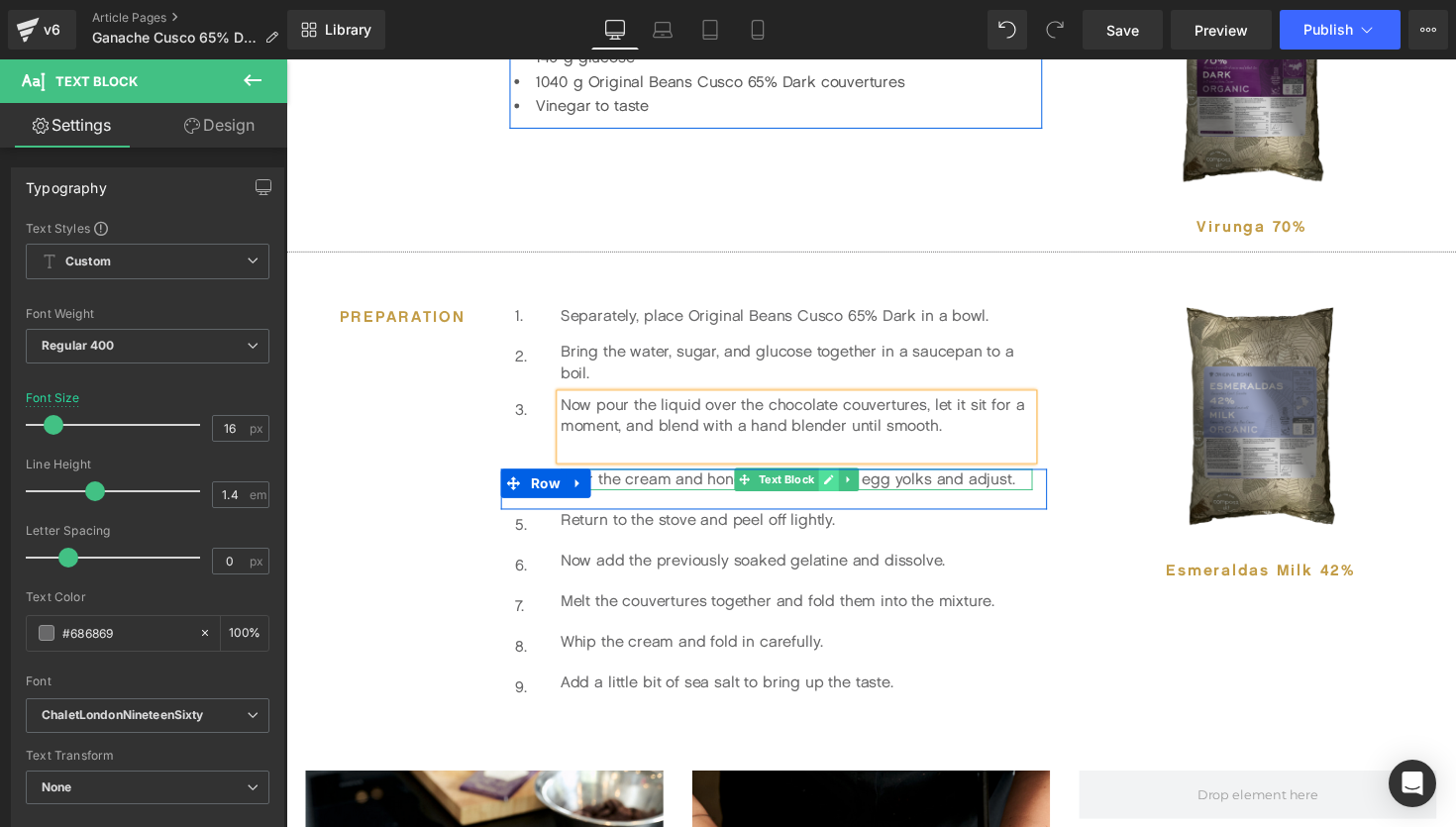 click 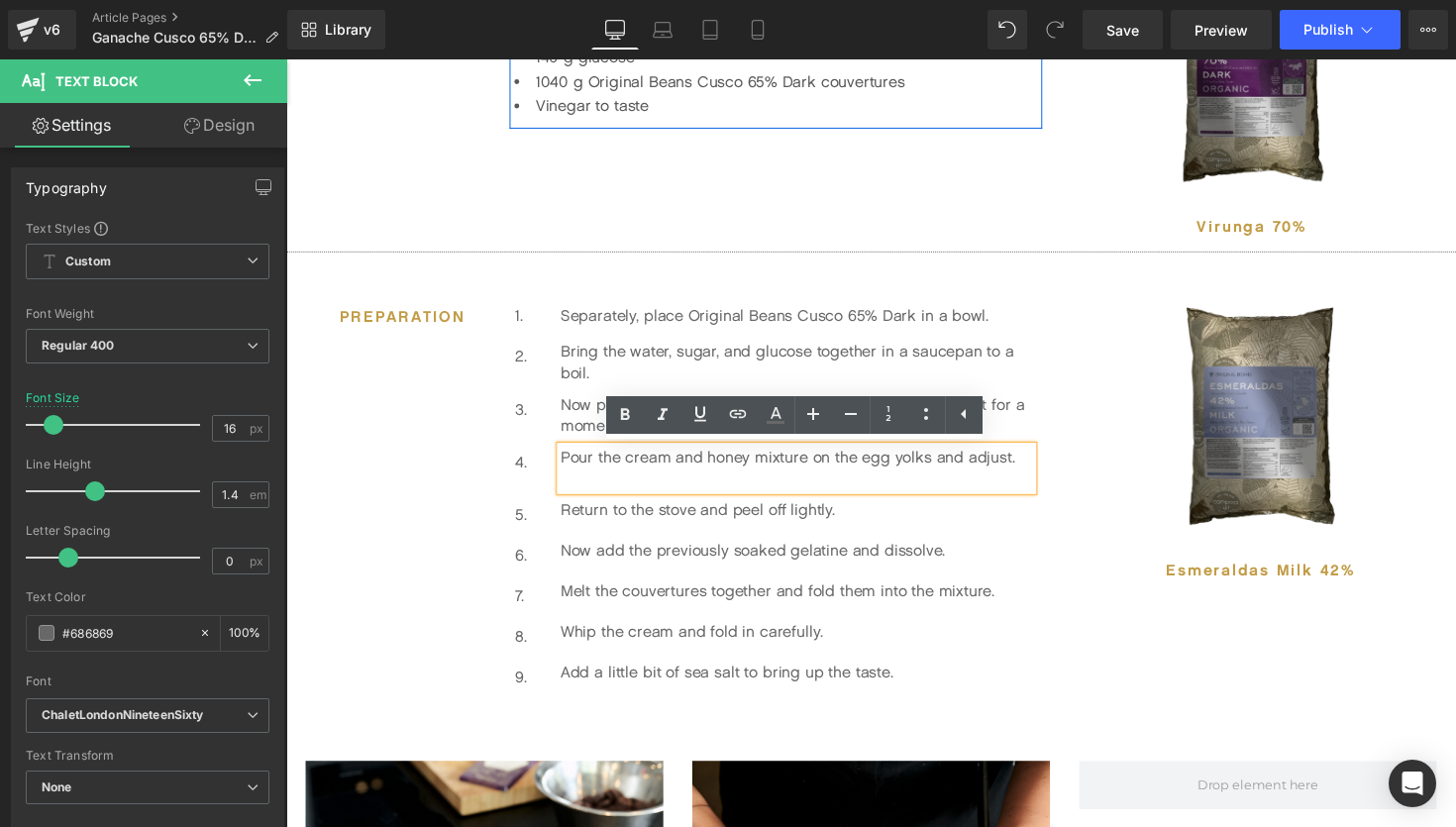 click on "Pour the cream and honey mixture on the egg yolks and adjust." at bounding box center (809, 478) 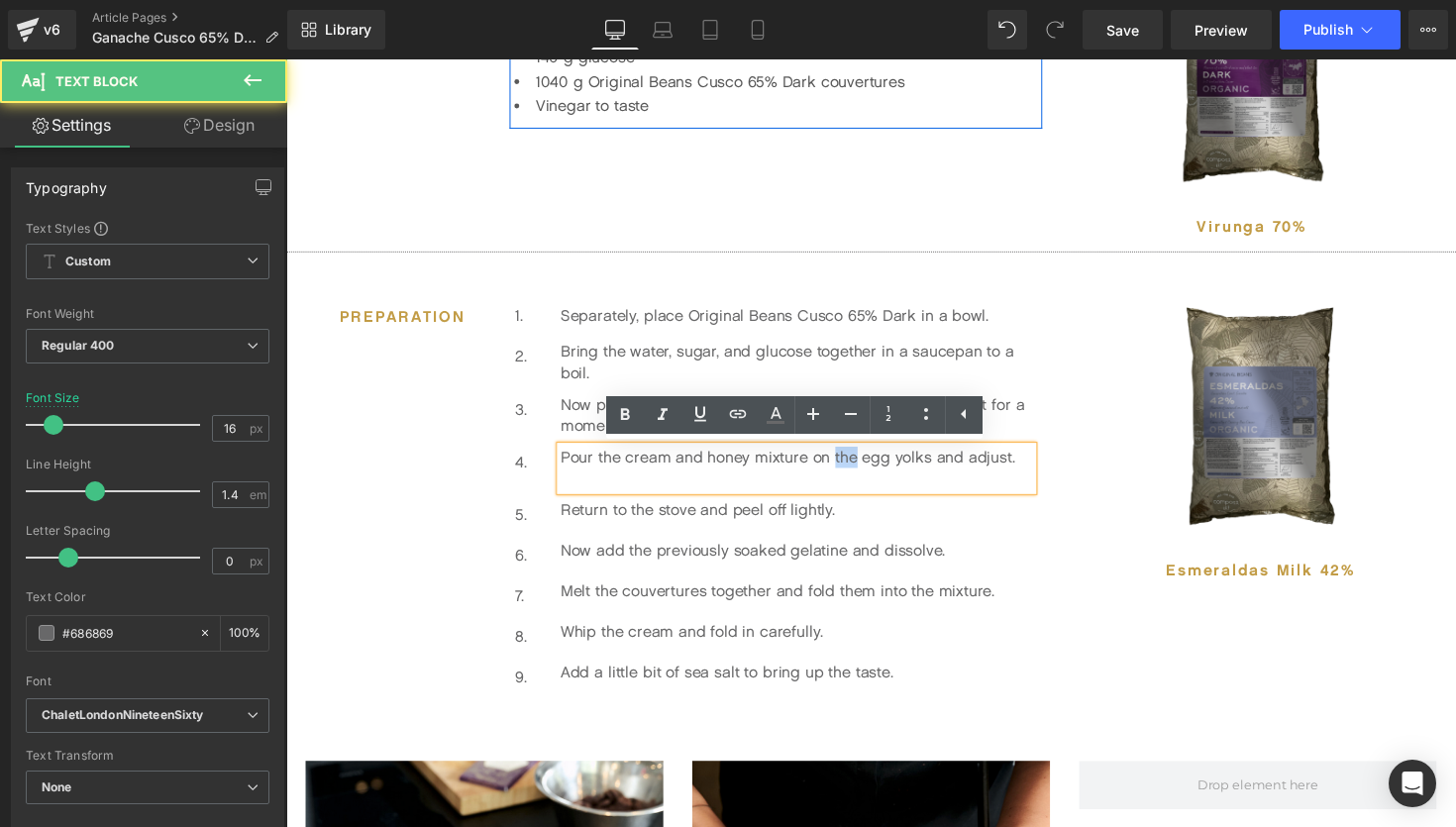 click on "Pour the cream and honey mixture on the egg yolks and adjust." at bounding box center [809, 478] 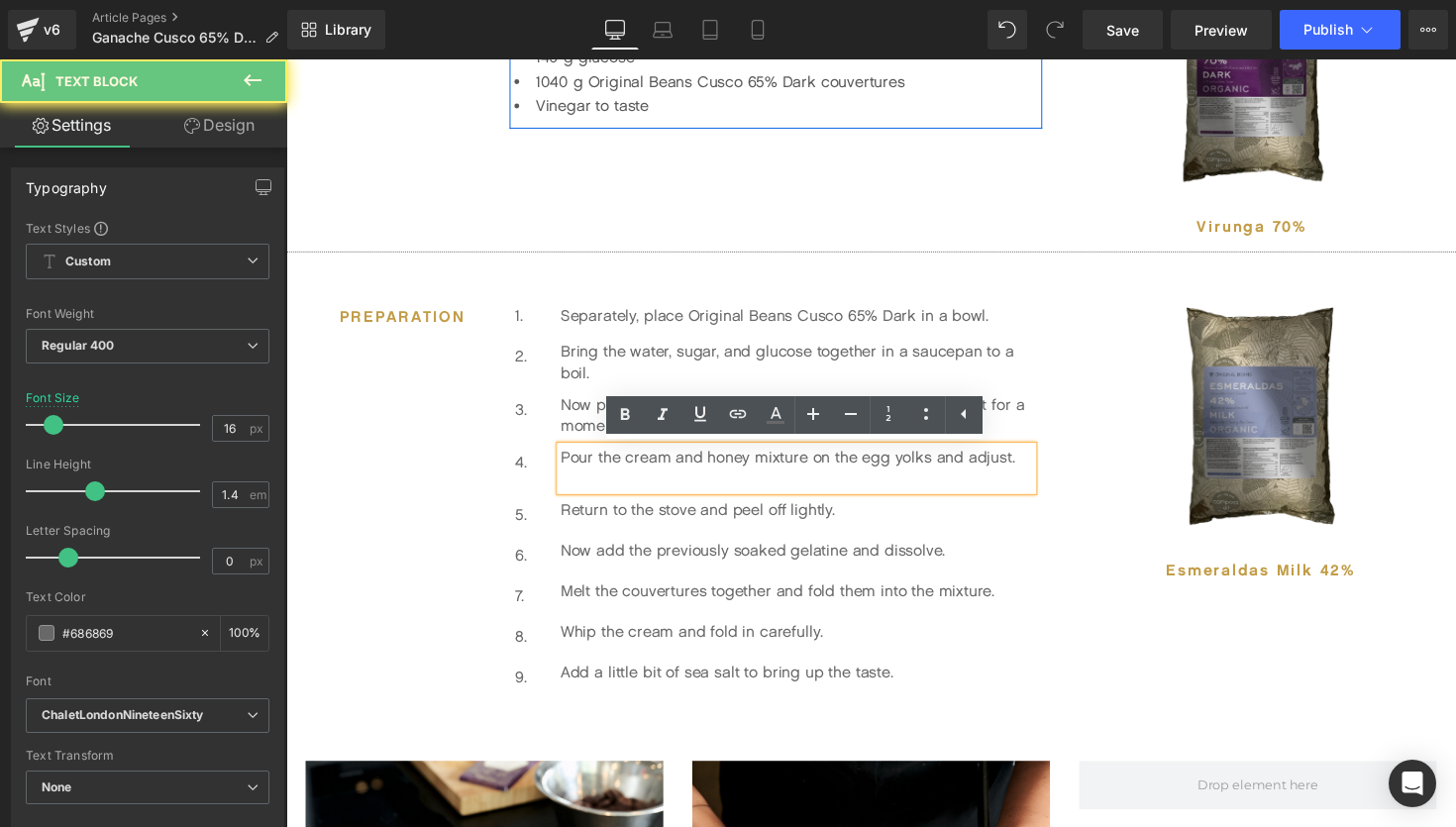 click on "Pour the cream and honey mixture on the egg yolks and adjust." at bounding box center (809, 478) 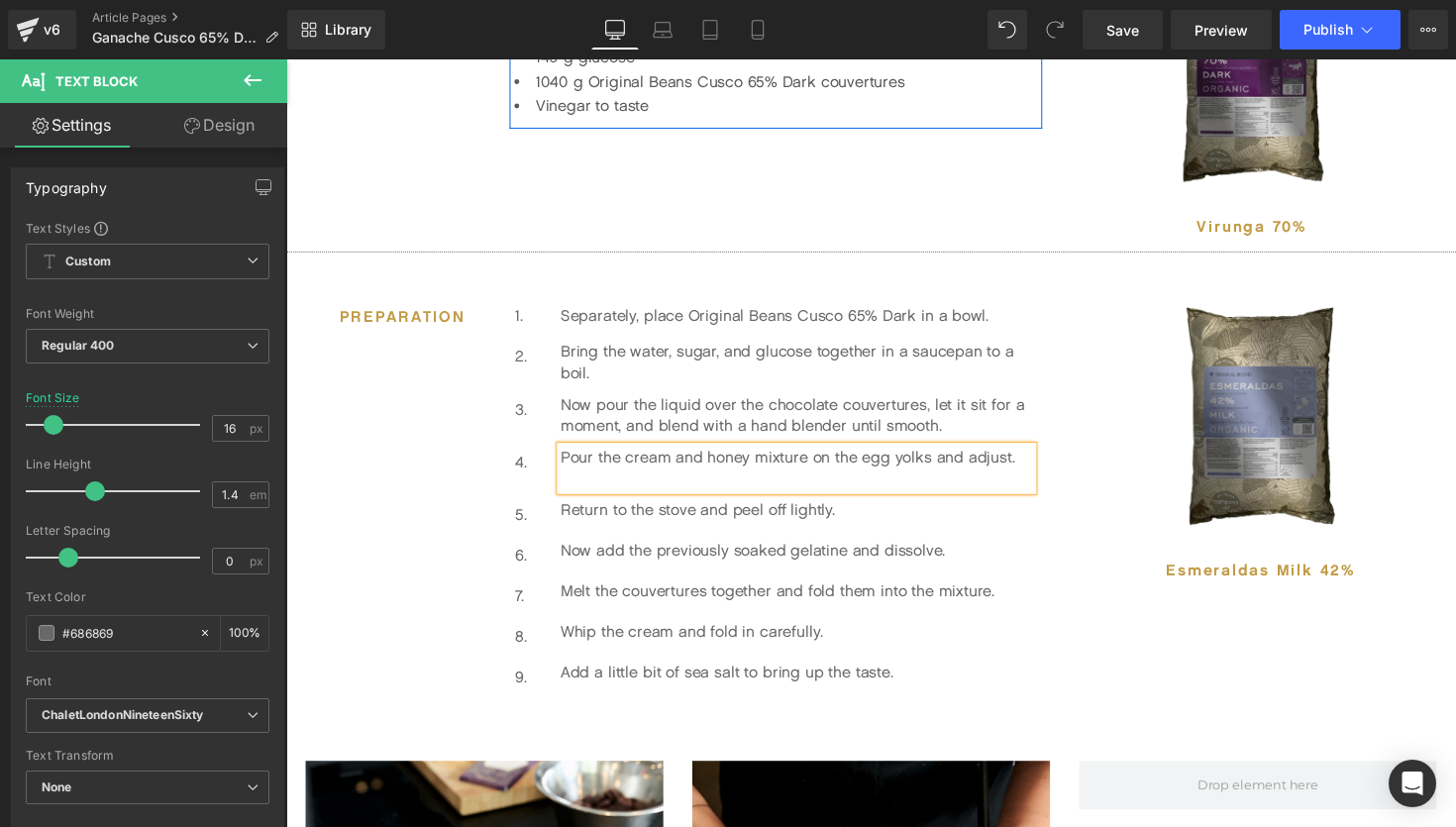 paste 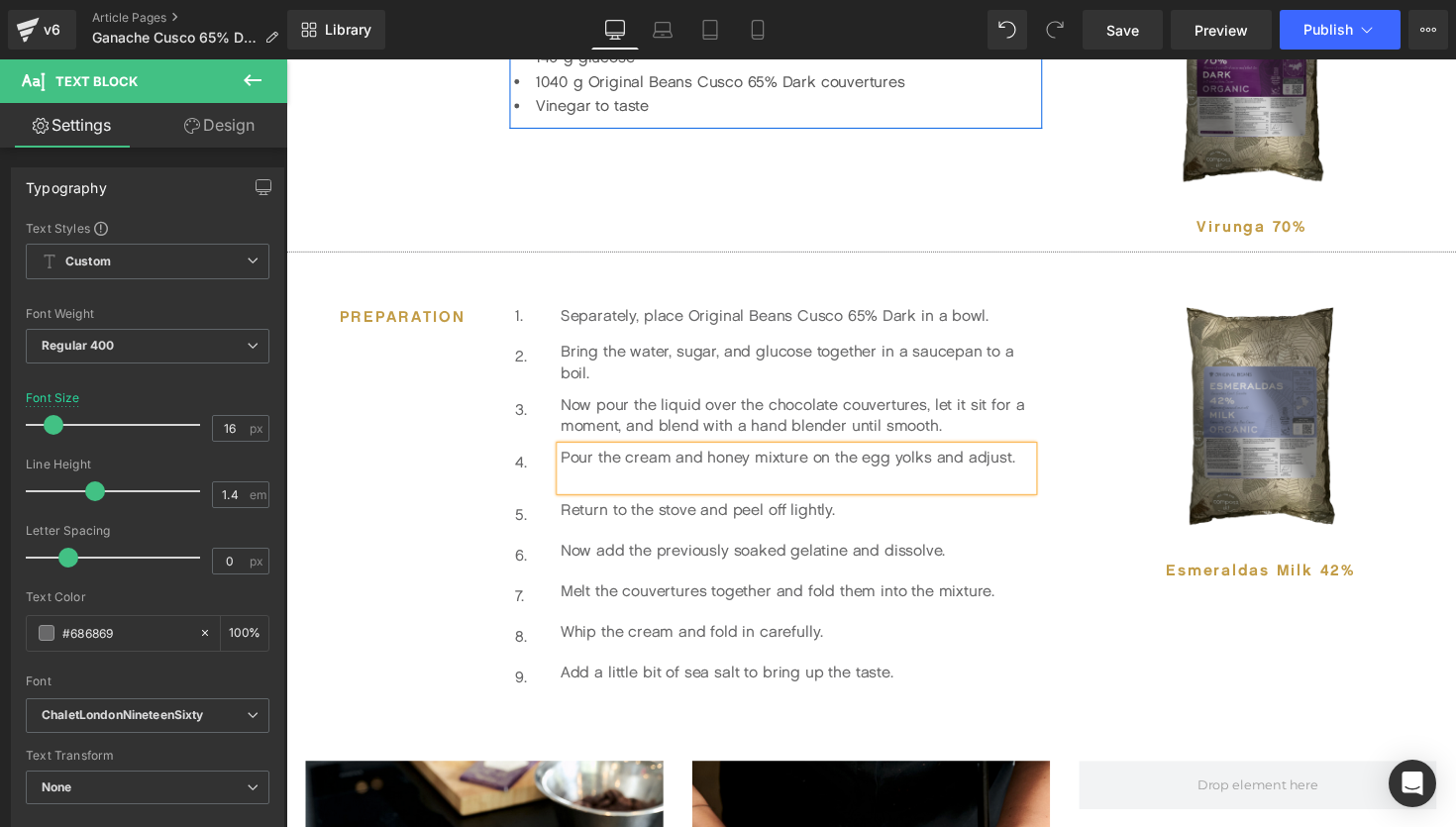 type 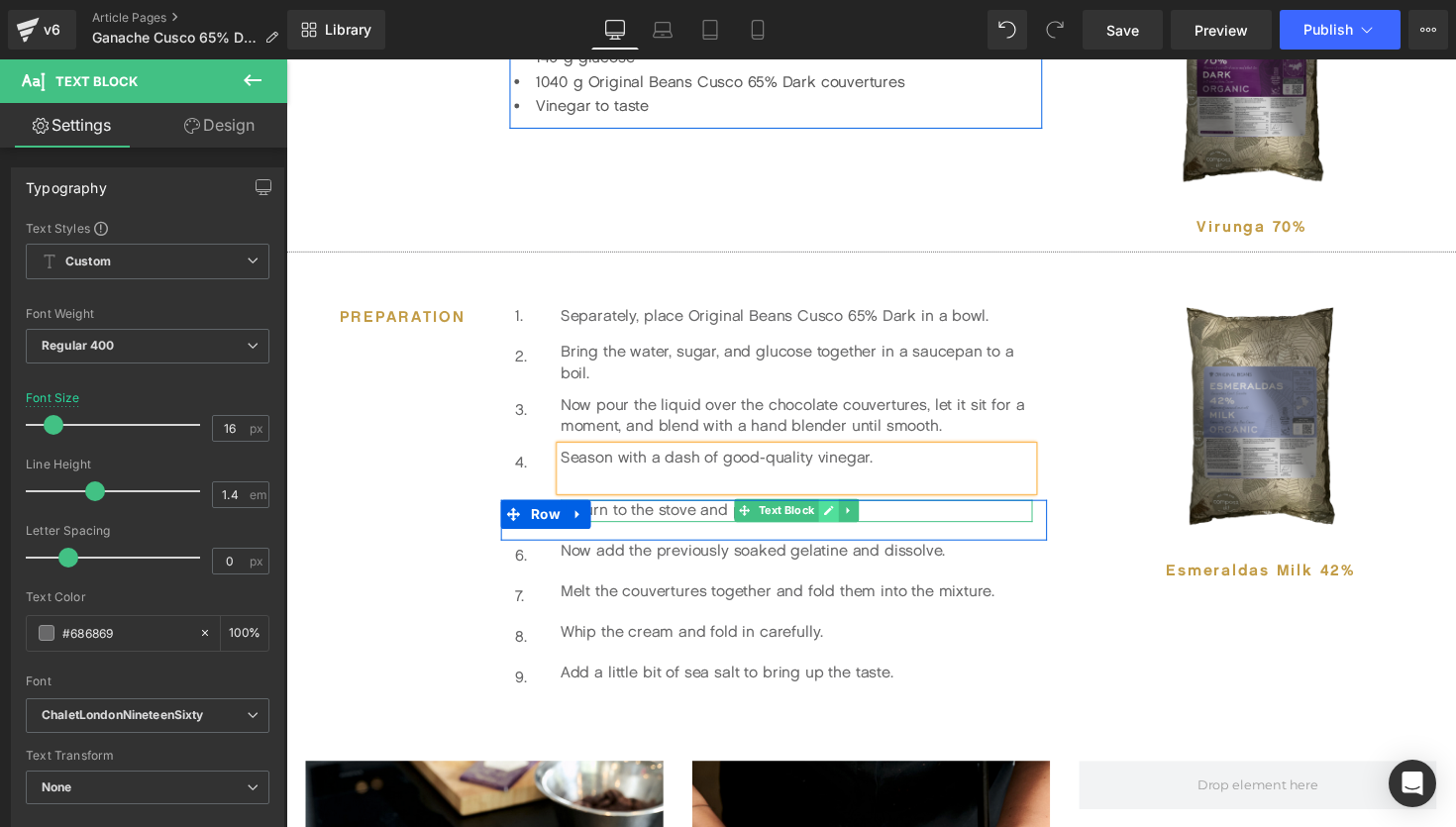 click 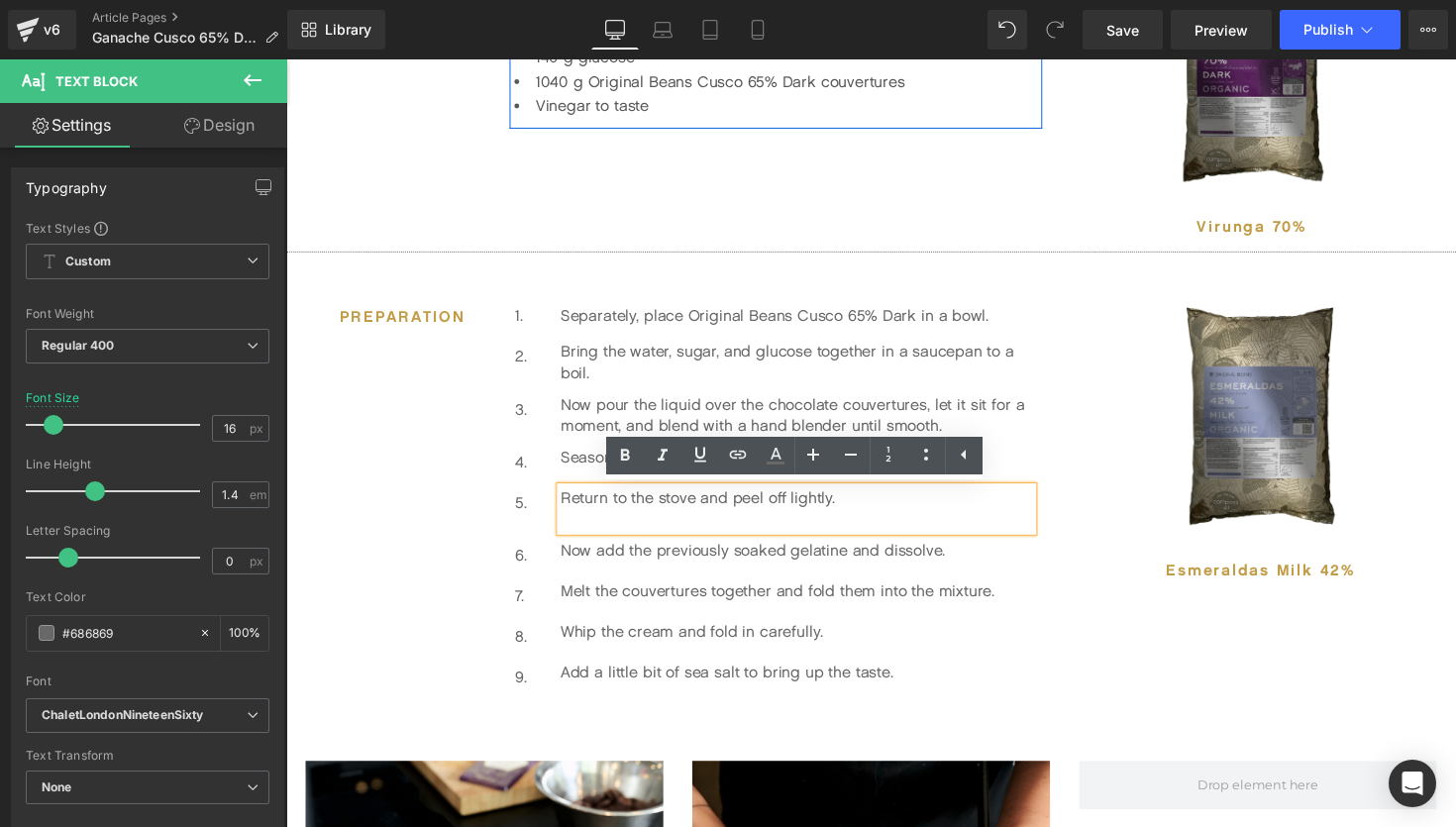click on "Return to the stove and peel off lightly." at bounding box center (809, 520) 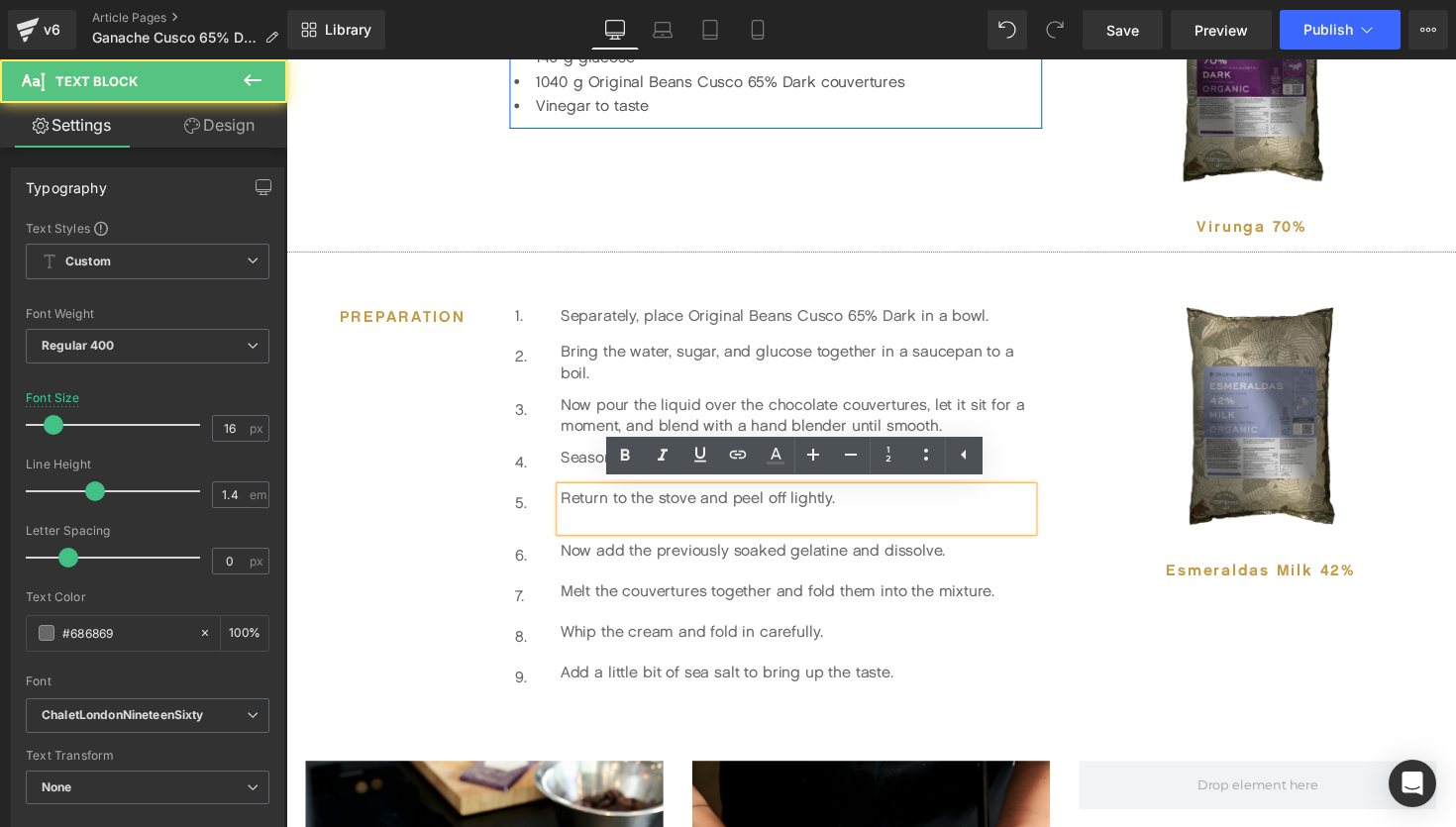 click on "Return to the stove and peel off lightly." at bounding box center (809, 520) 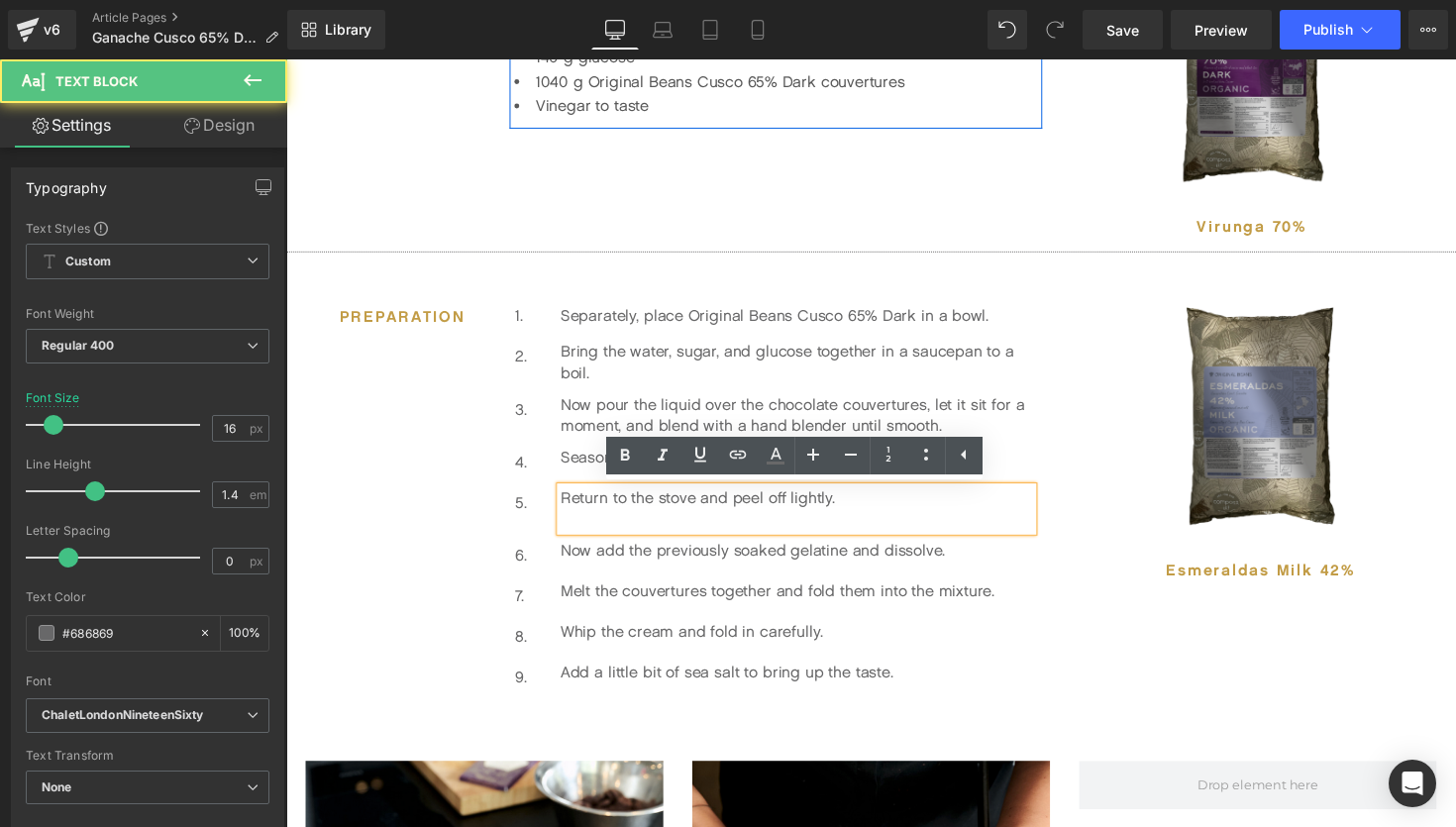 click on "Return to the stove and peel off lightly." at bounding box center [809, 520] 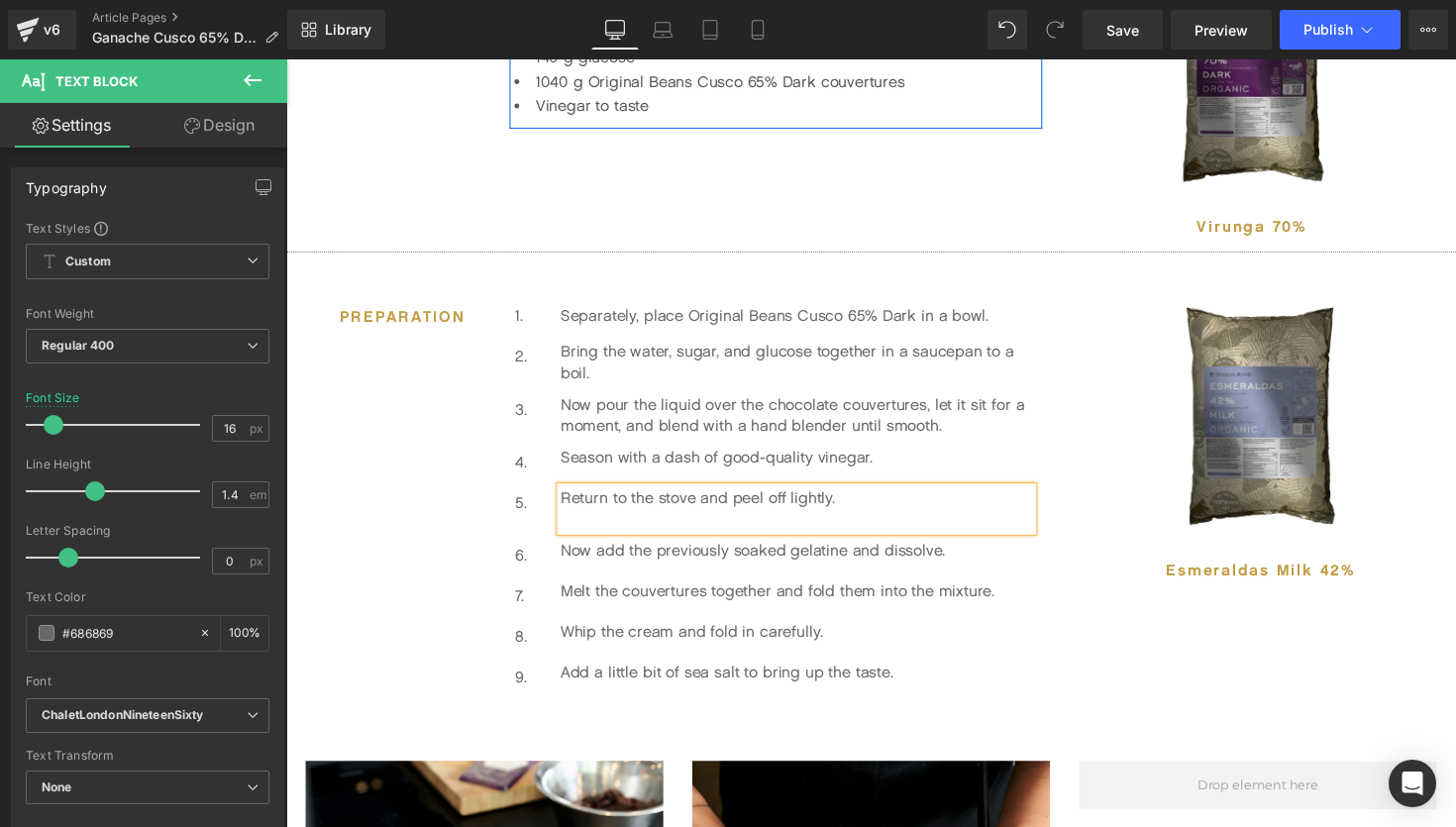 paste 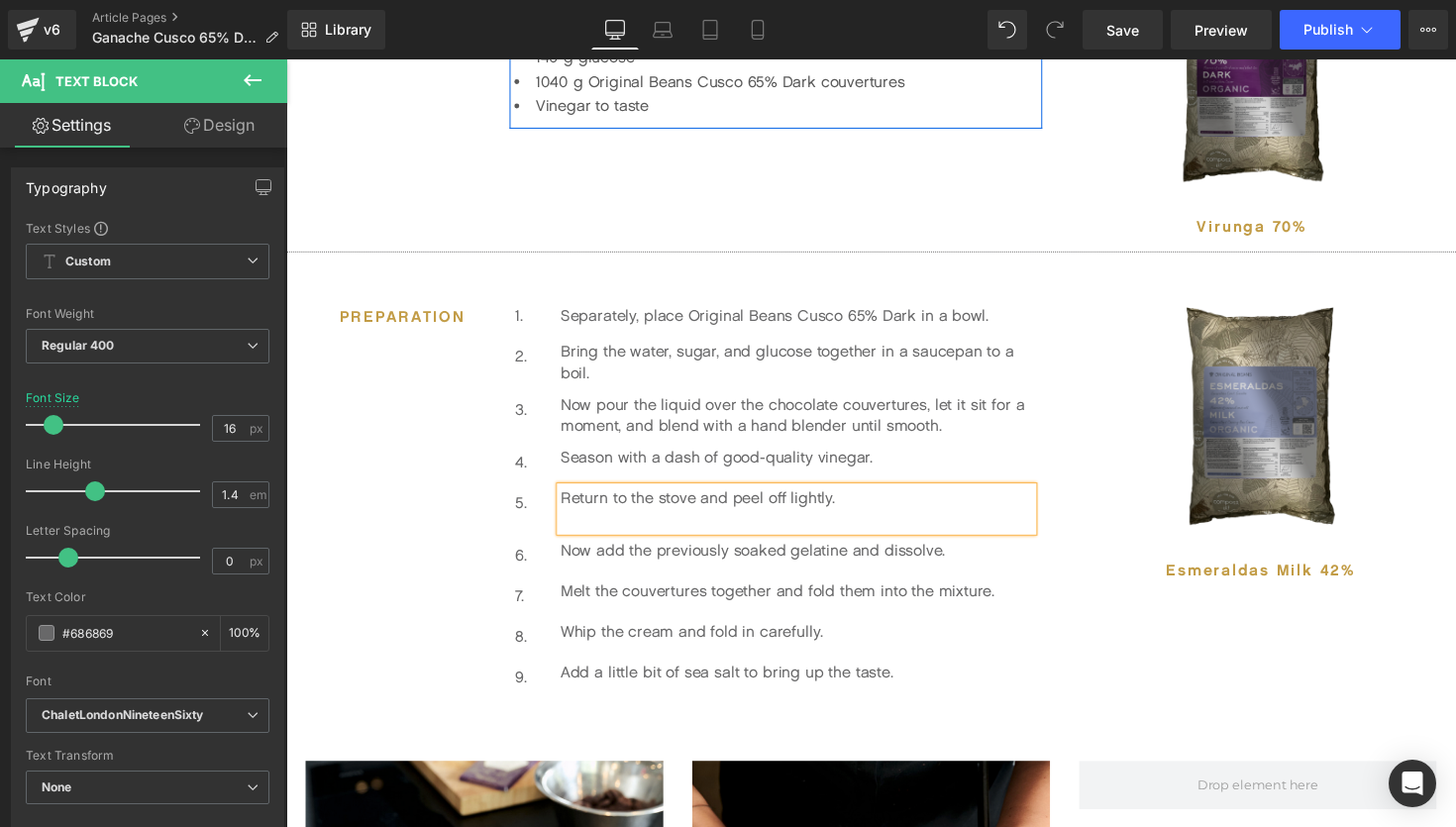 type 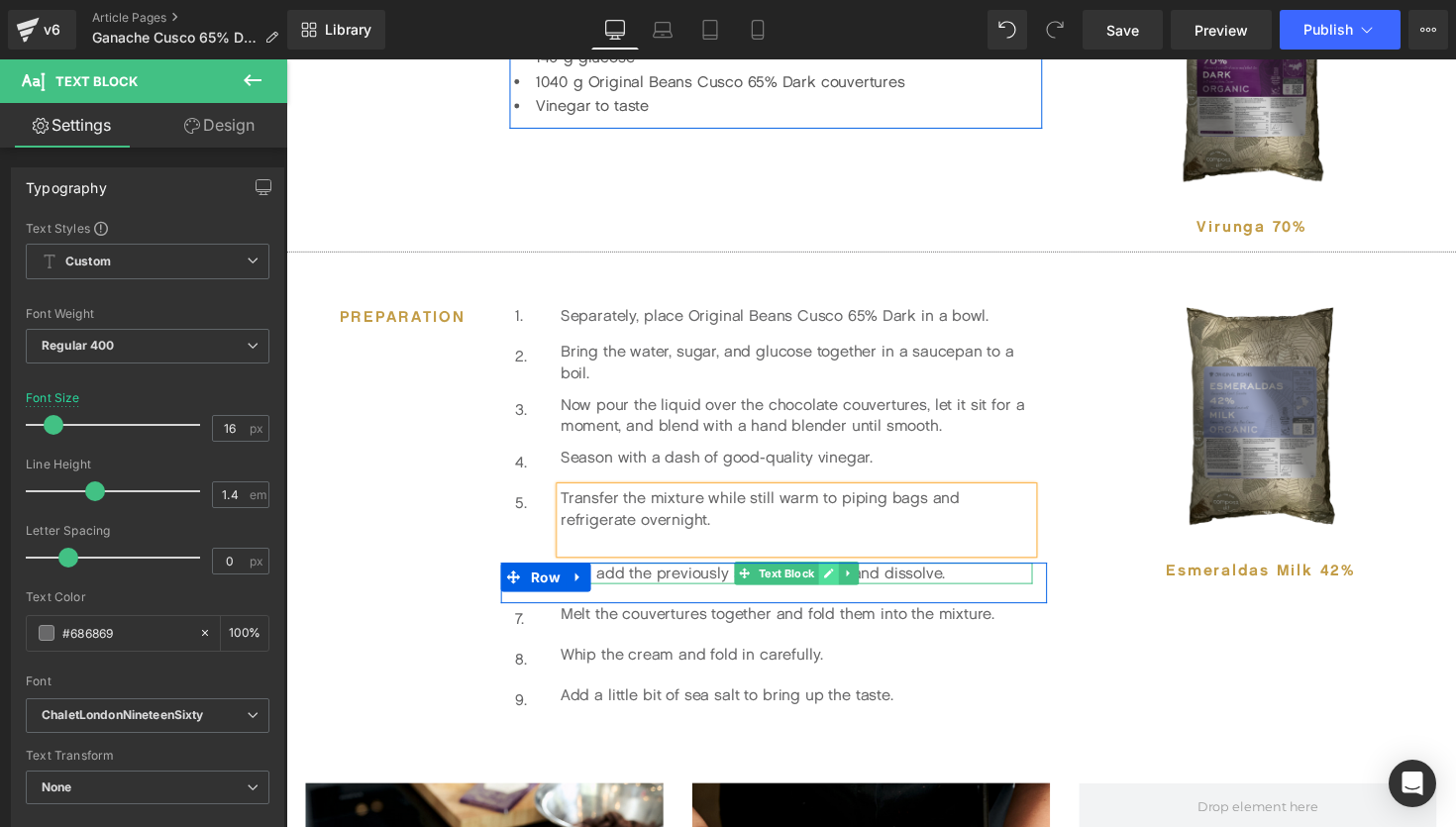 click 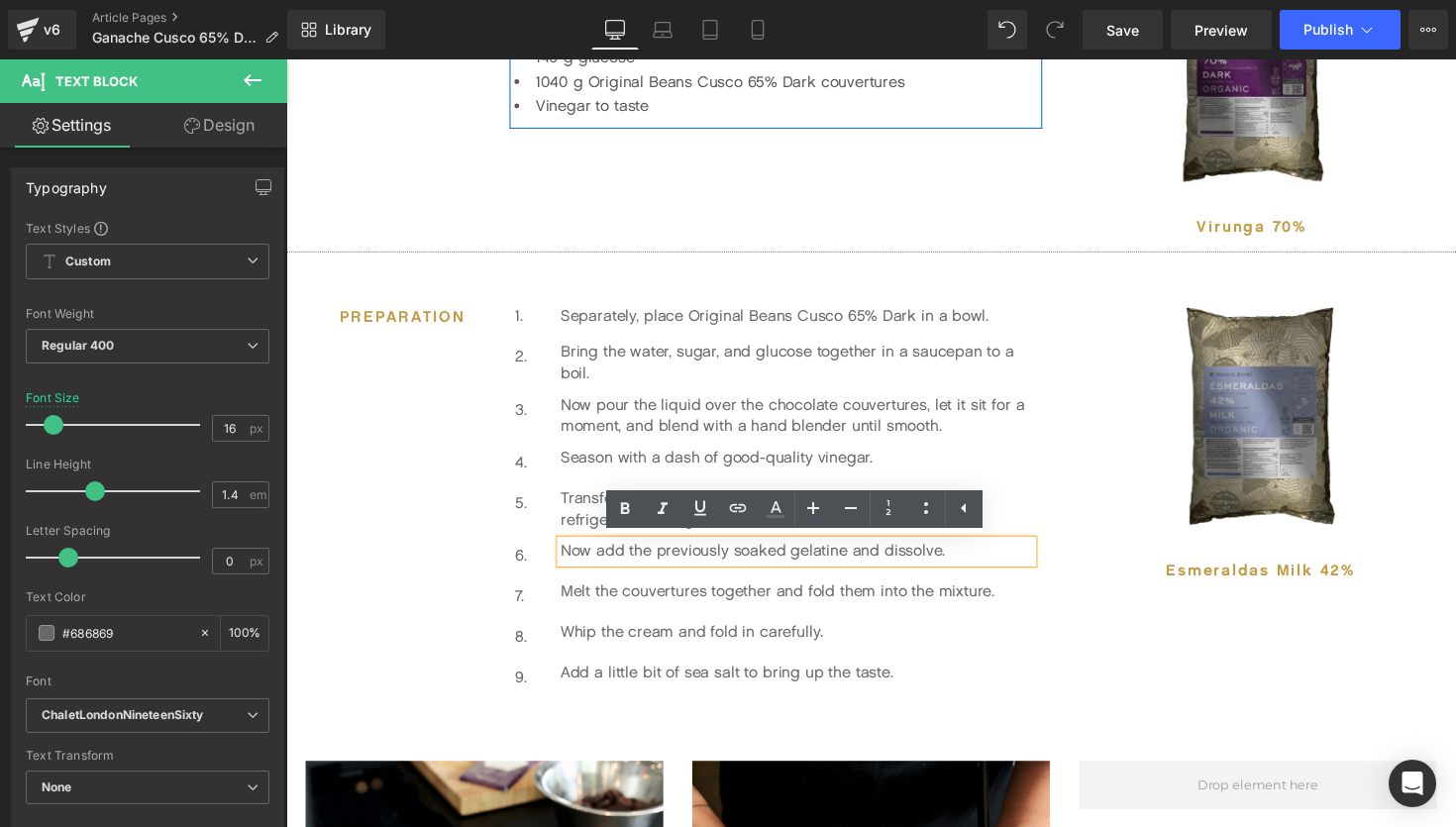 click on "Now add the previously soaked gelatine and dissolve." at bounding box center [809, 564] 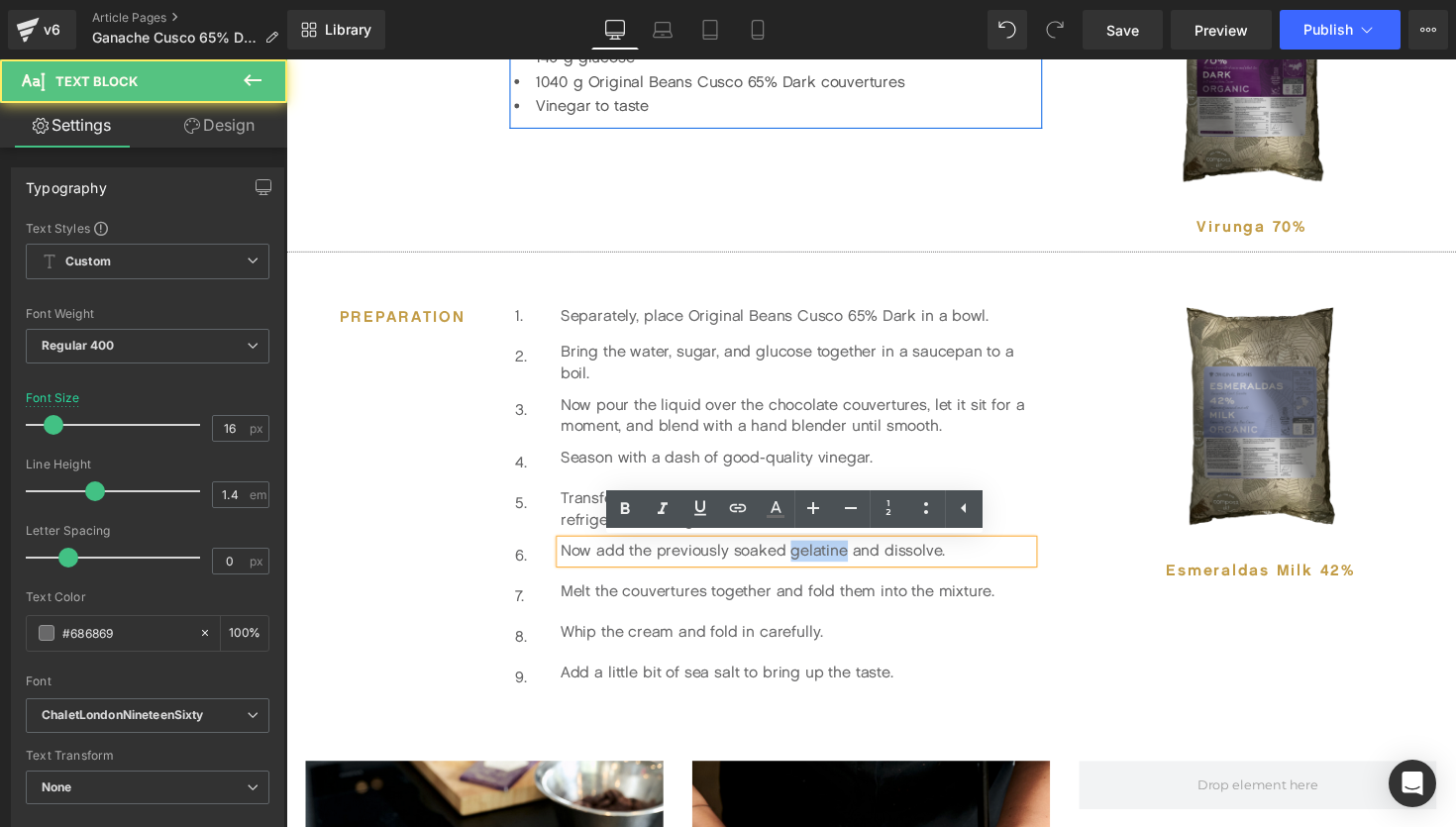 click on "Now add the previously soaked gelatine and dissolve." at bounding box center [809, 564] 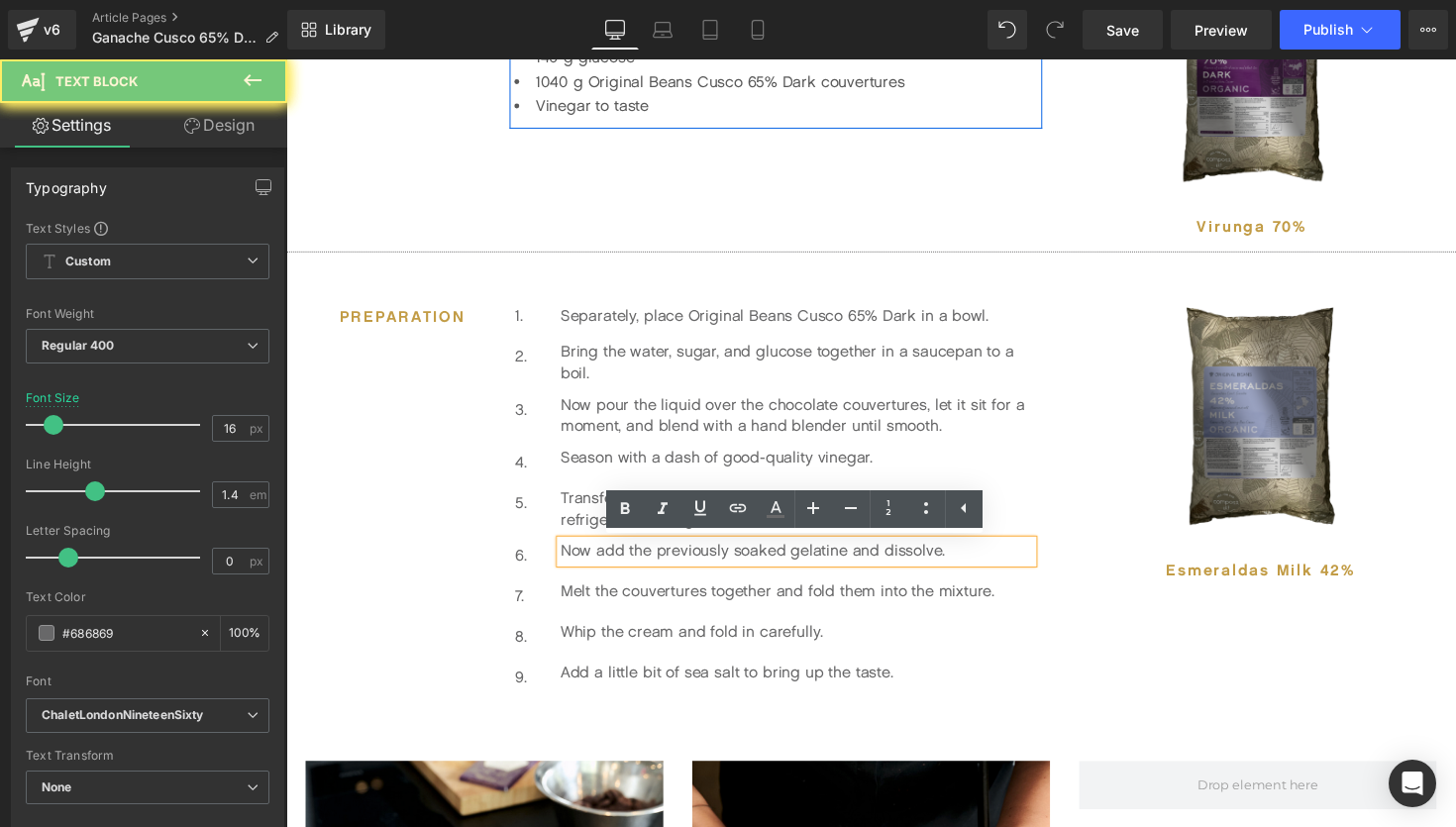 click on "Now add the previously soaked gelatine and dissolve." at bounding box center [809, 564] 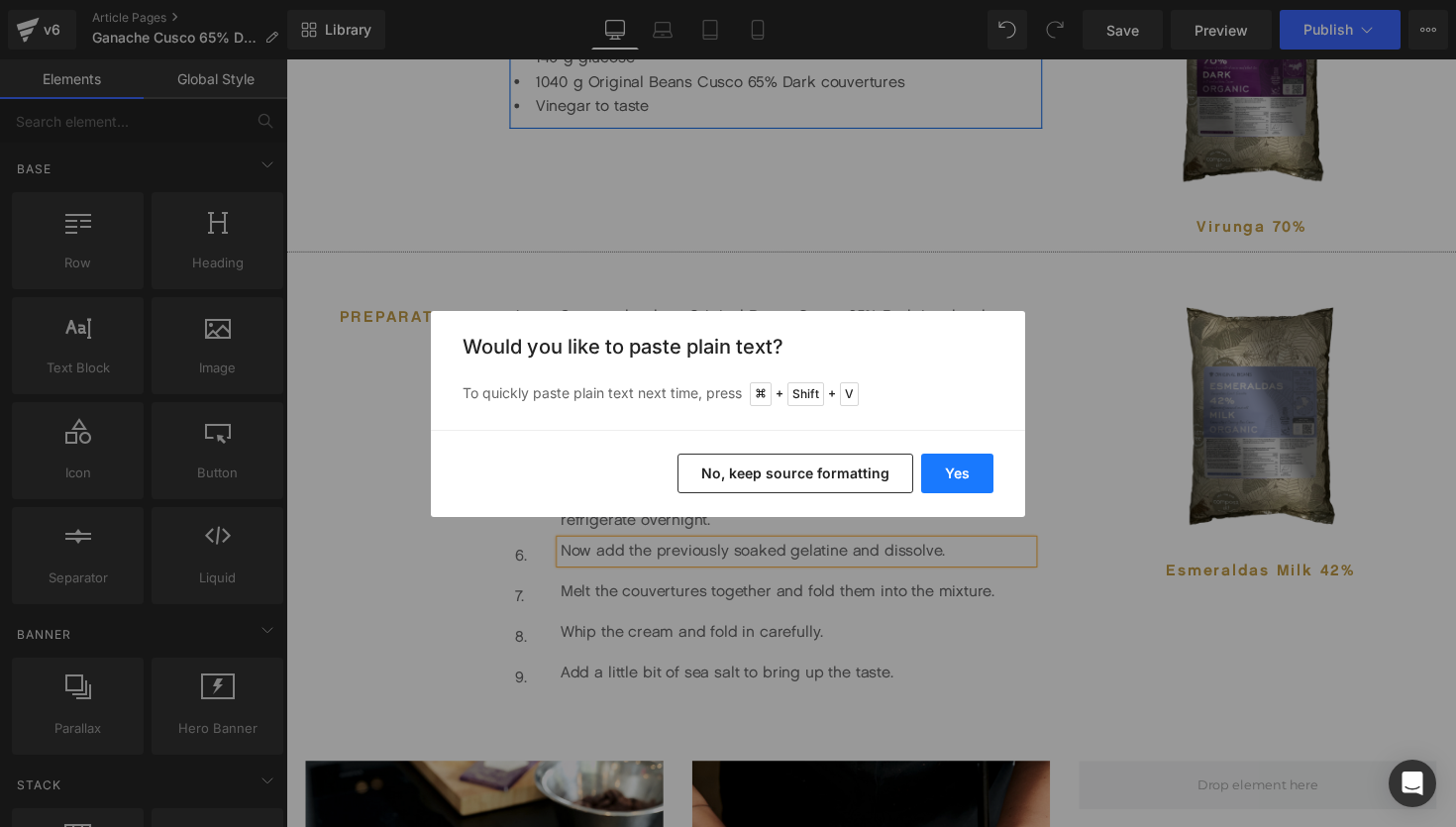 click on "Yes" at bounding box center (957, 473) 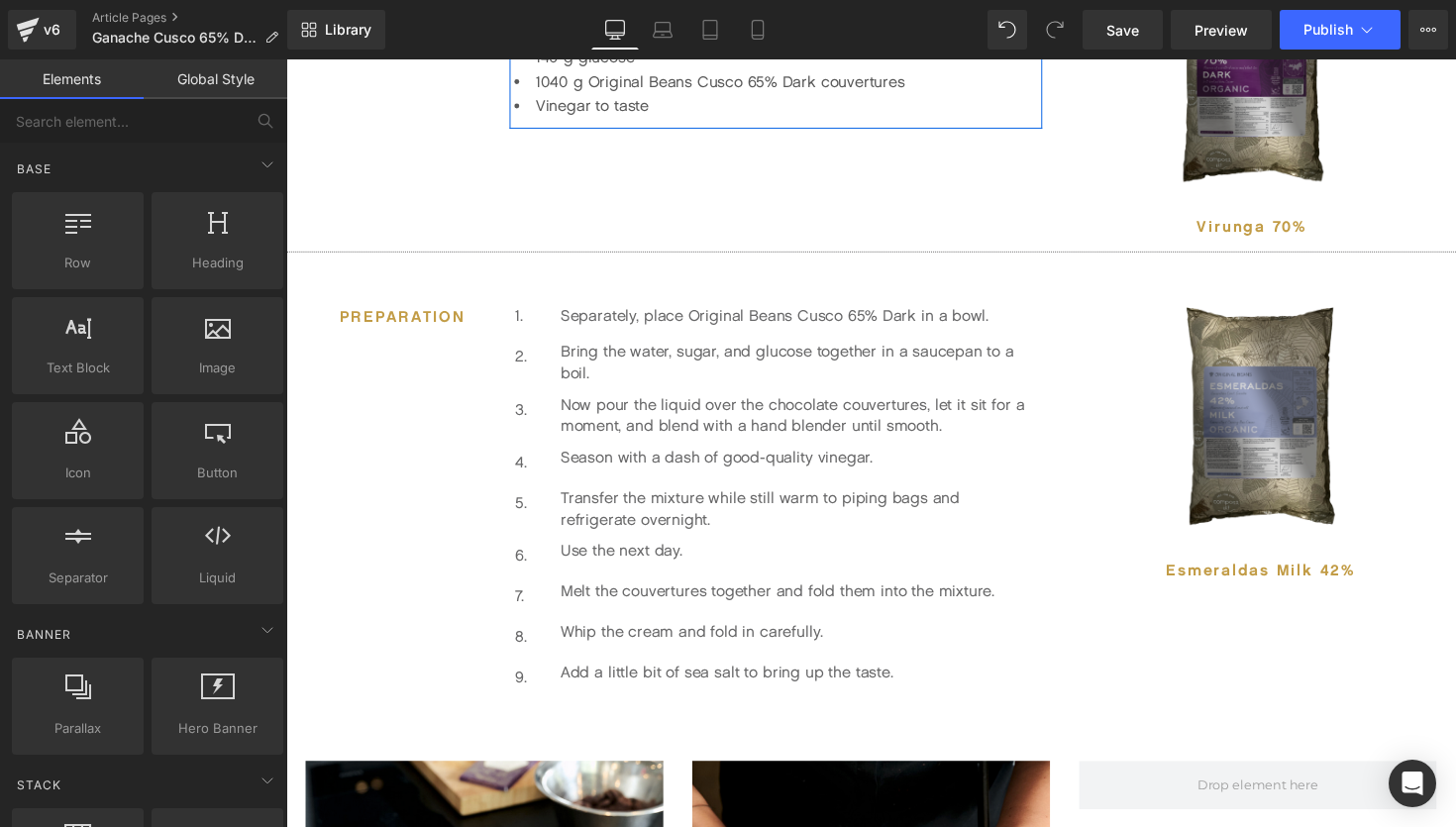 type 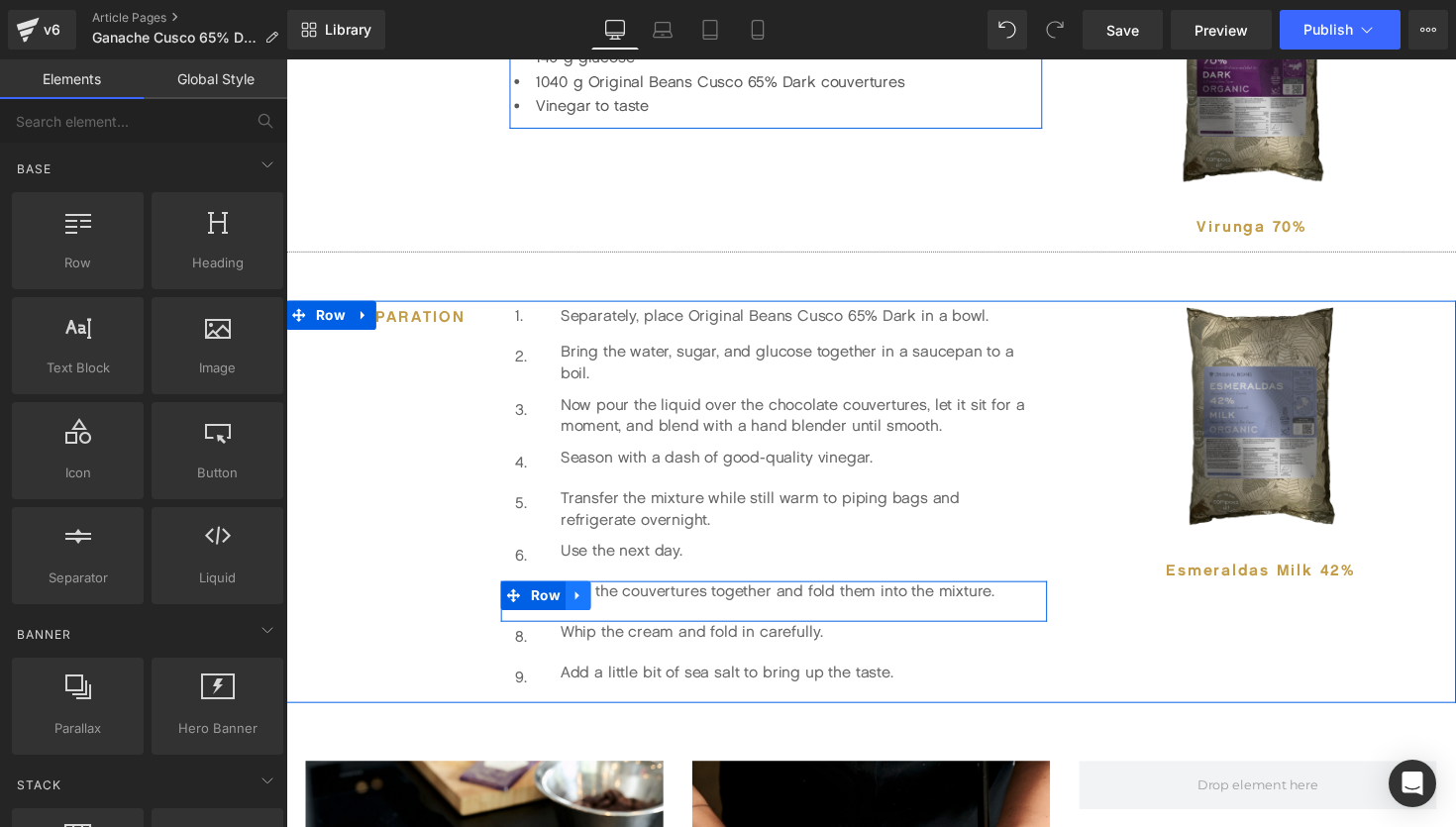 click at bounding box center [585, 609] 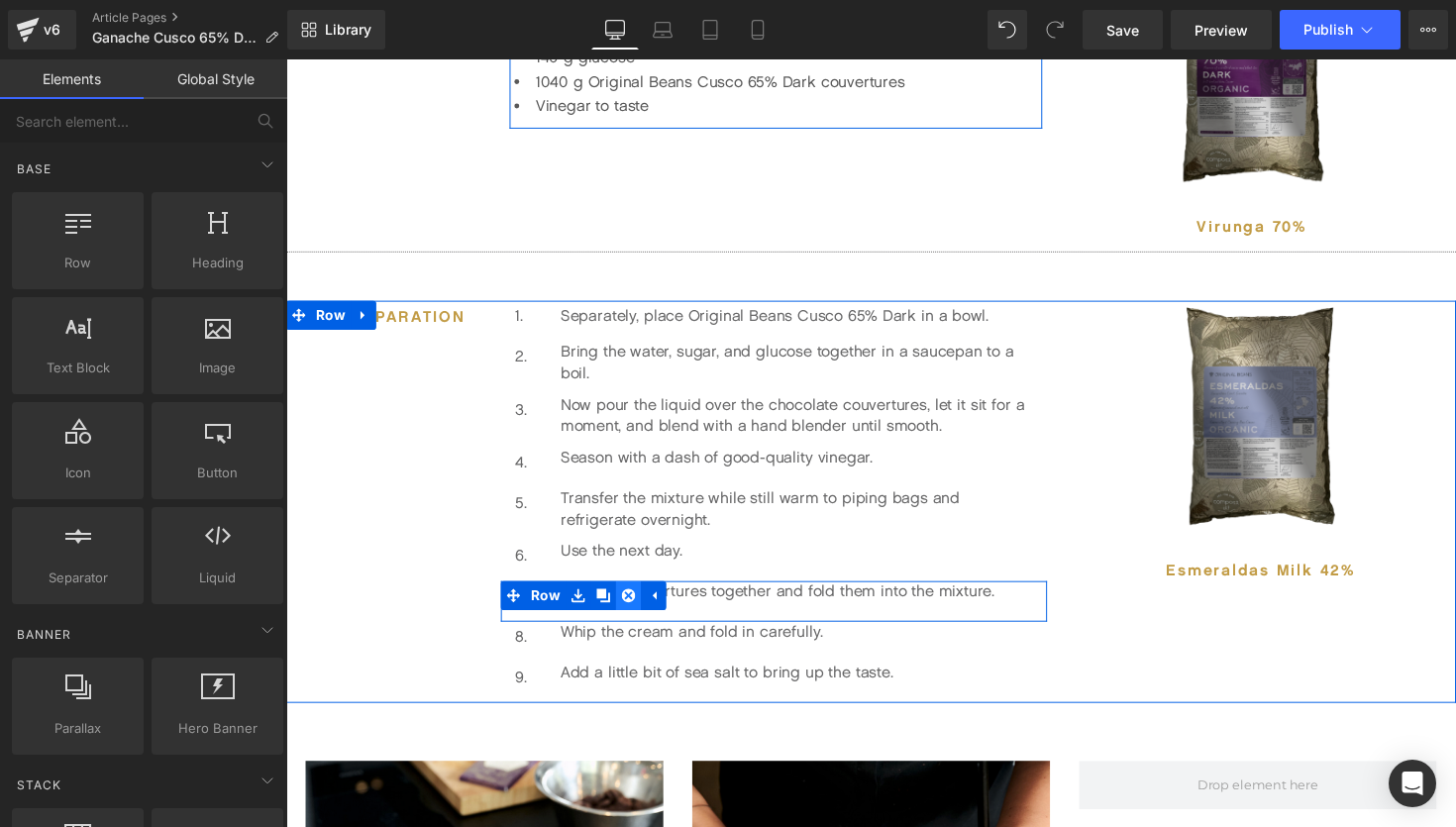 click 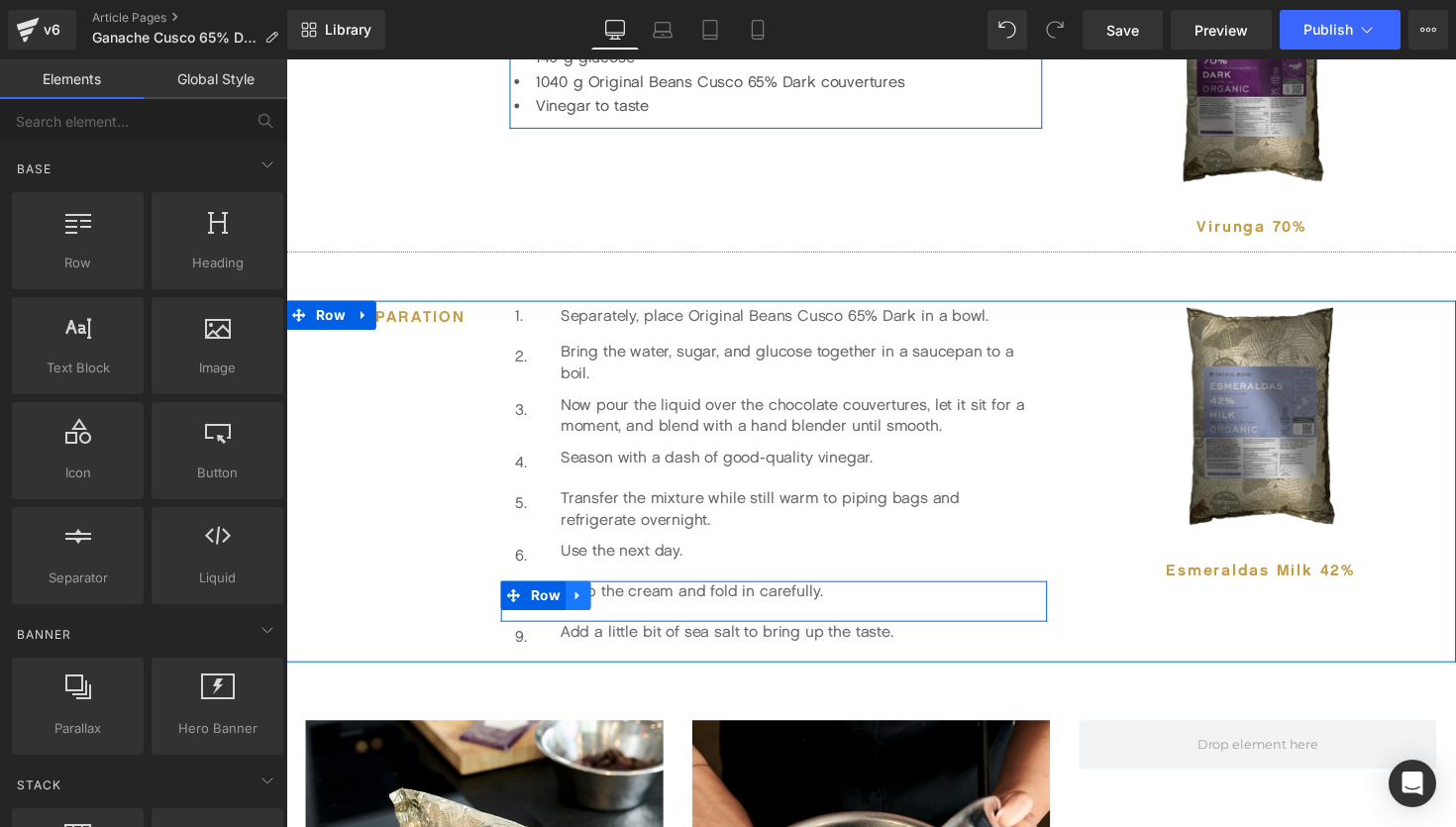 click 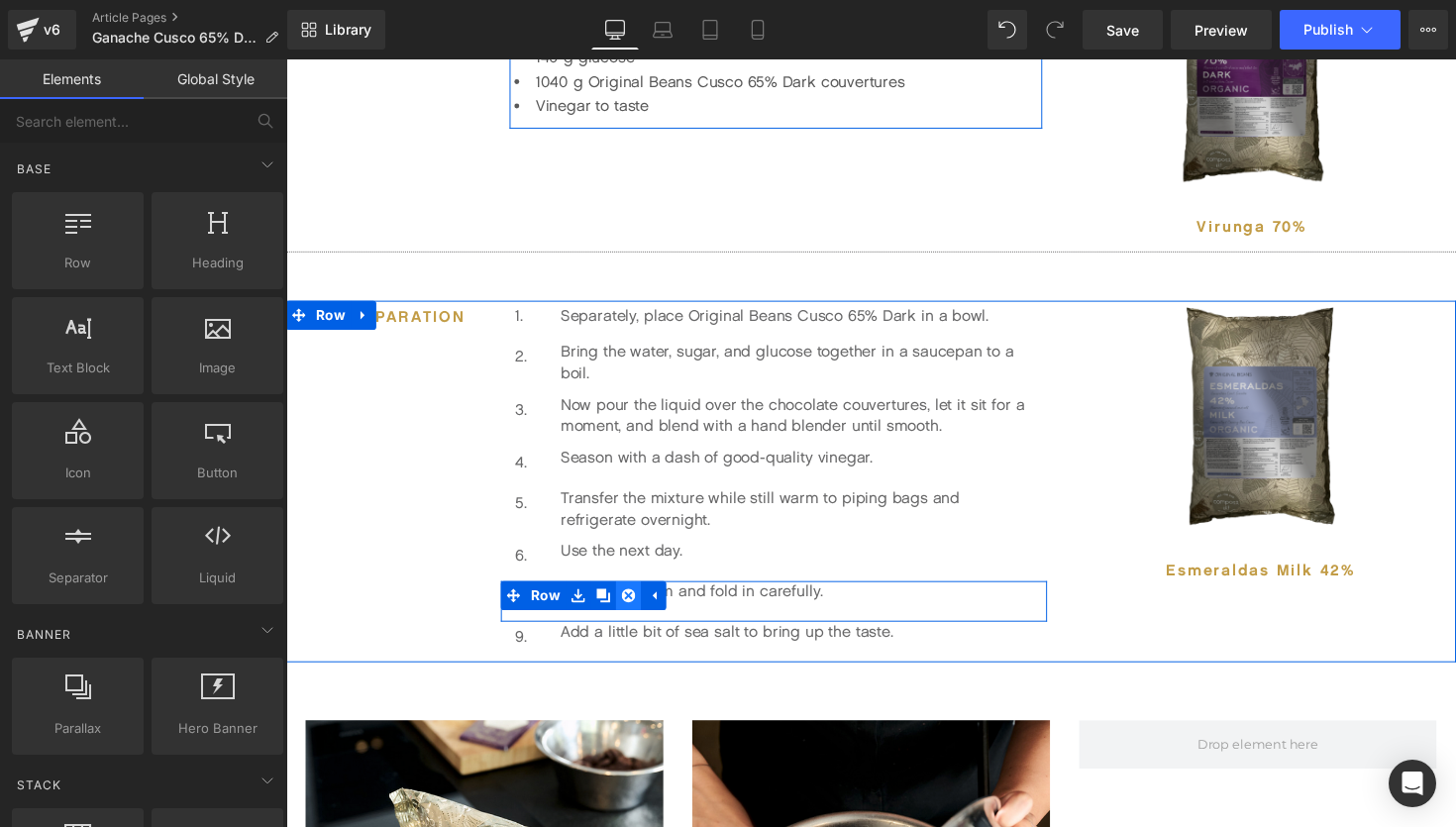 click 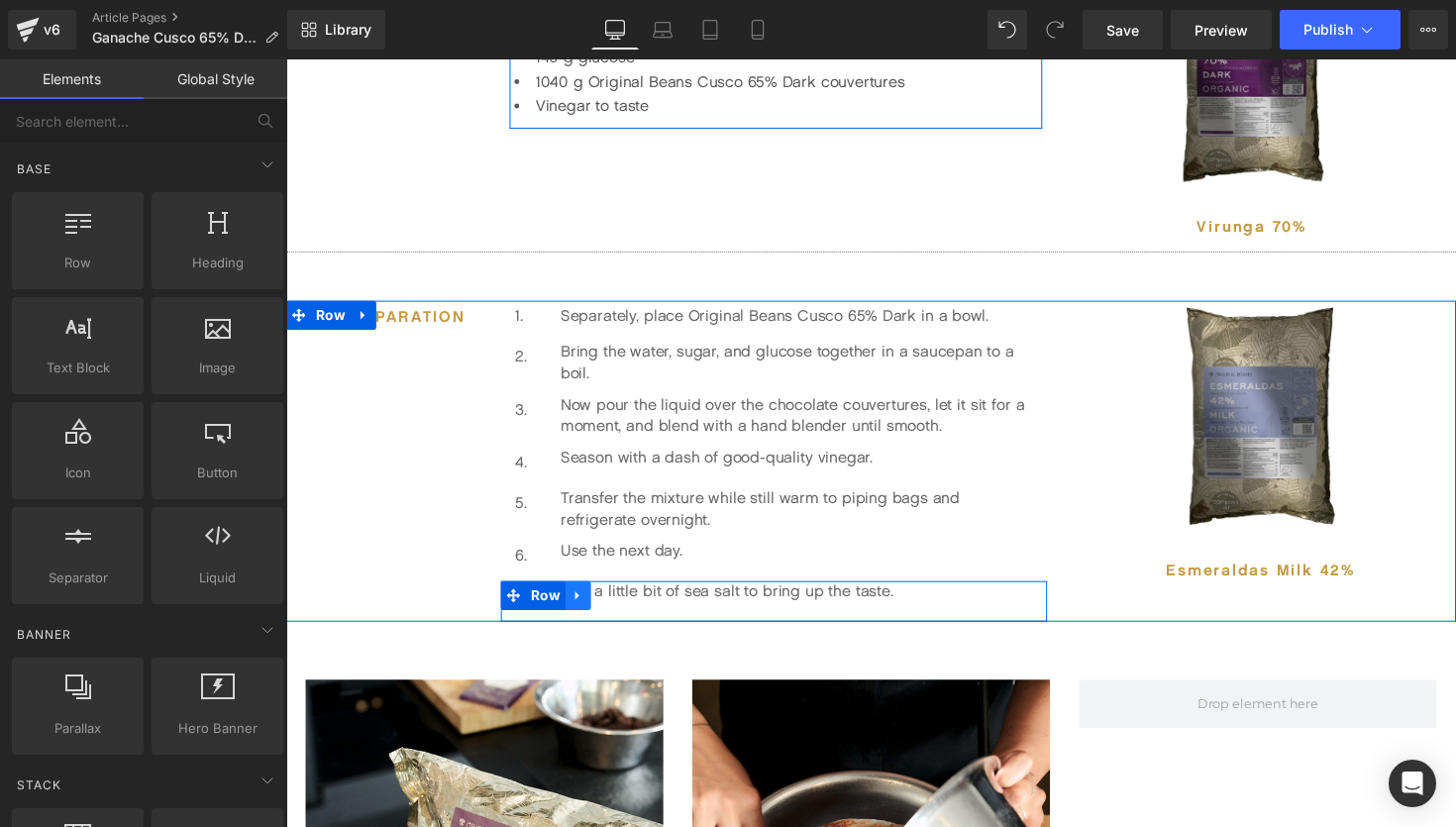 click 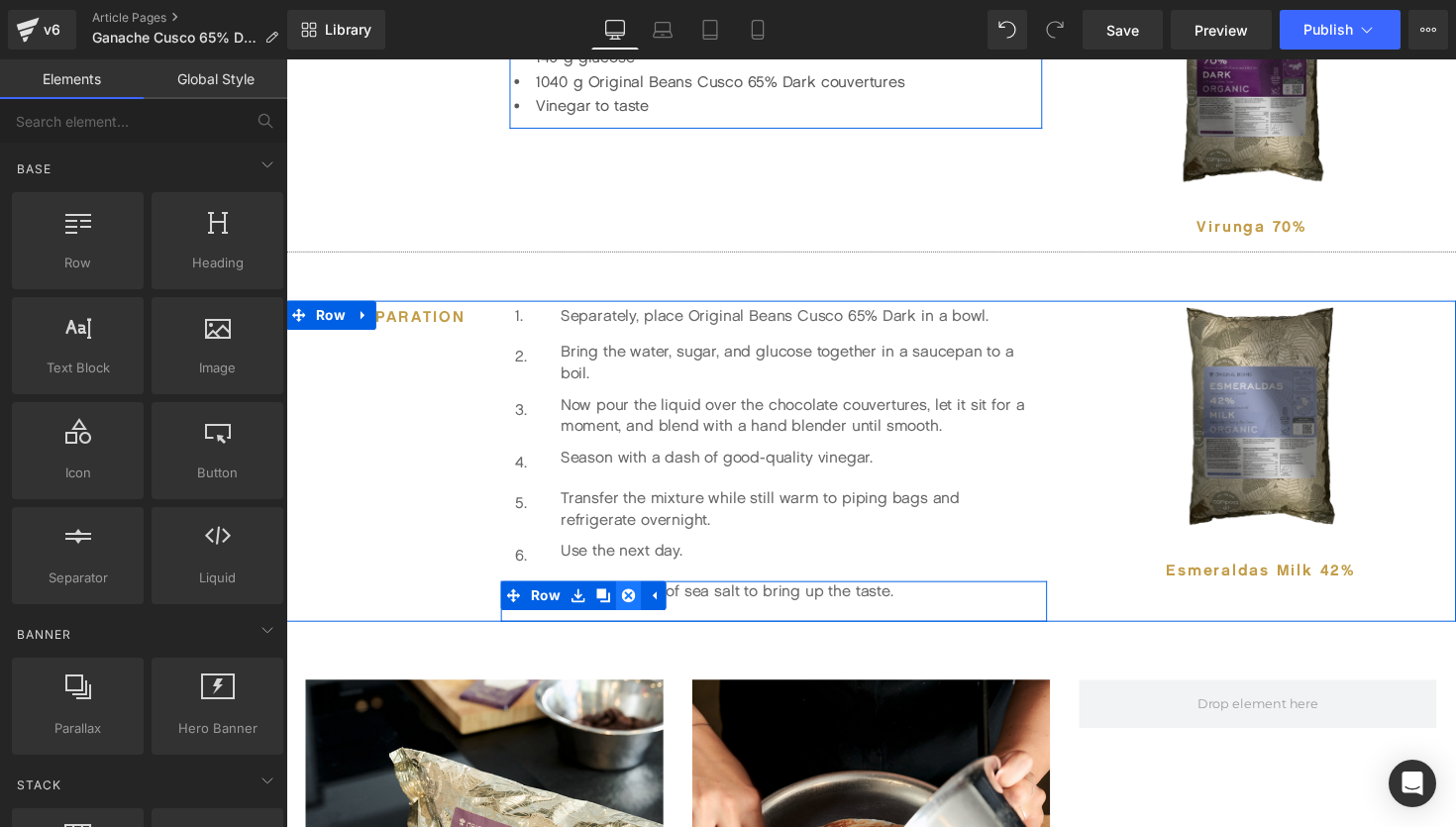 click 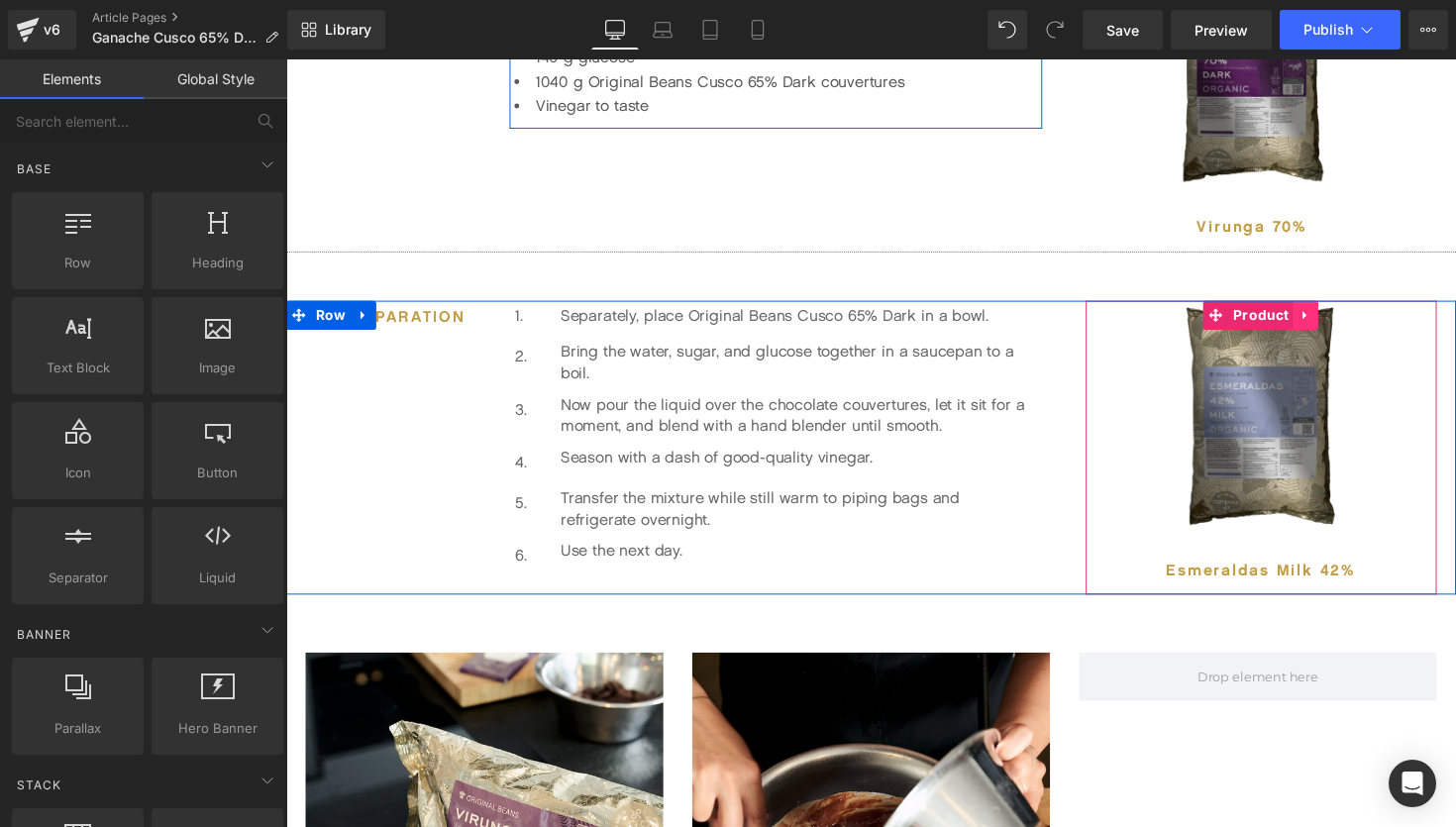 click 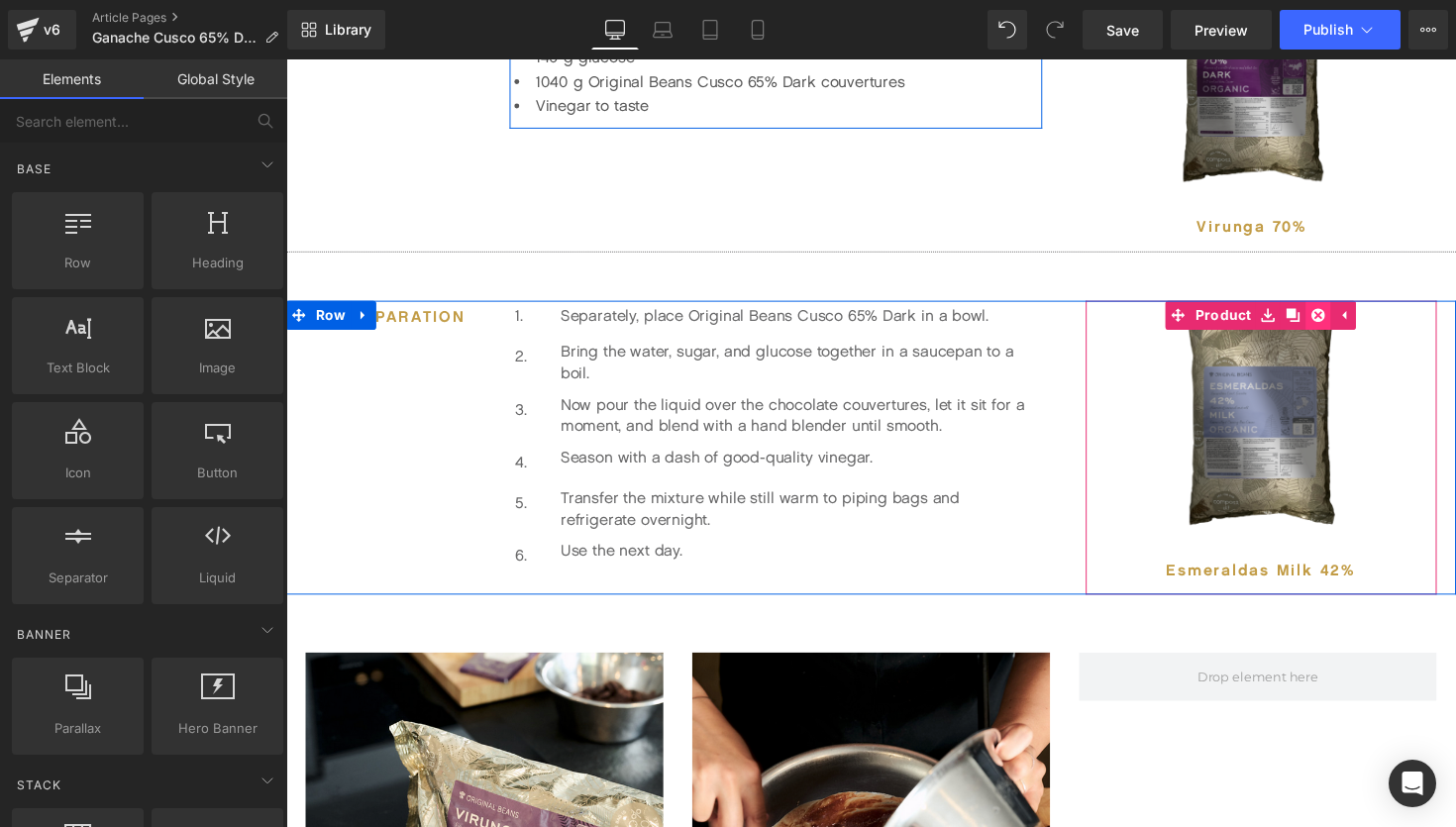 click 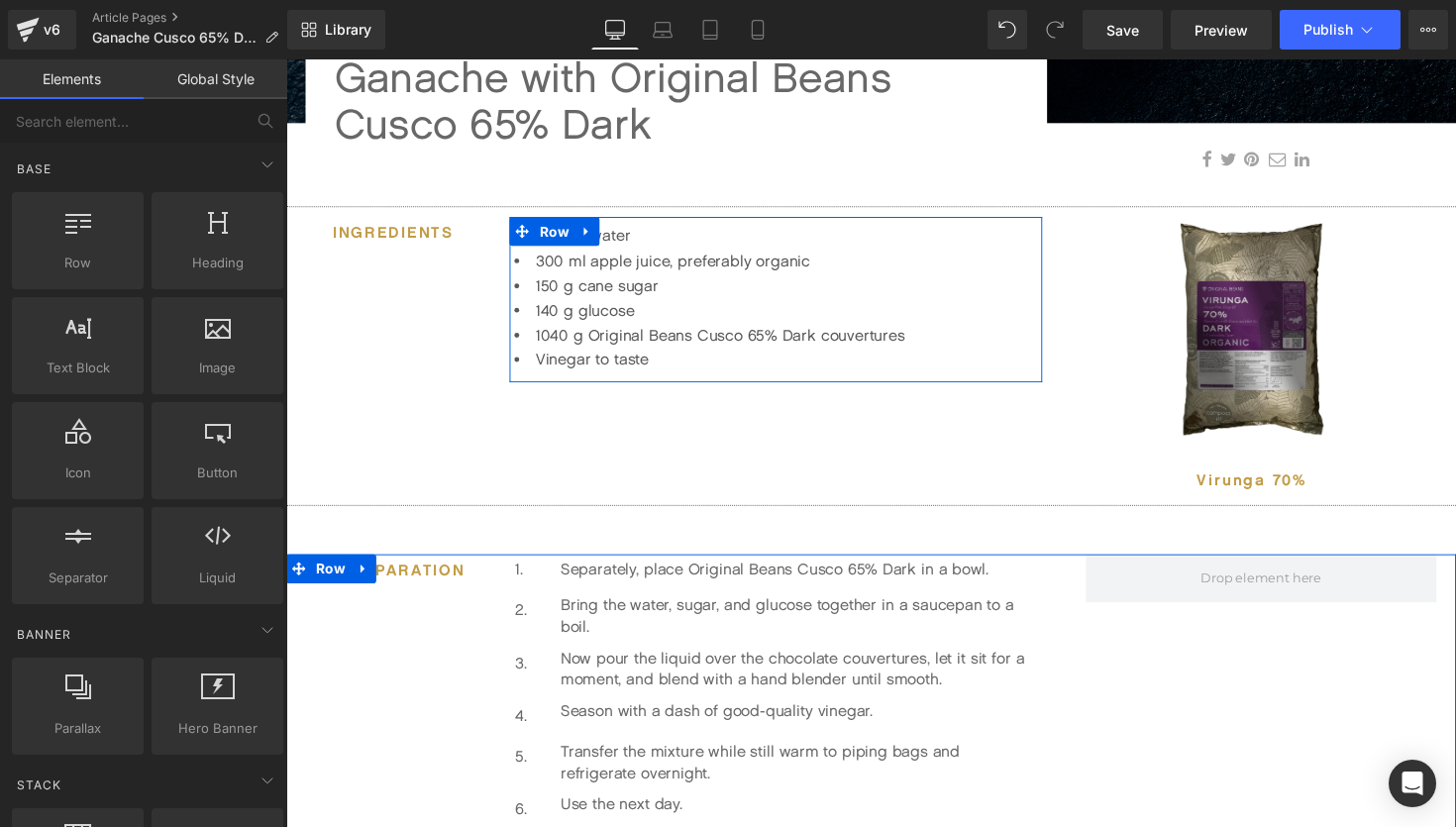 scroll, scrollTop: 619, scrollLeft: 0, axis: vertical 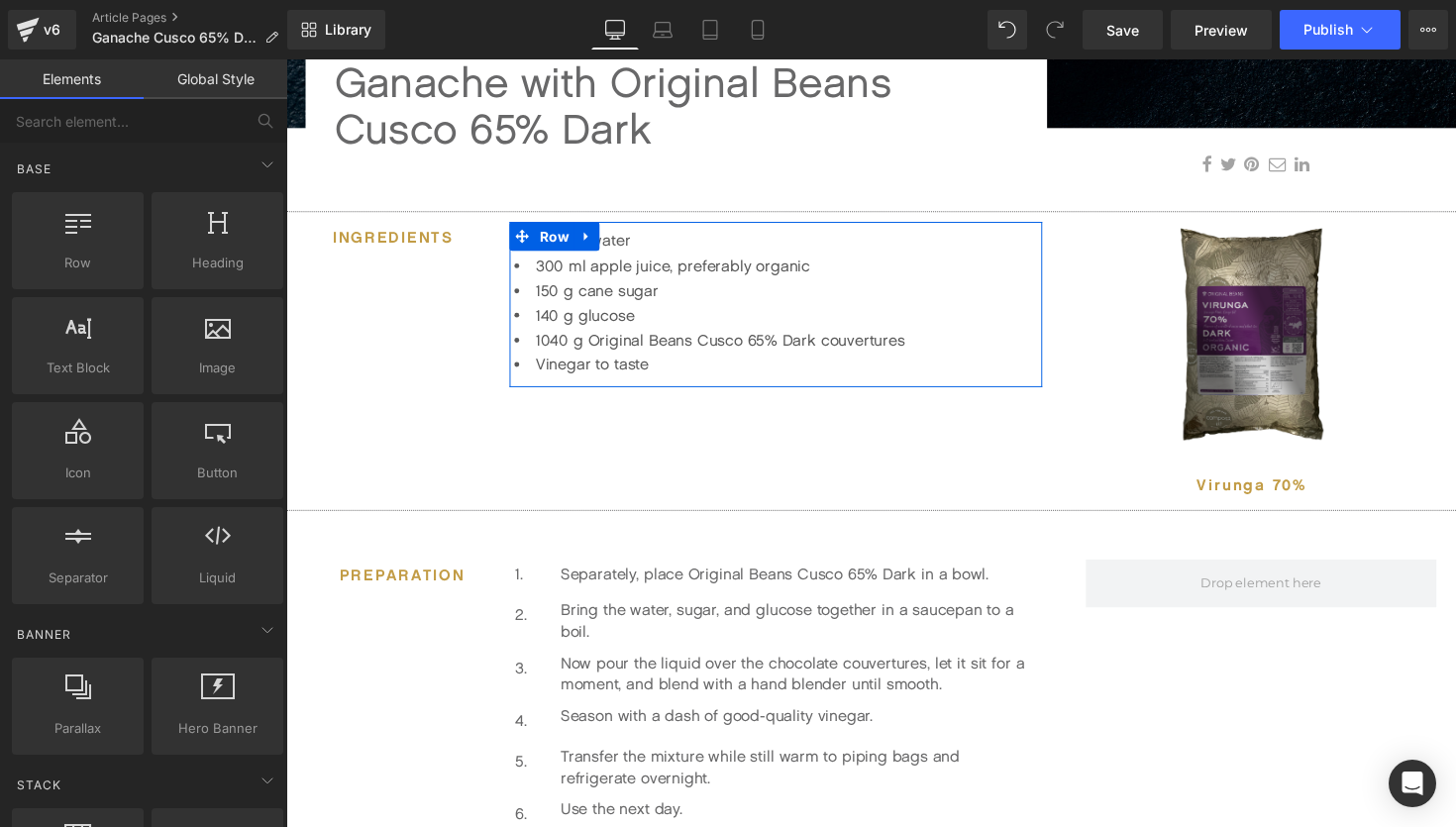 click at bounding box center (1276, 341) 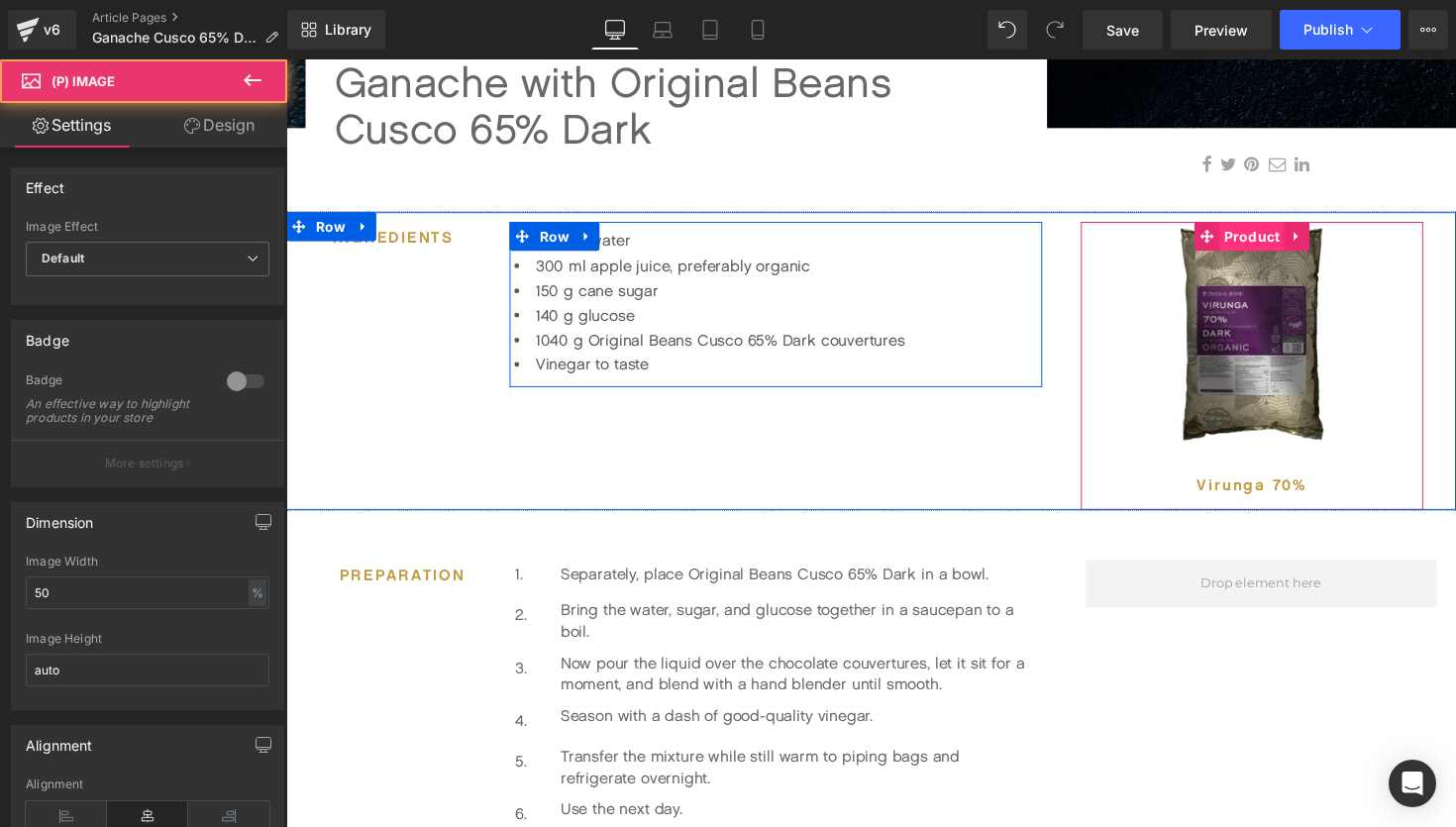click on "Product" at bounding box center (1275, 241) 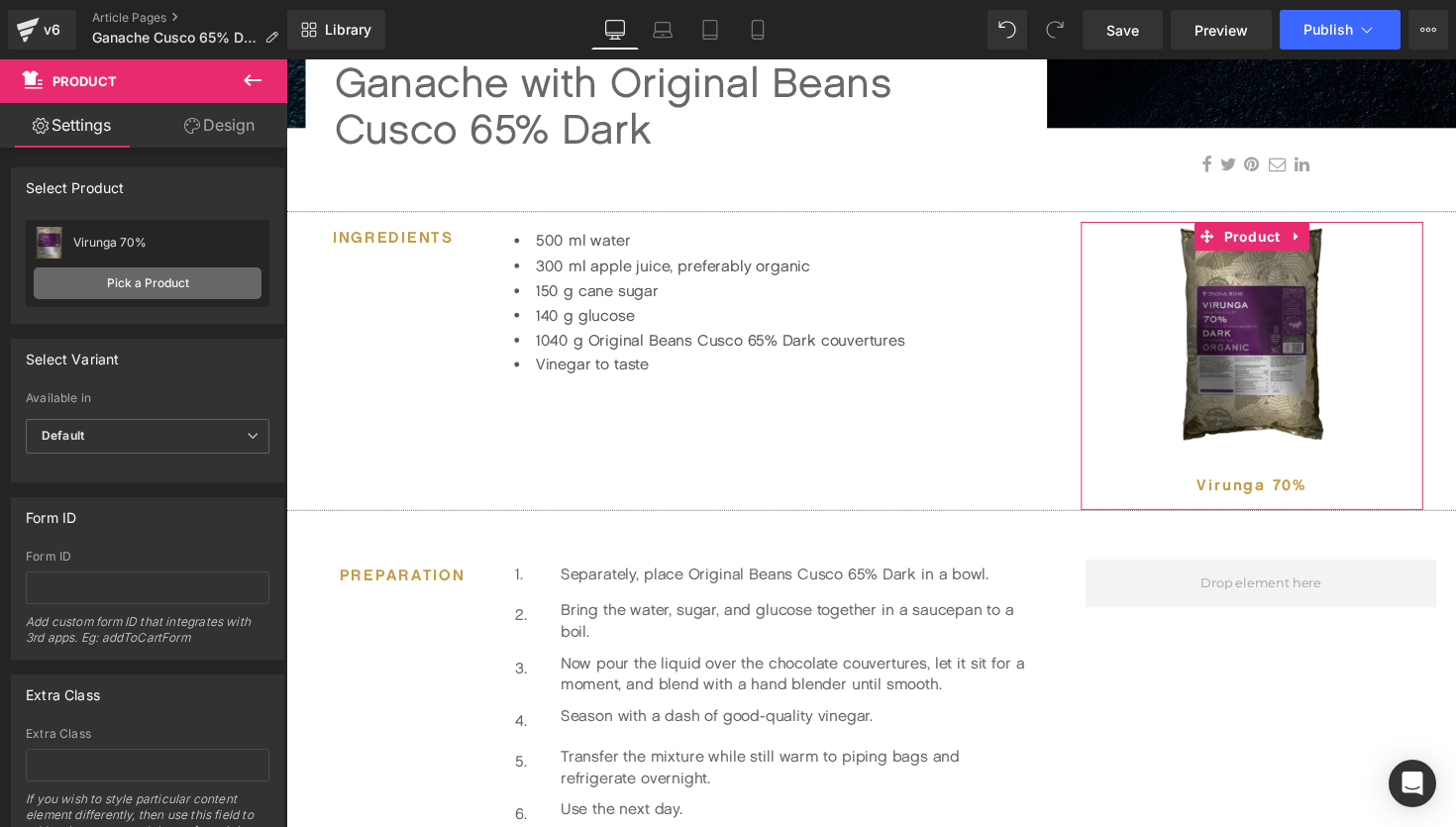 click on "Pick a Product" at bounding box center [148, 283] 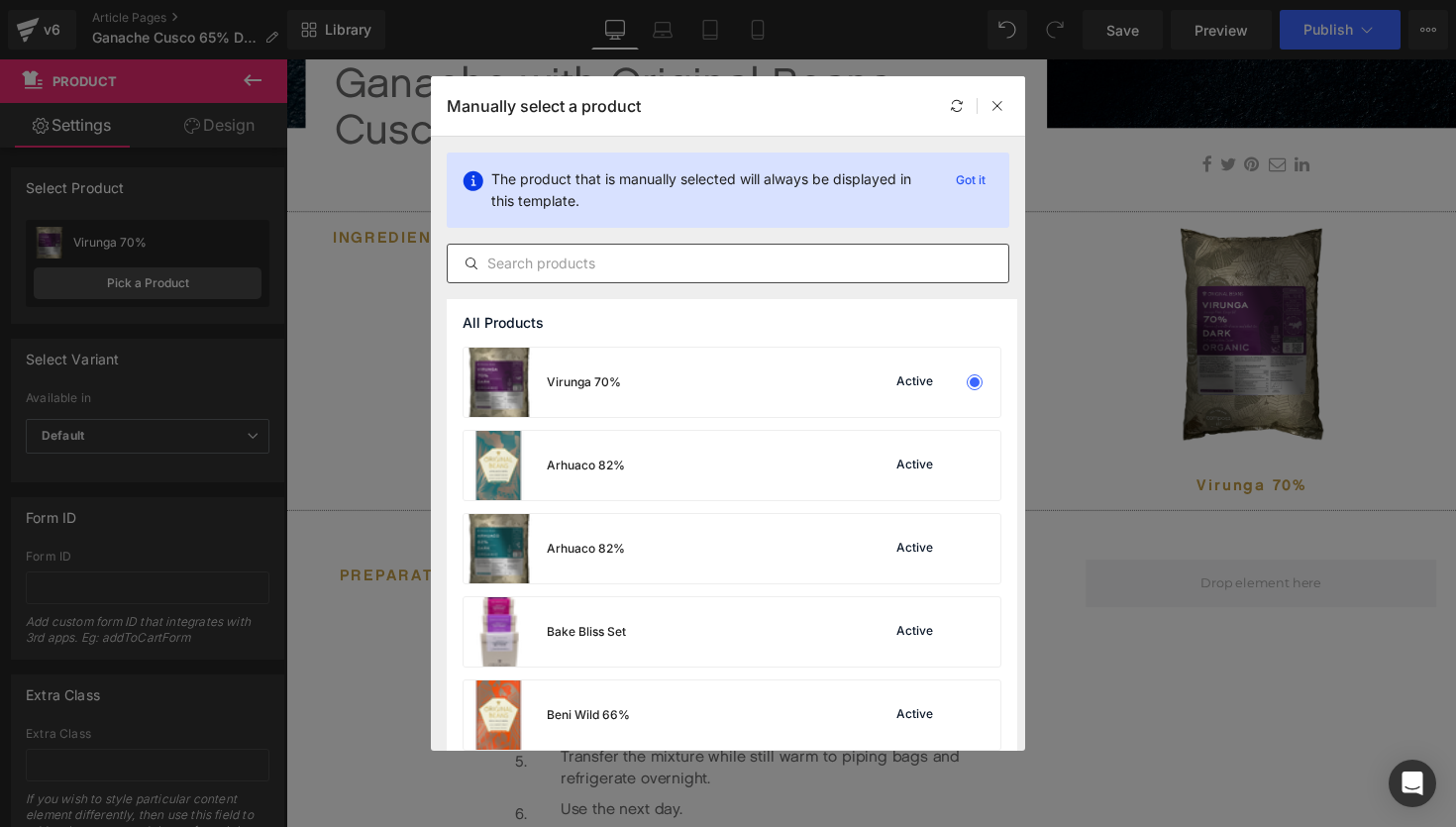 click at bounding box center [728, 263] 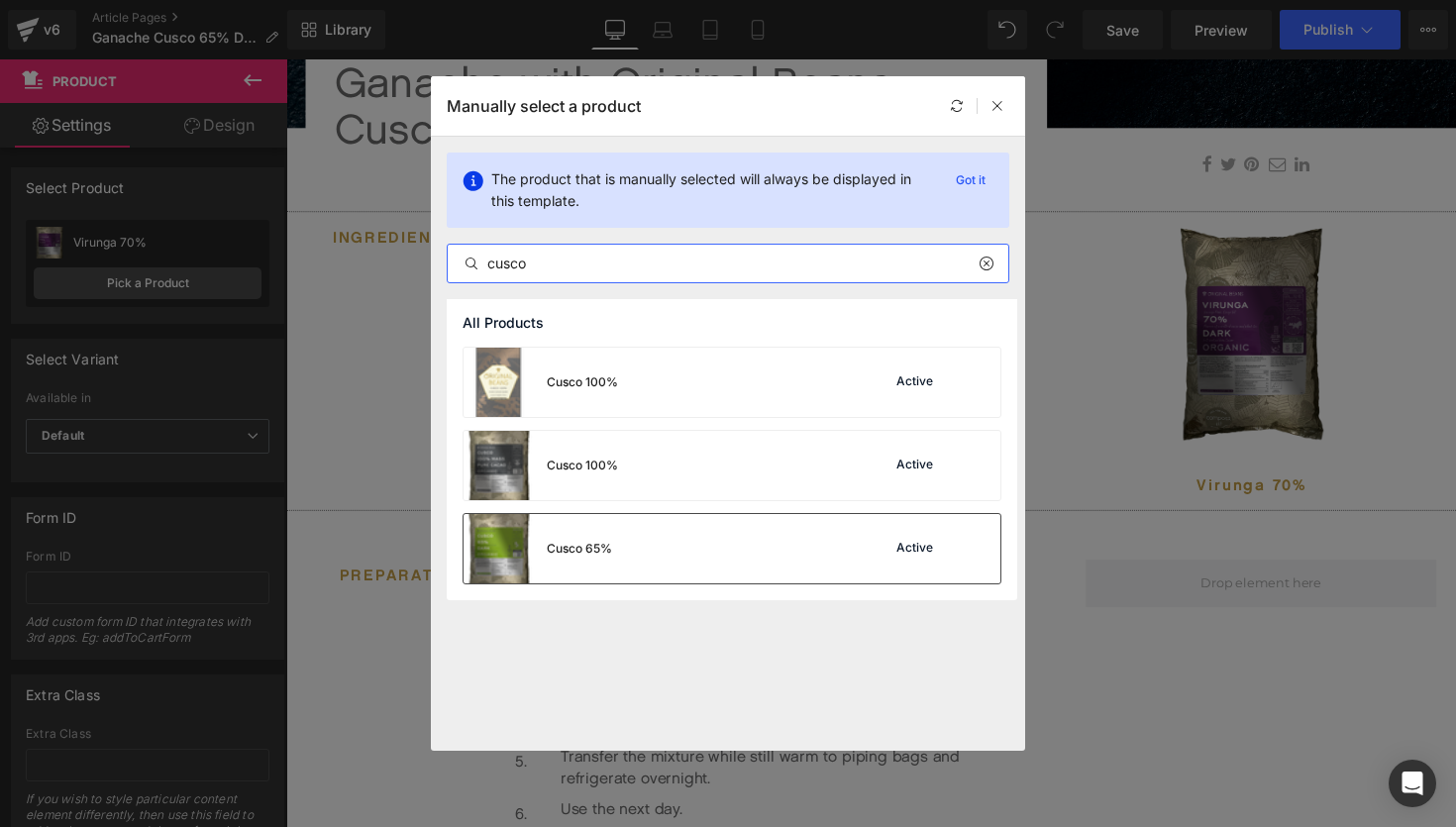 type on "cusco" 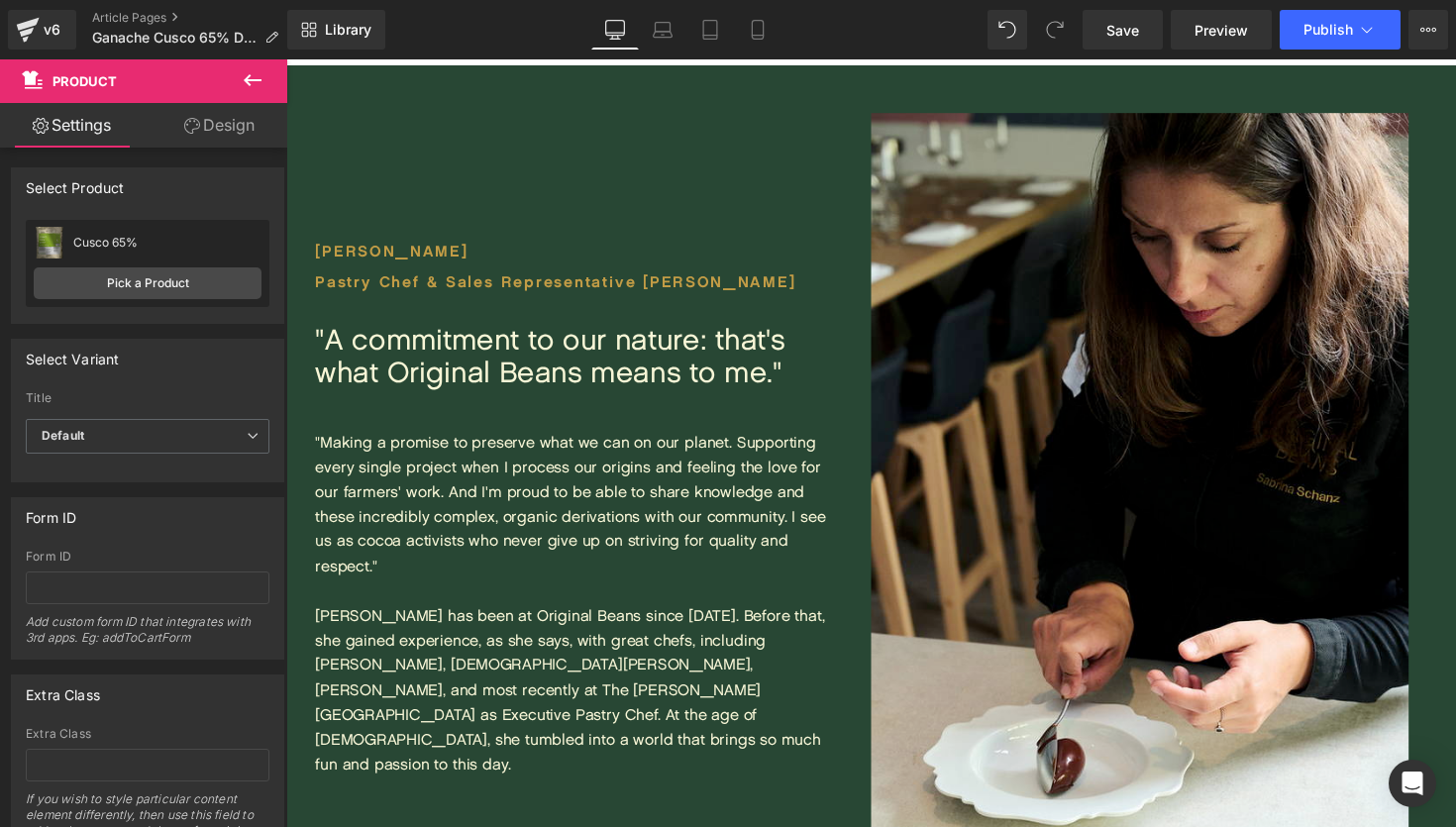 scroll, scrollTop: 2311, scrollLeft: 0, axis: vertical 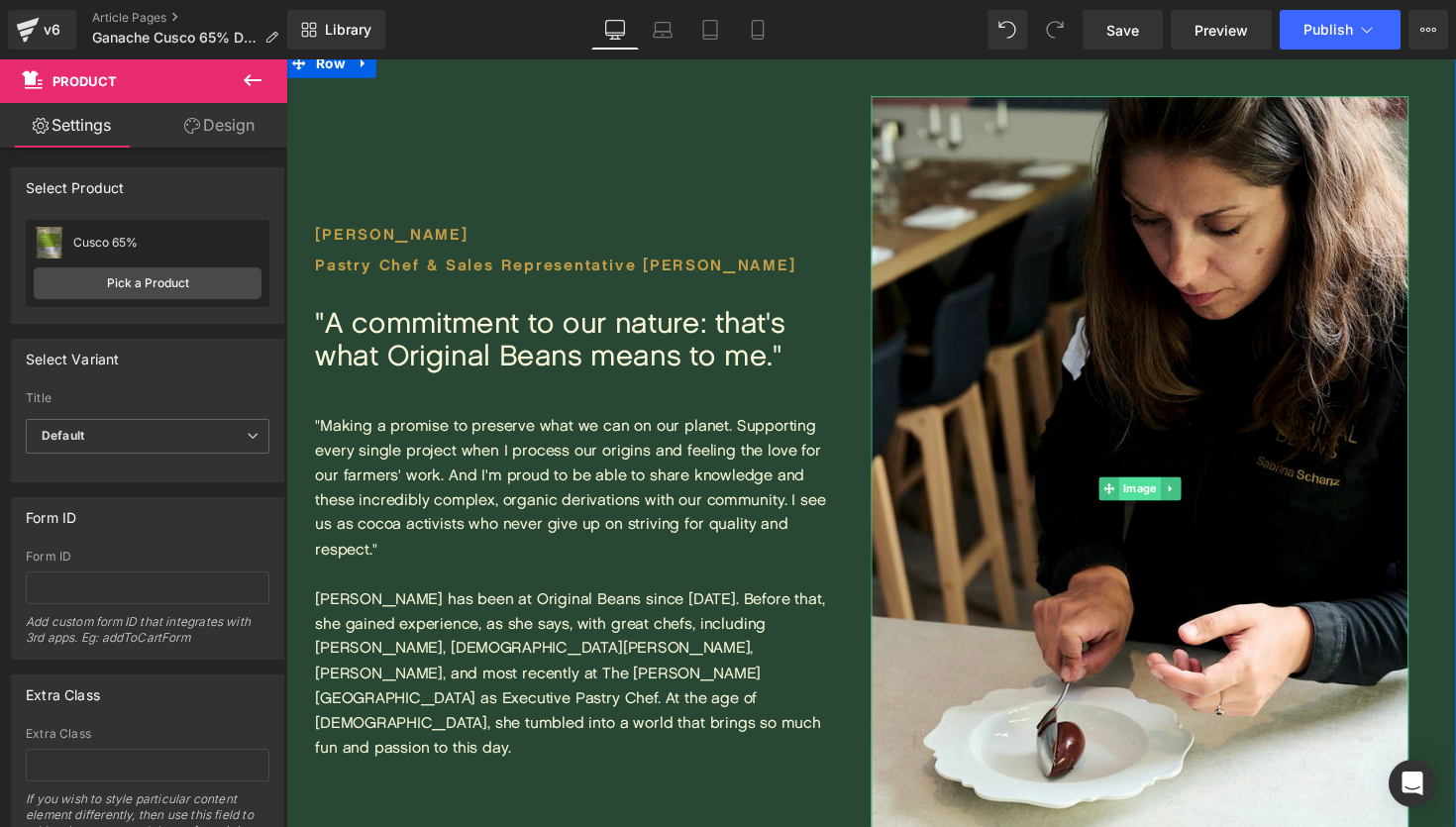 click on "Image" at bounding box center [1161, 499] 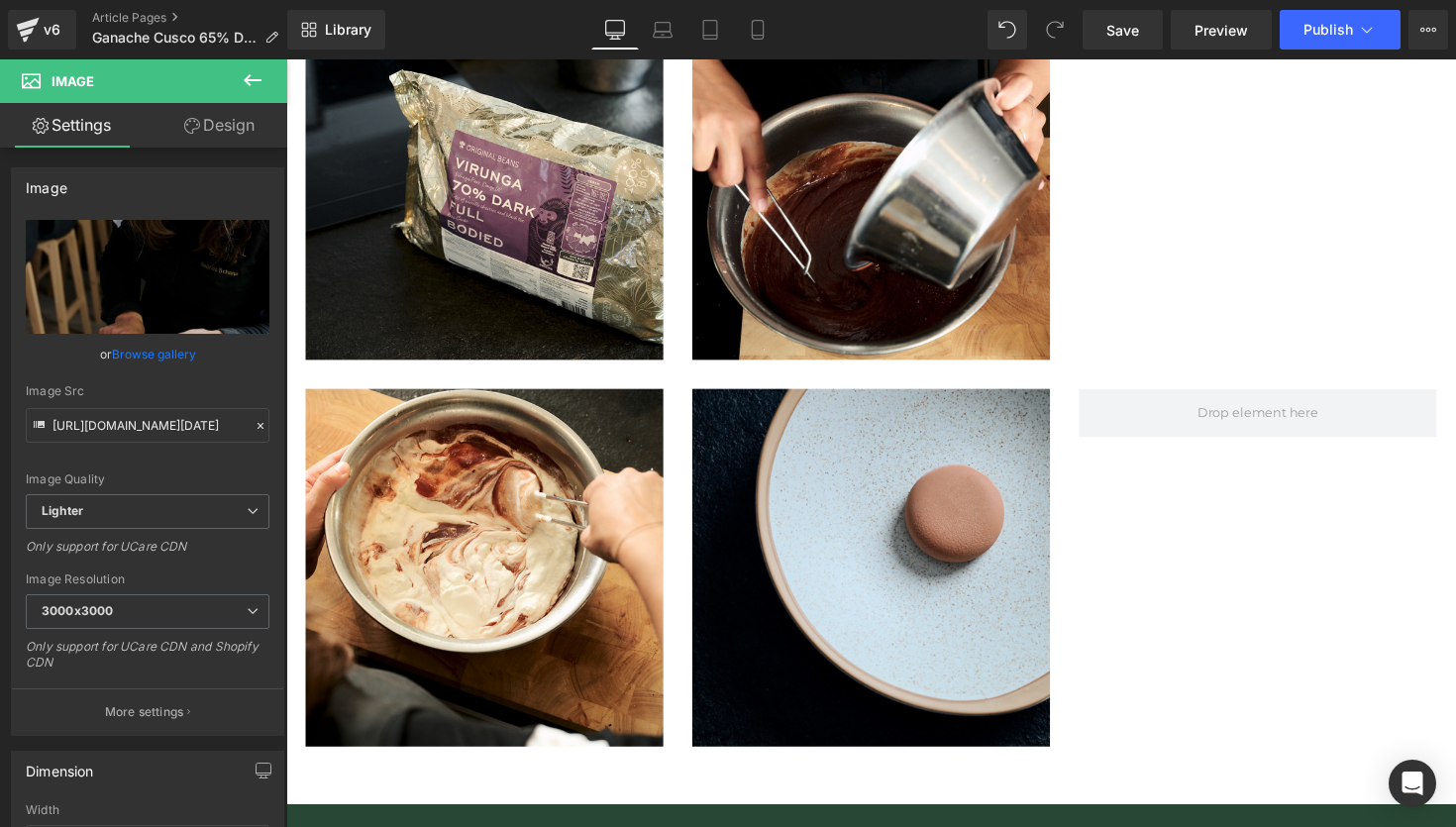 scroll, scrollTop: 1388, scrollLeft: 0, axis: vertical 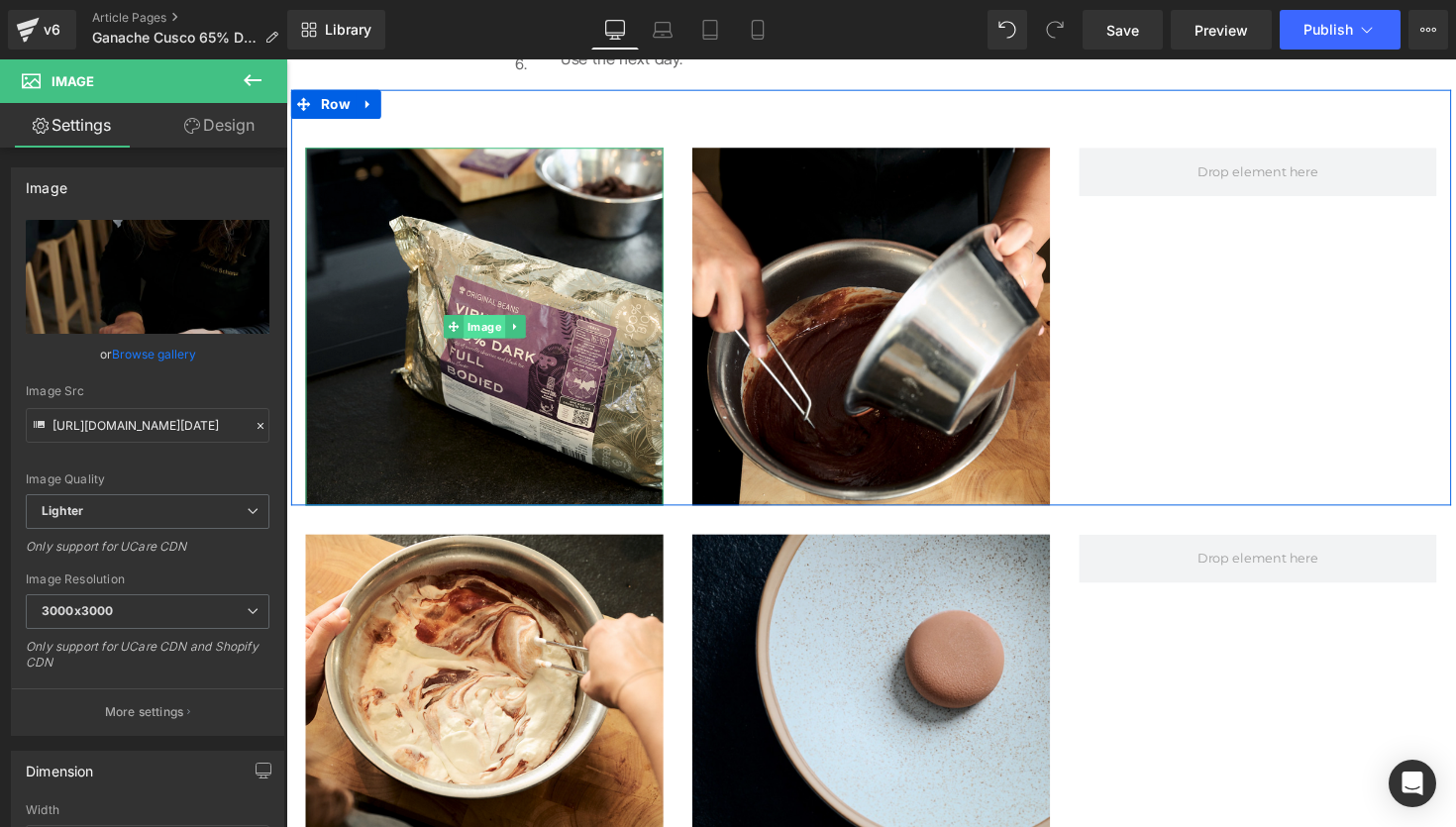 click on "Image" at bounding box center (489, 333) 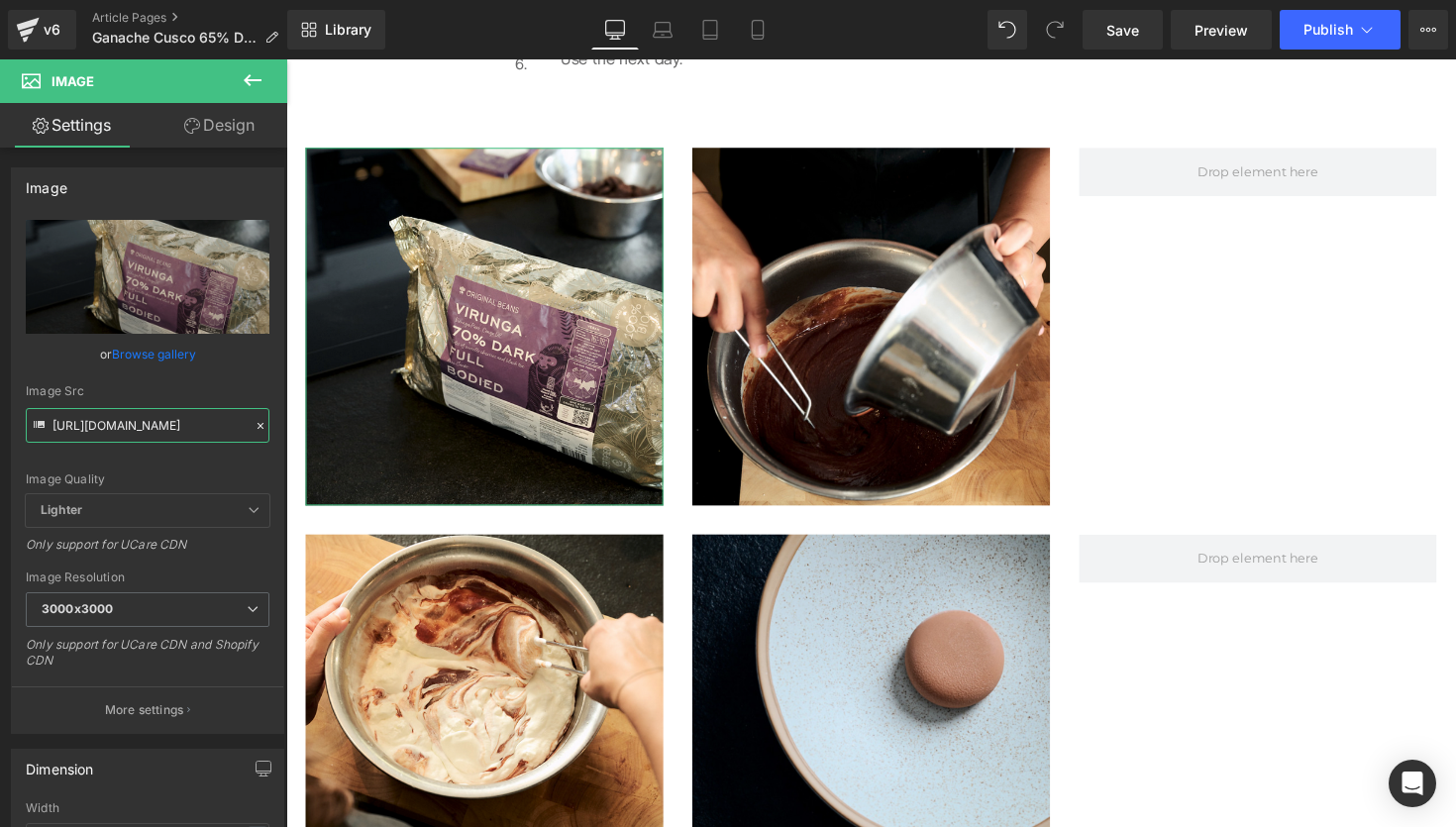 click on "[URL][DOMAIN_NAME]" at bounding box center [148, 425] 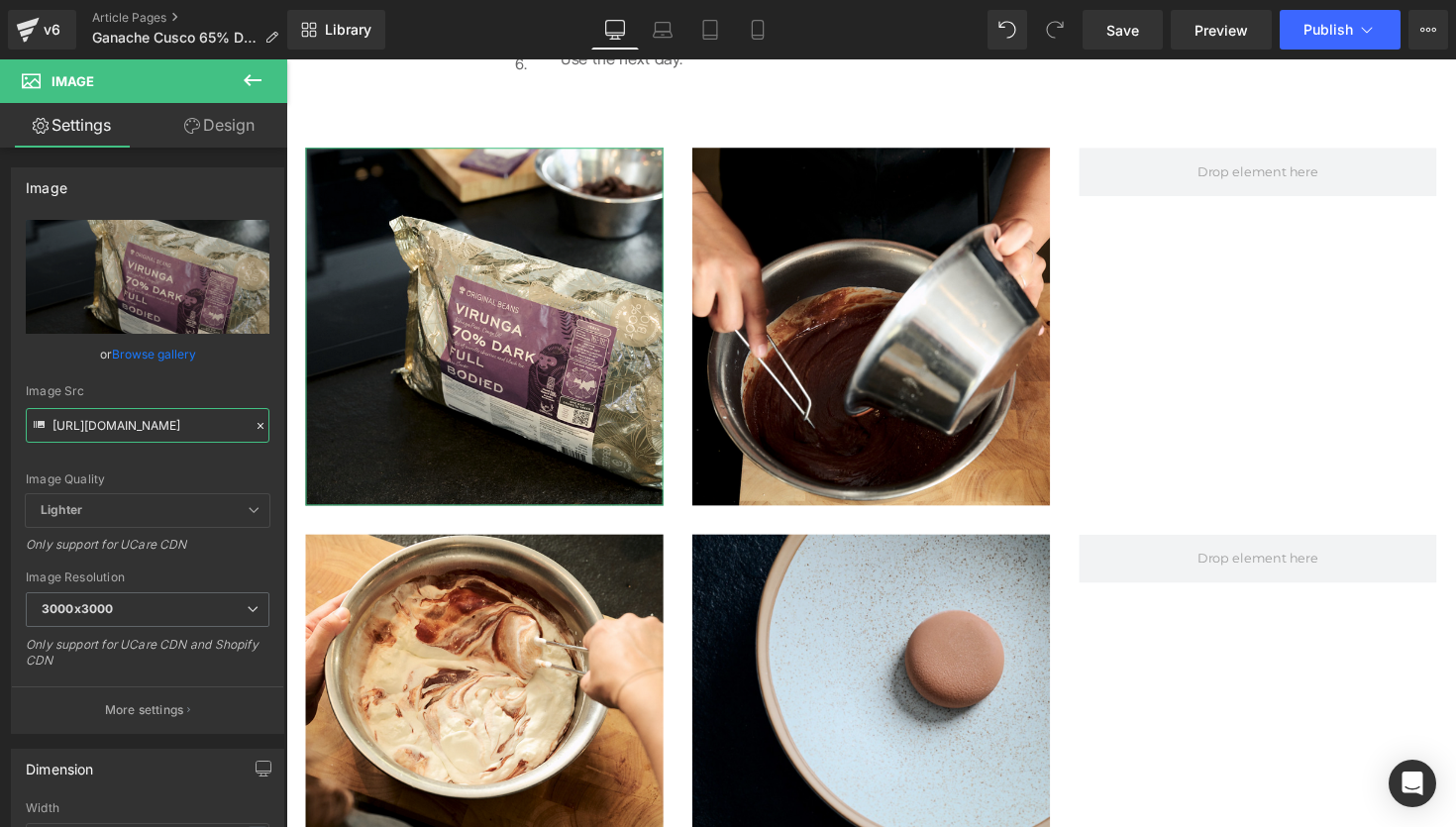 click on "[URL][DOMAIN_NAME]" at bounding box center [148, 425] 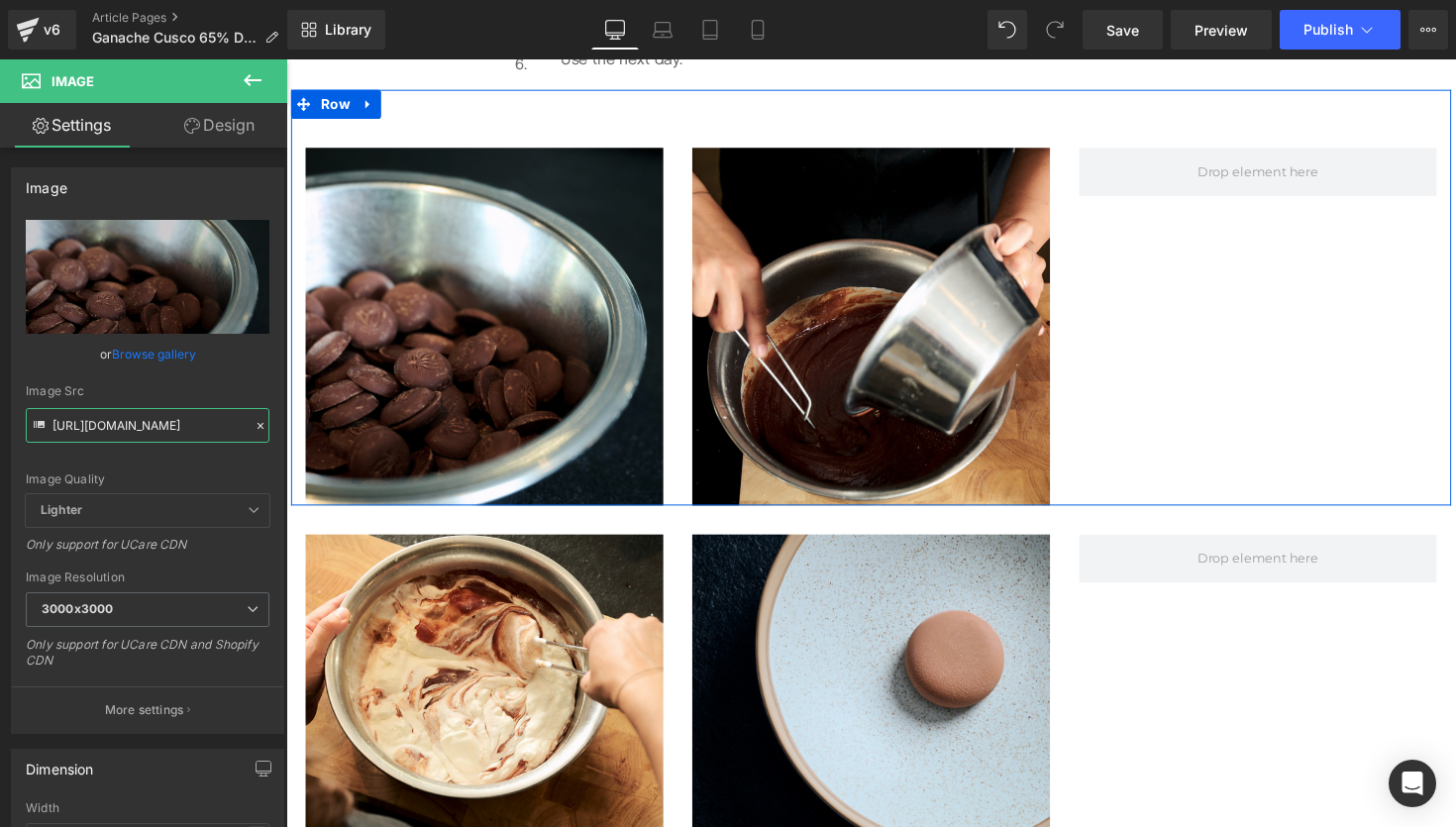 type on "[URL][DOMAIN_NAME]" 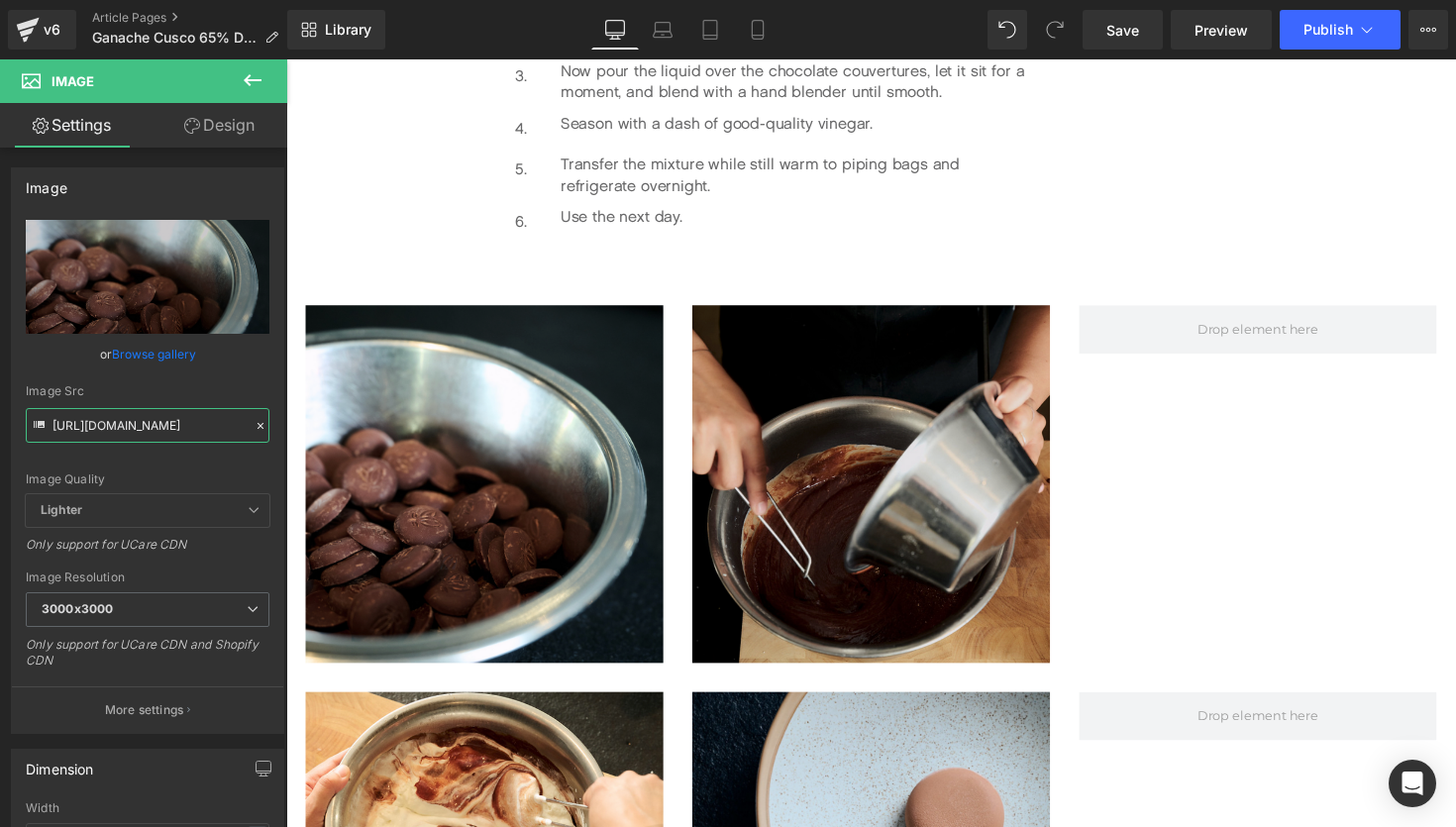 scroll, scrollTop: 1310, scrollLeft: 0, axis: vertical 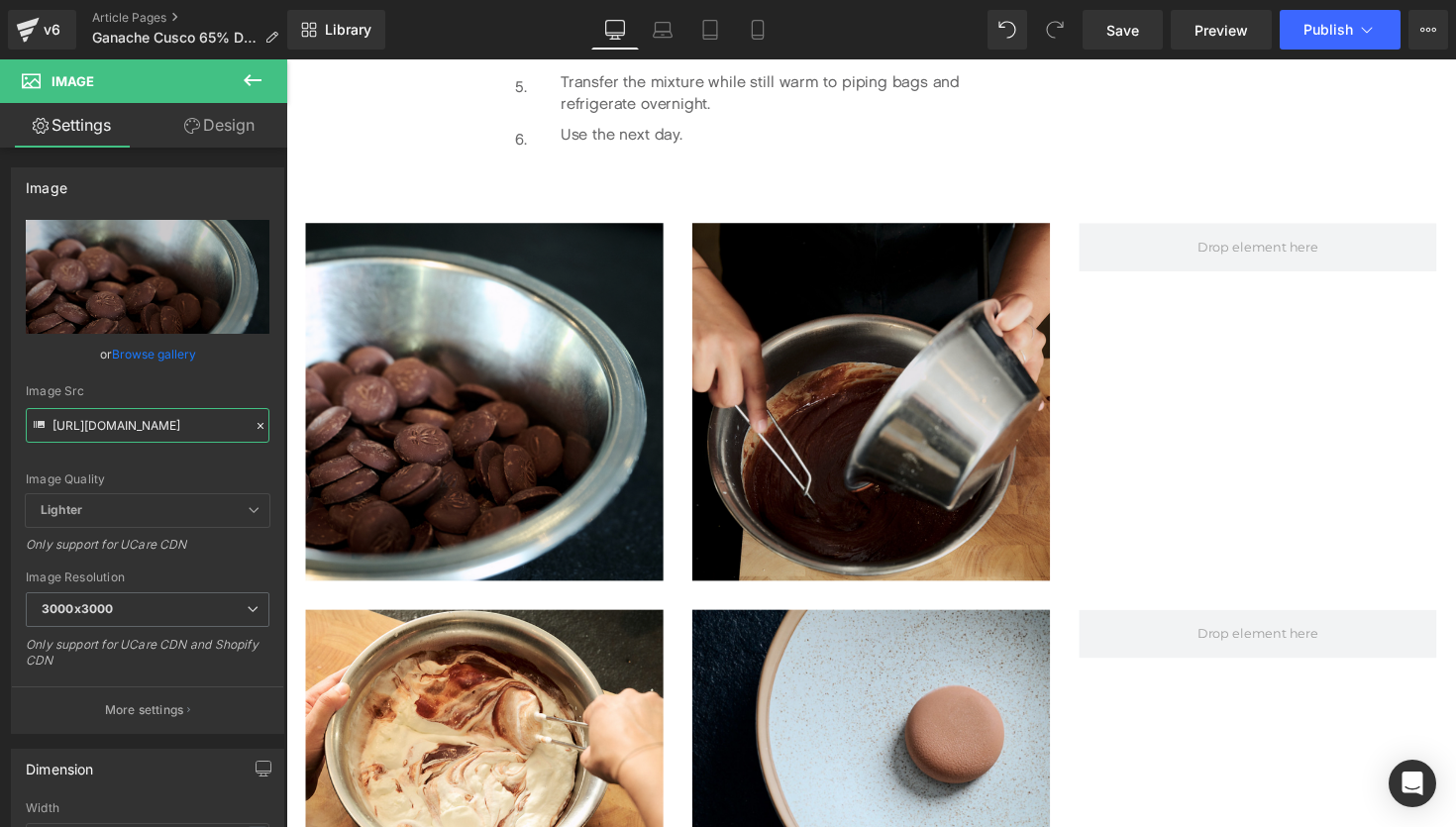 click at bounding box center (885, 410) 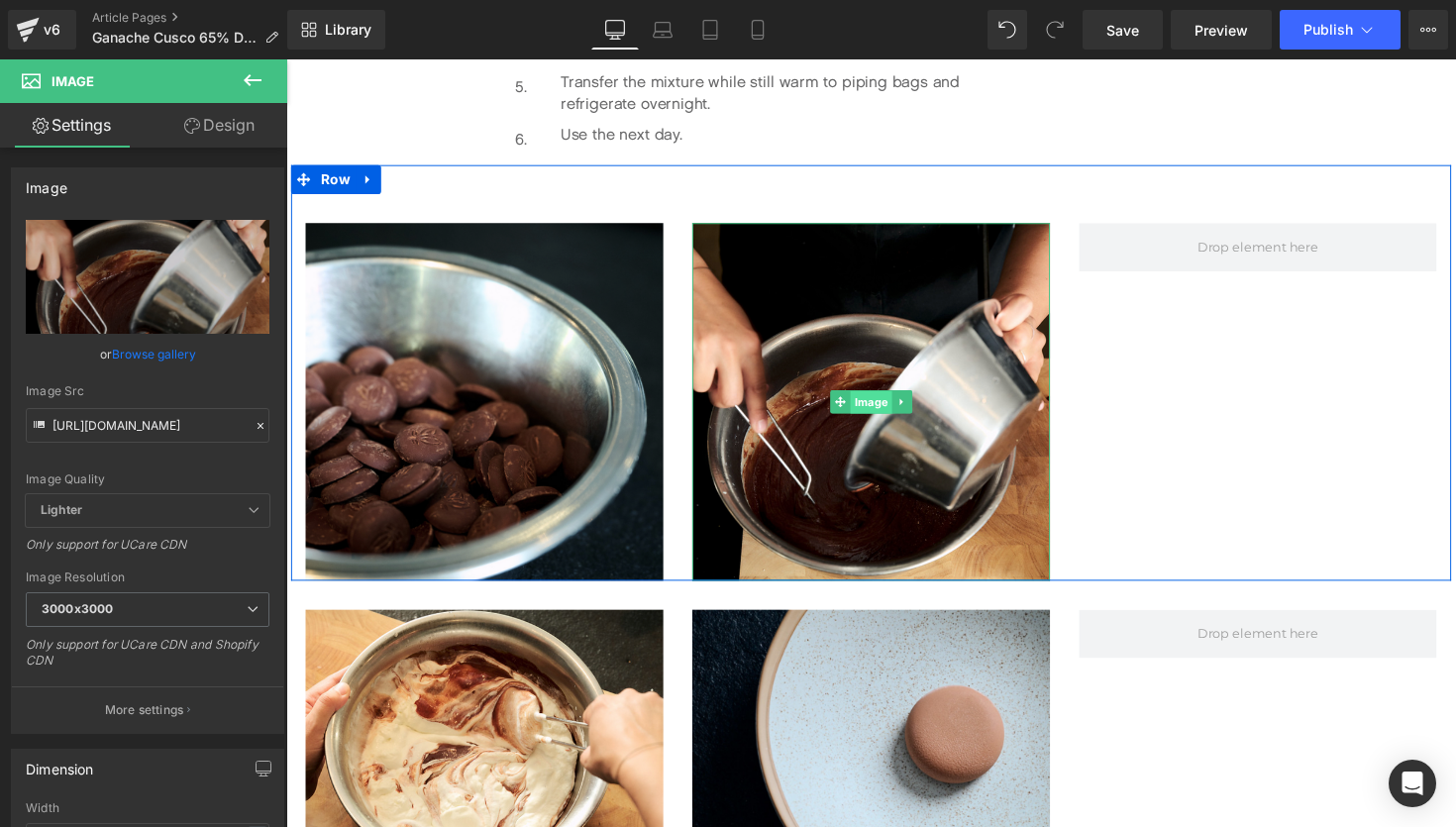 click on "Image" at bounding box center (885, 411) 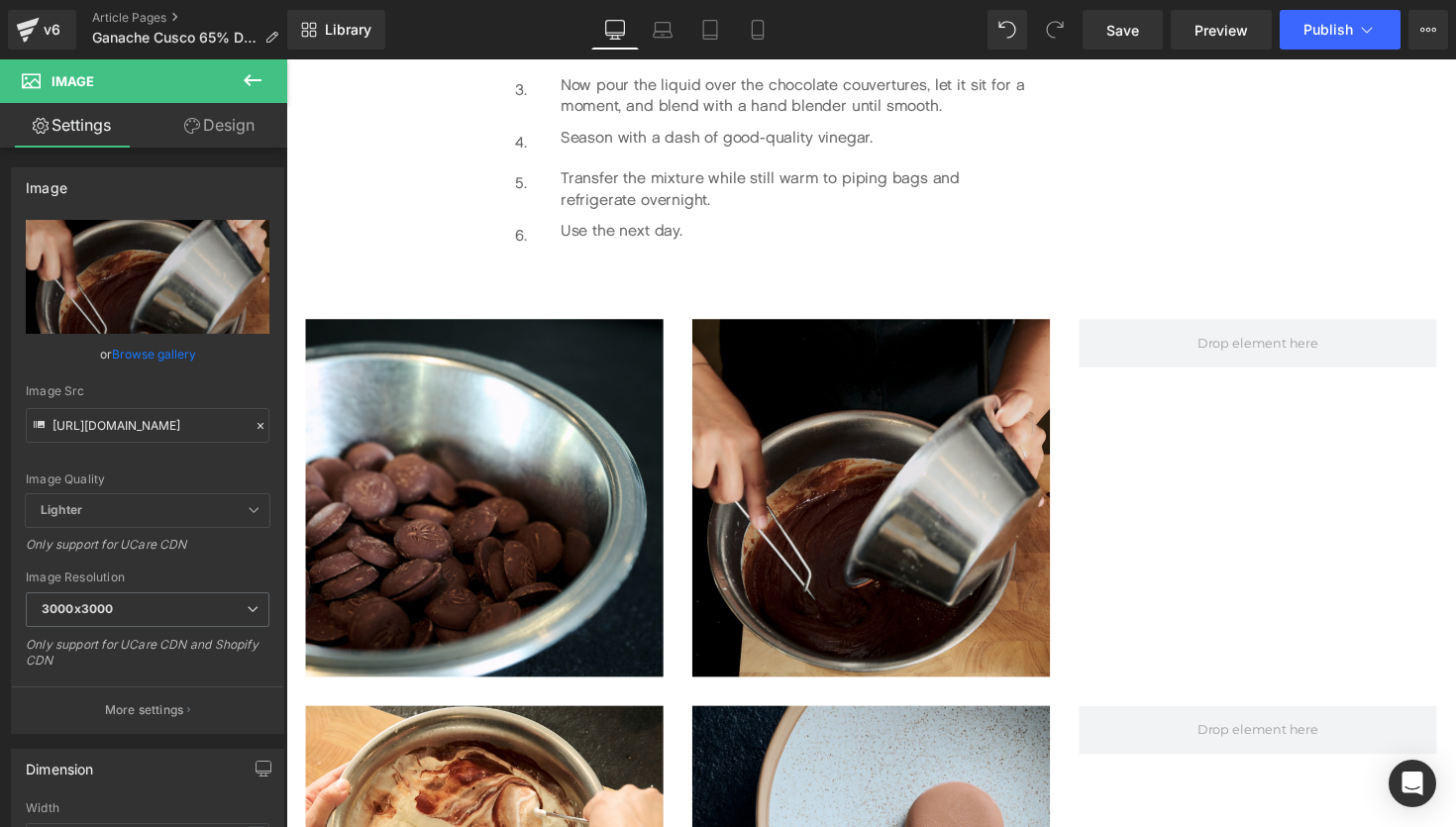 scroll, scrollTop: 1384, scrollLeft: 0, axis: vertical 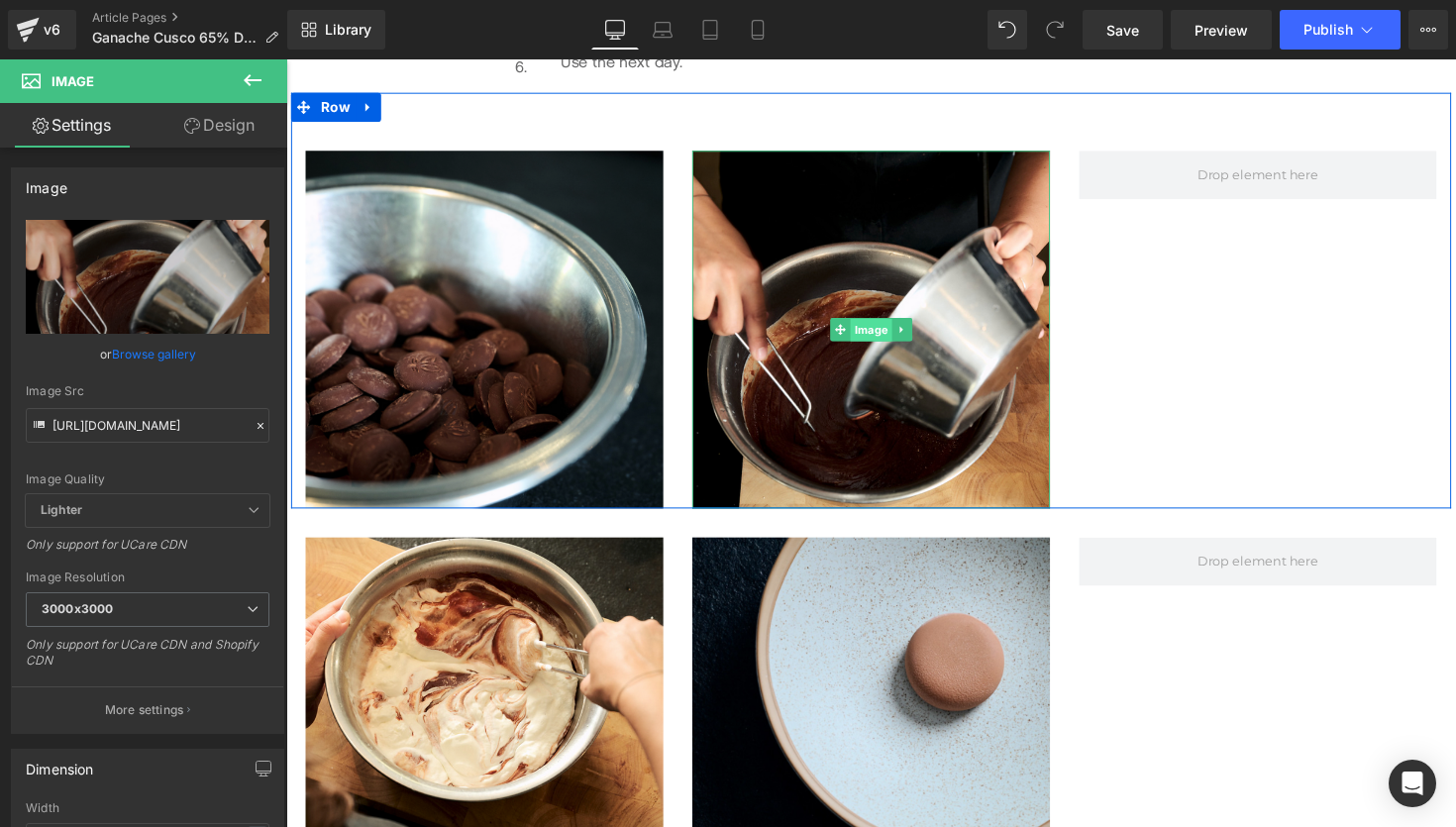 click on "Image" at bounding box center [885, 338] 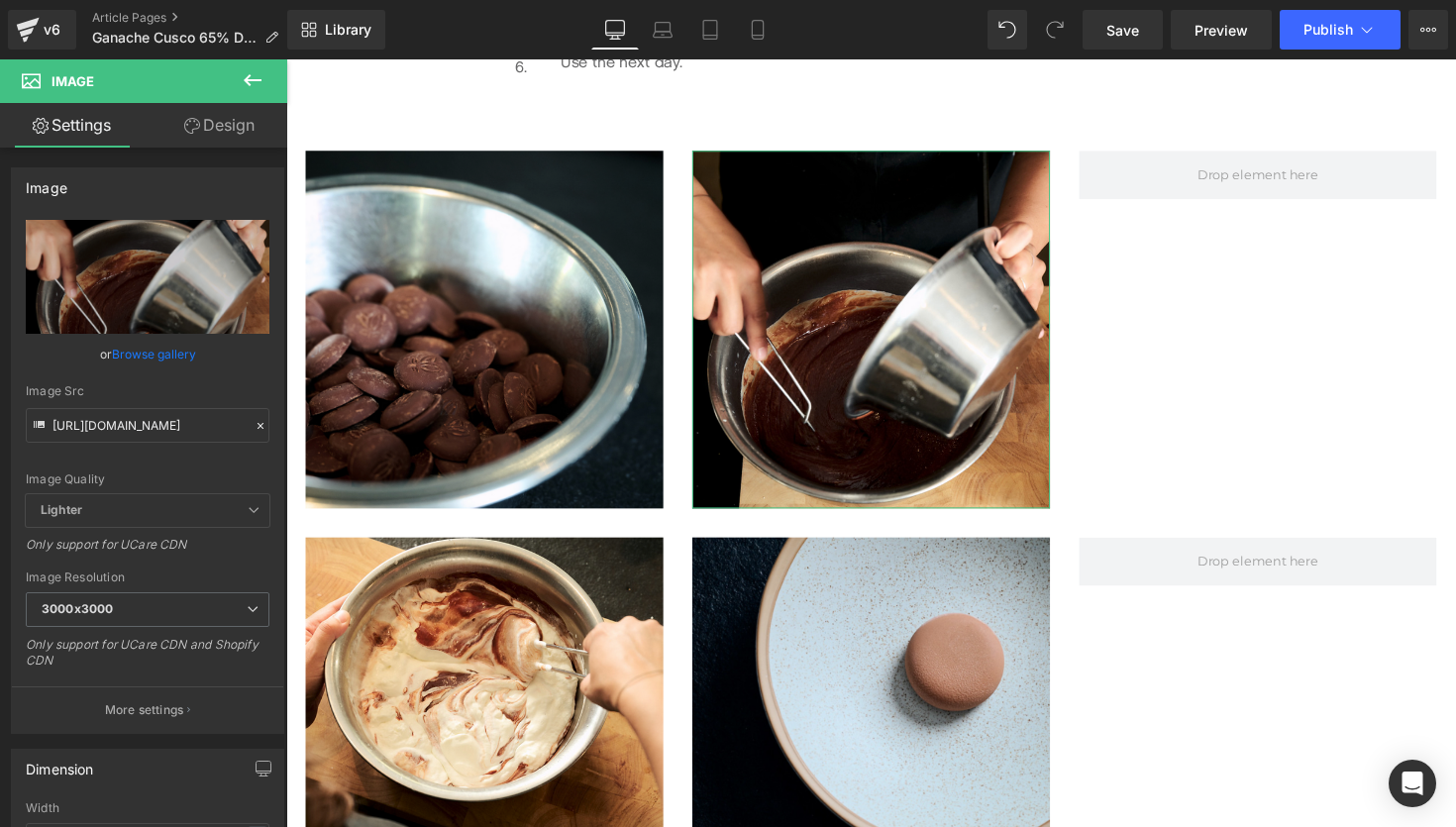 click 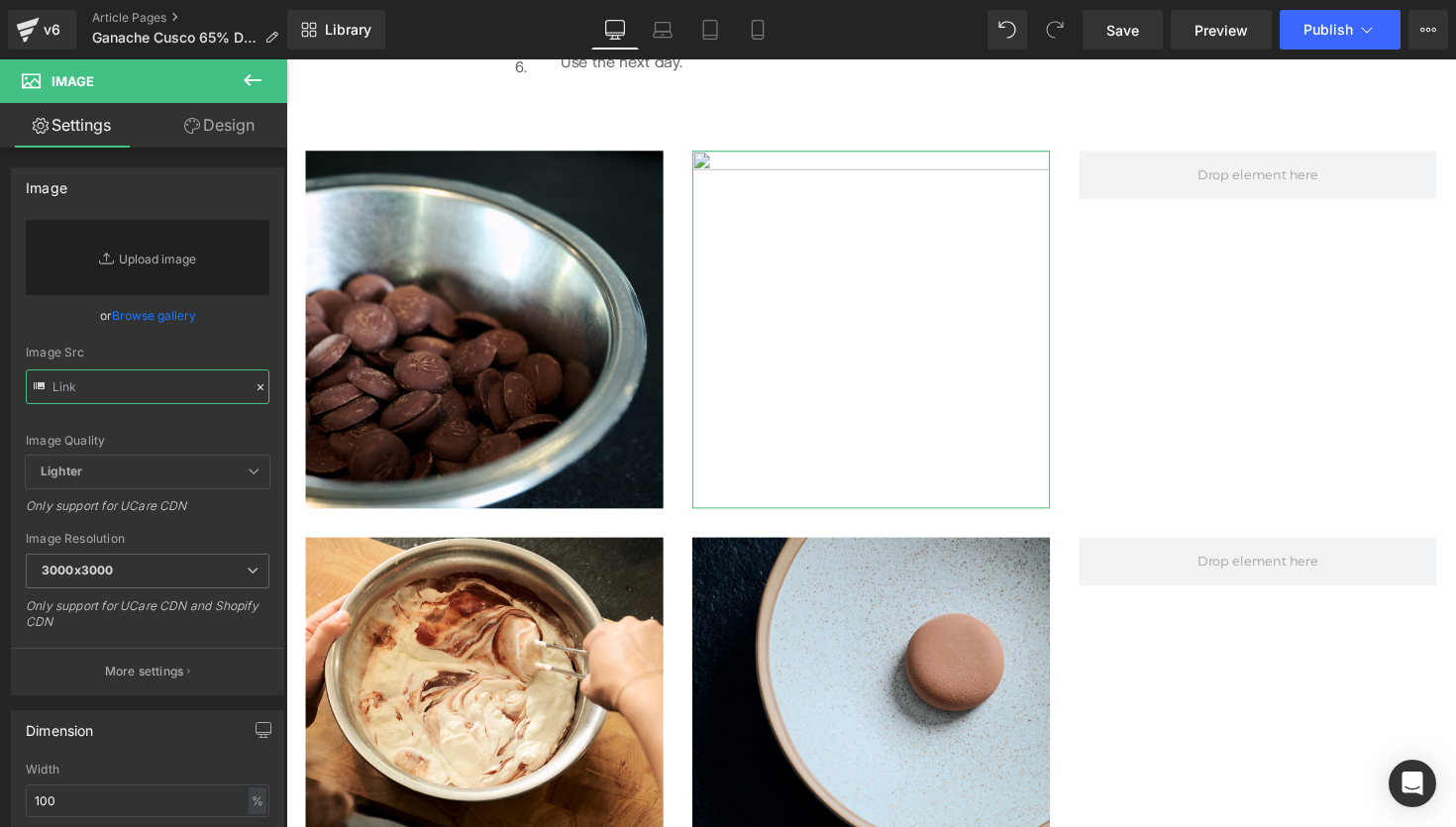 click at bounding box center [148, 386] 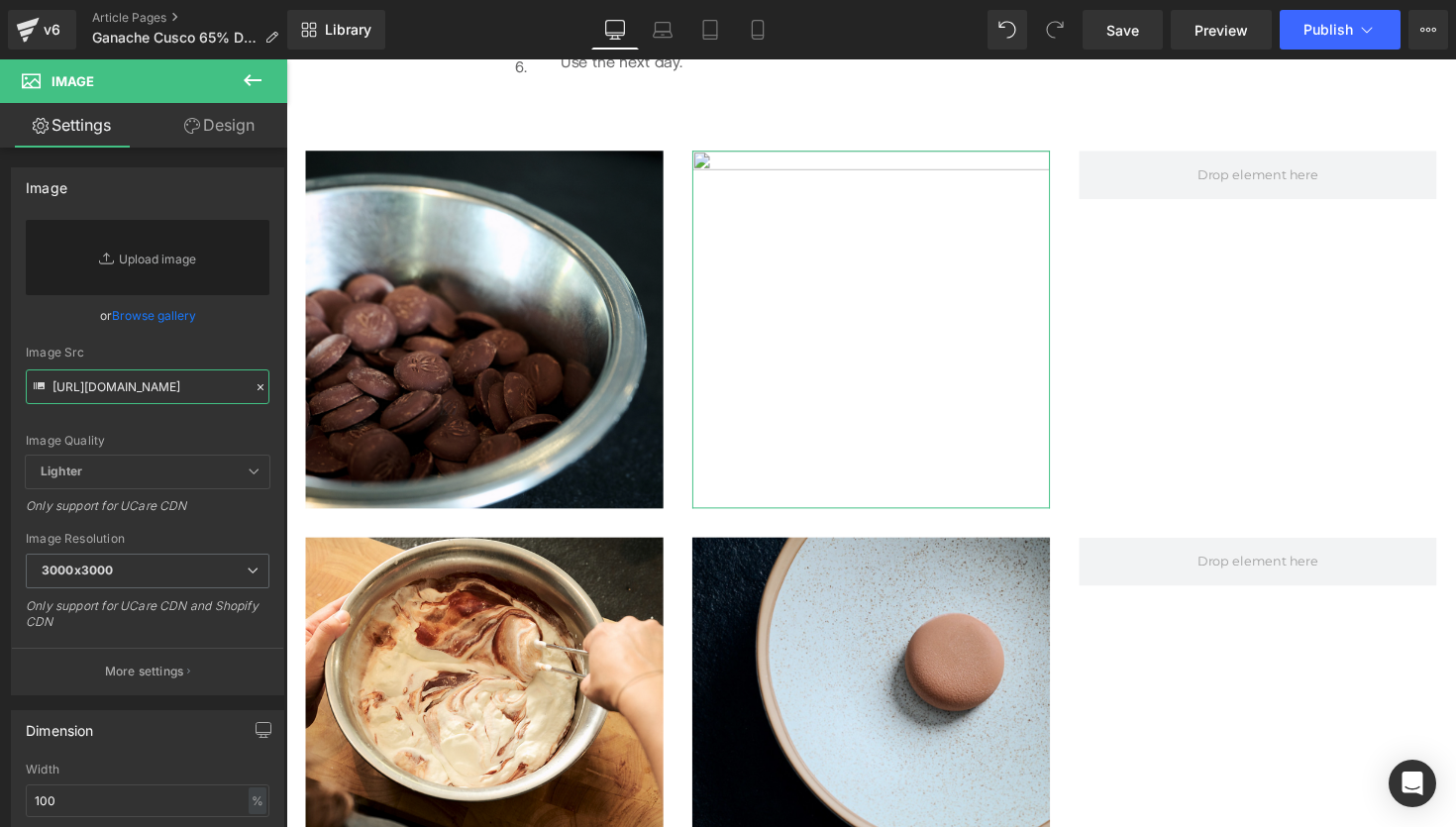 scroll, scrollTop: 0, scrollLeft: 1078, axis: horizontal 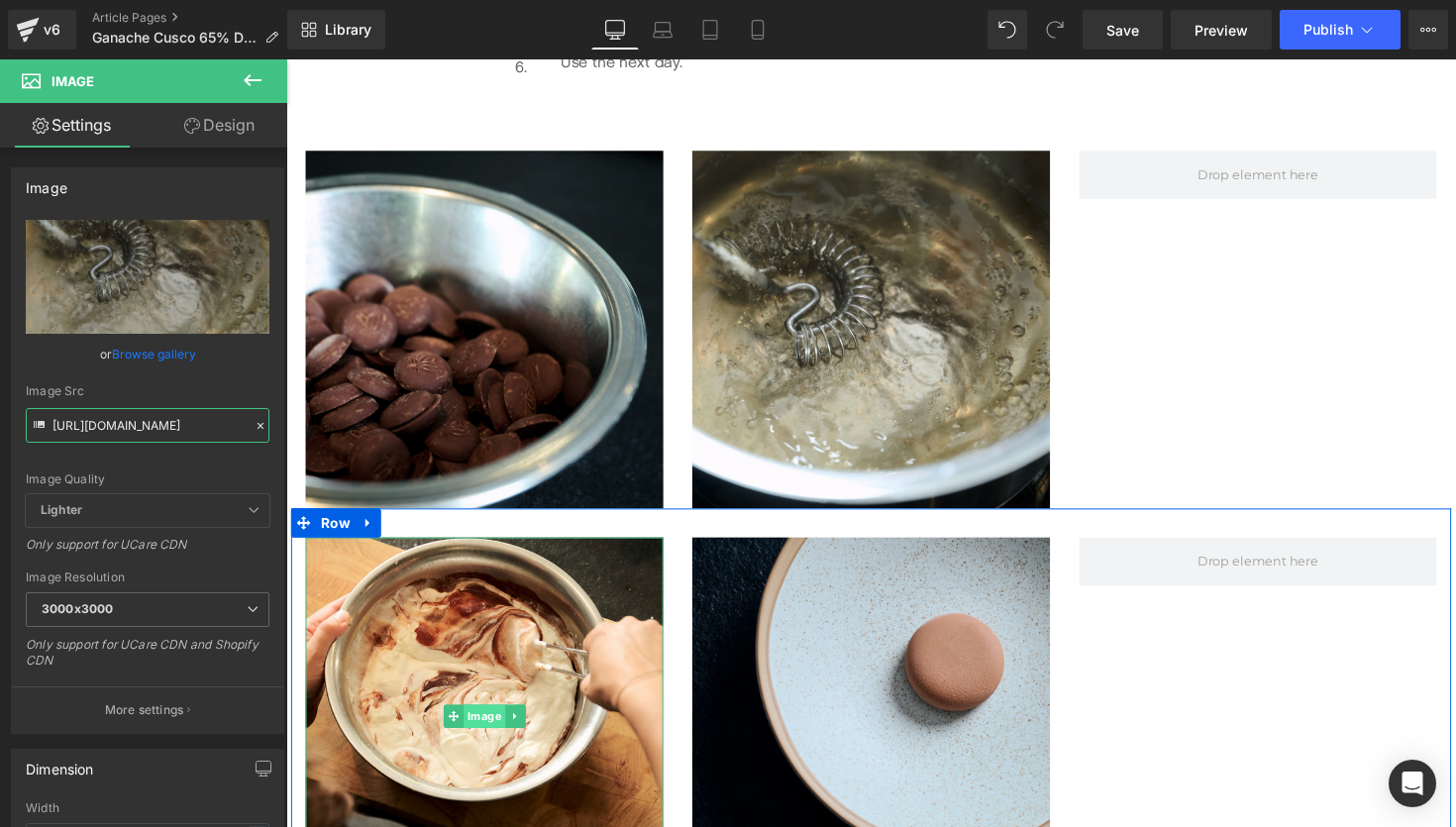click on "Image" at bounding box center (489, 733) 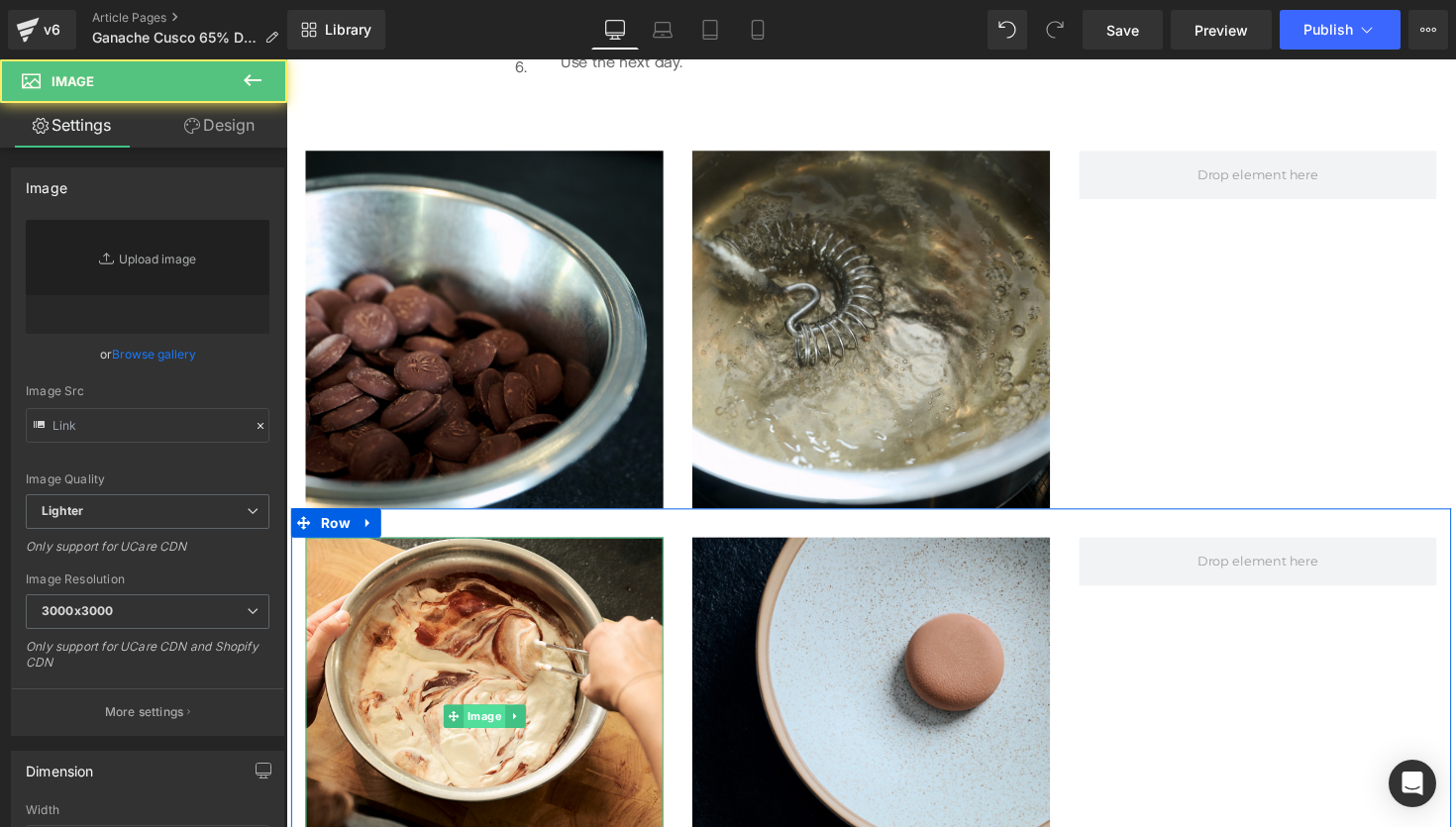 type on "[URL][DOMAIN_NAME]" 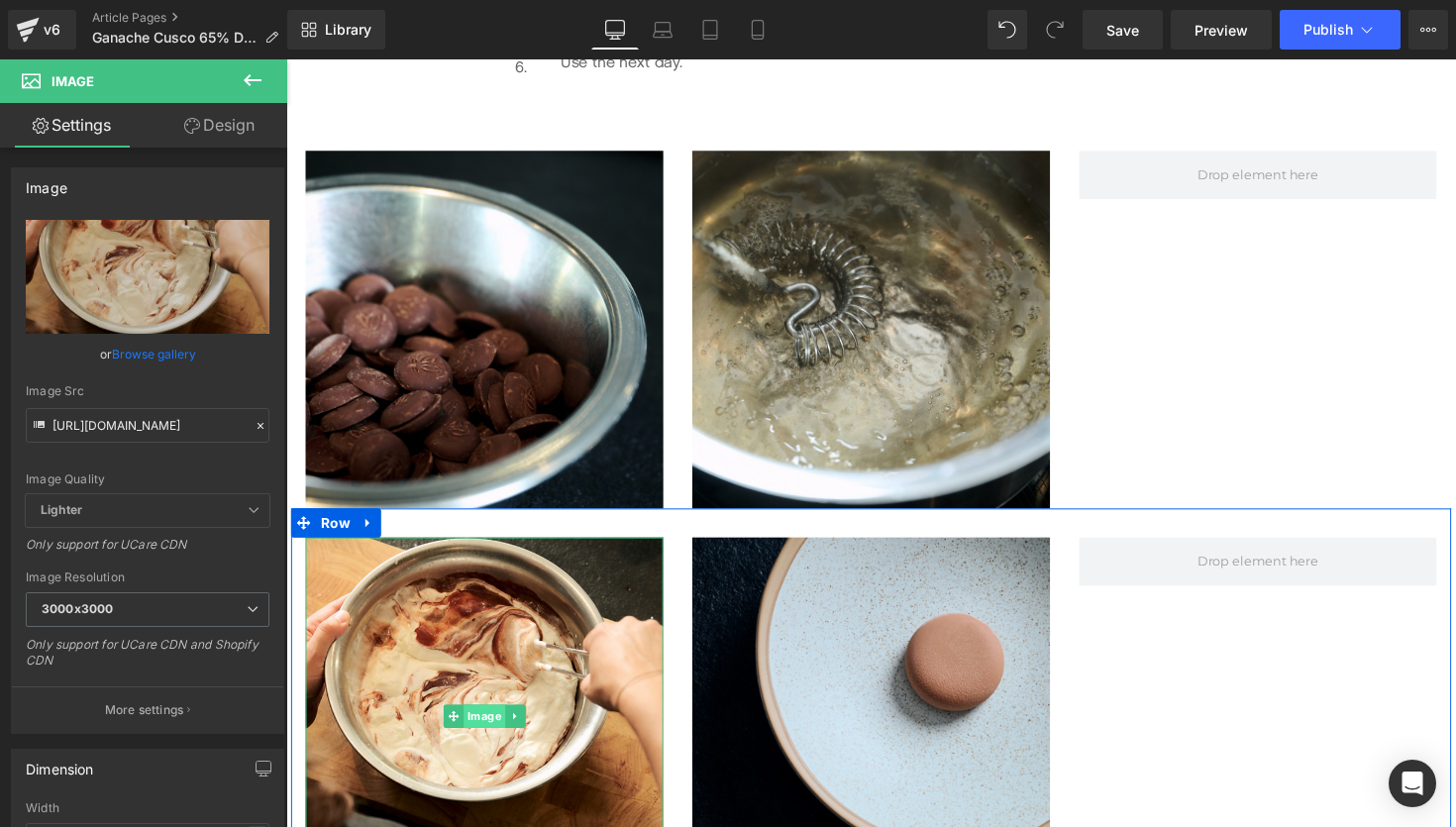 click on "Image" at bounding box center (489, 733) 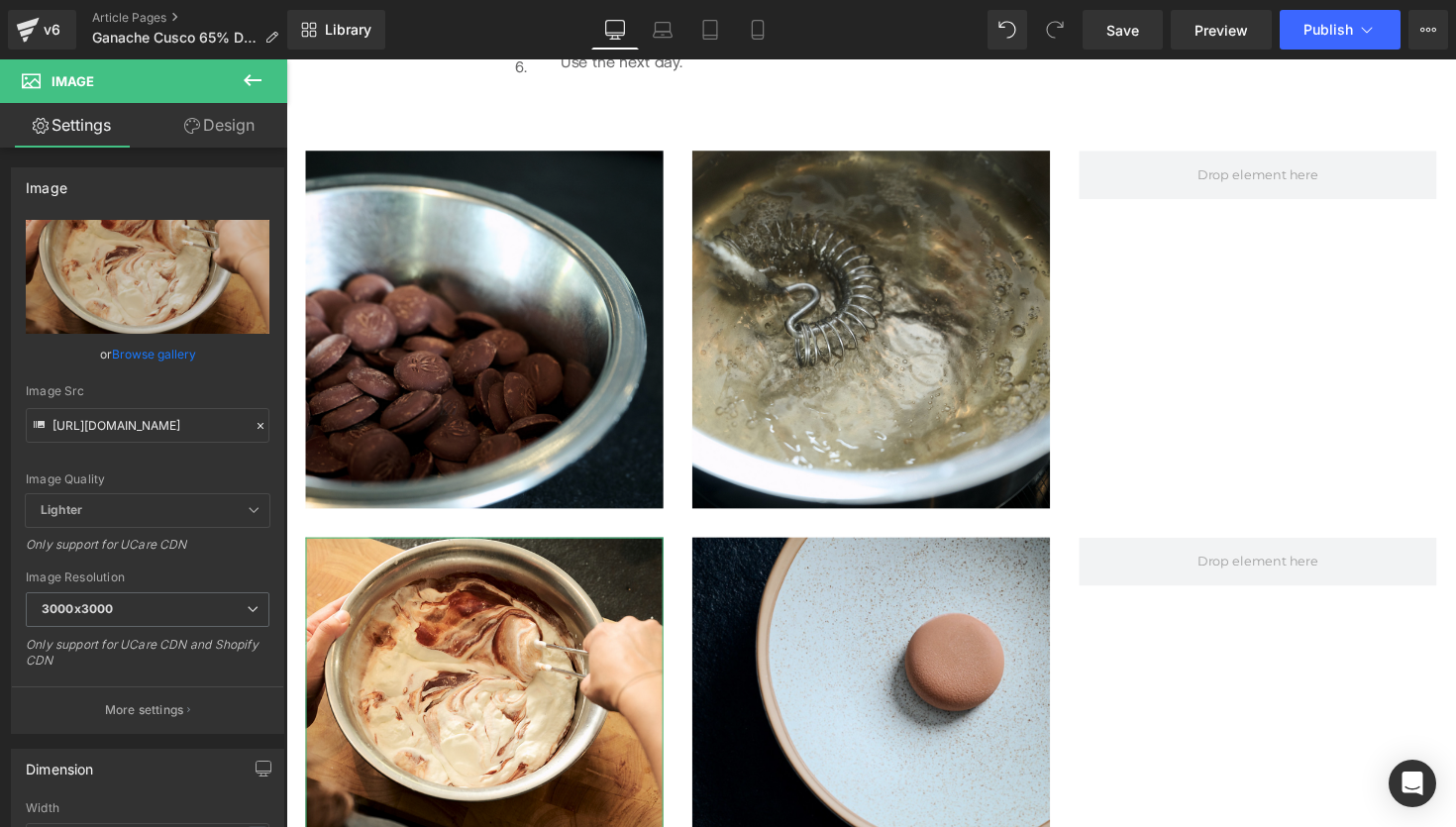 click 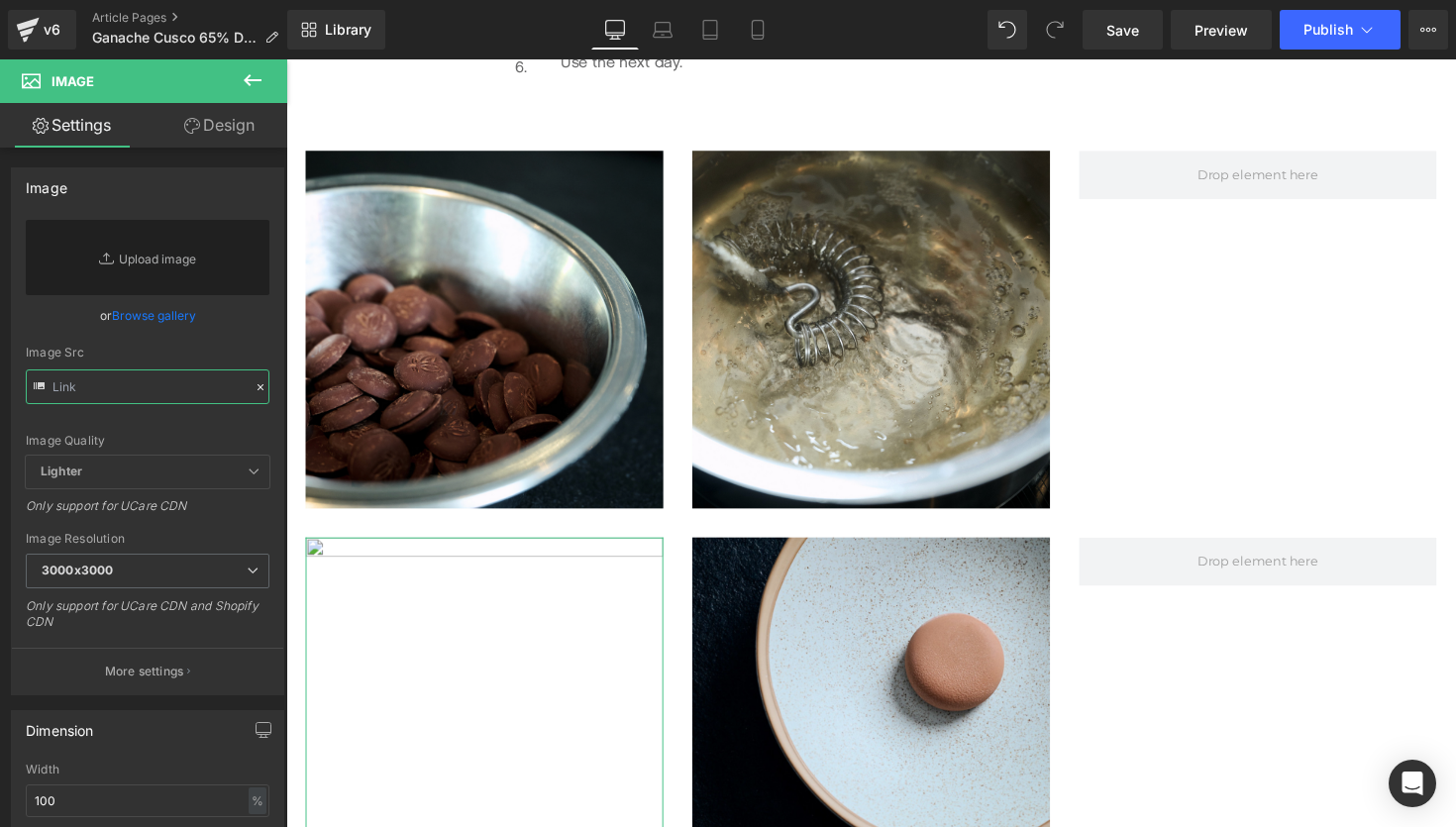 click at bounding box center (148, 386) 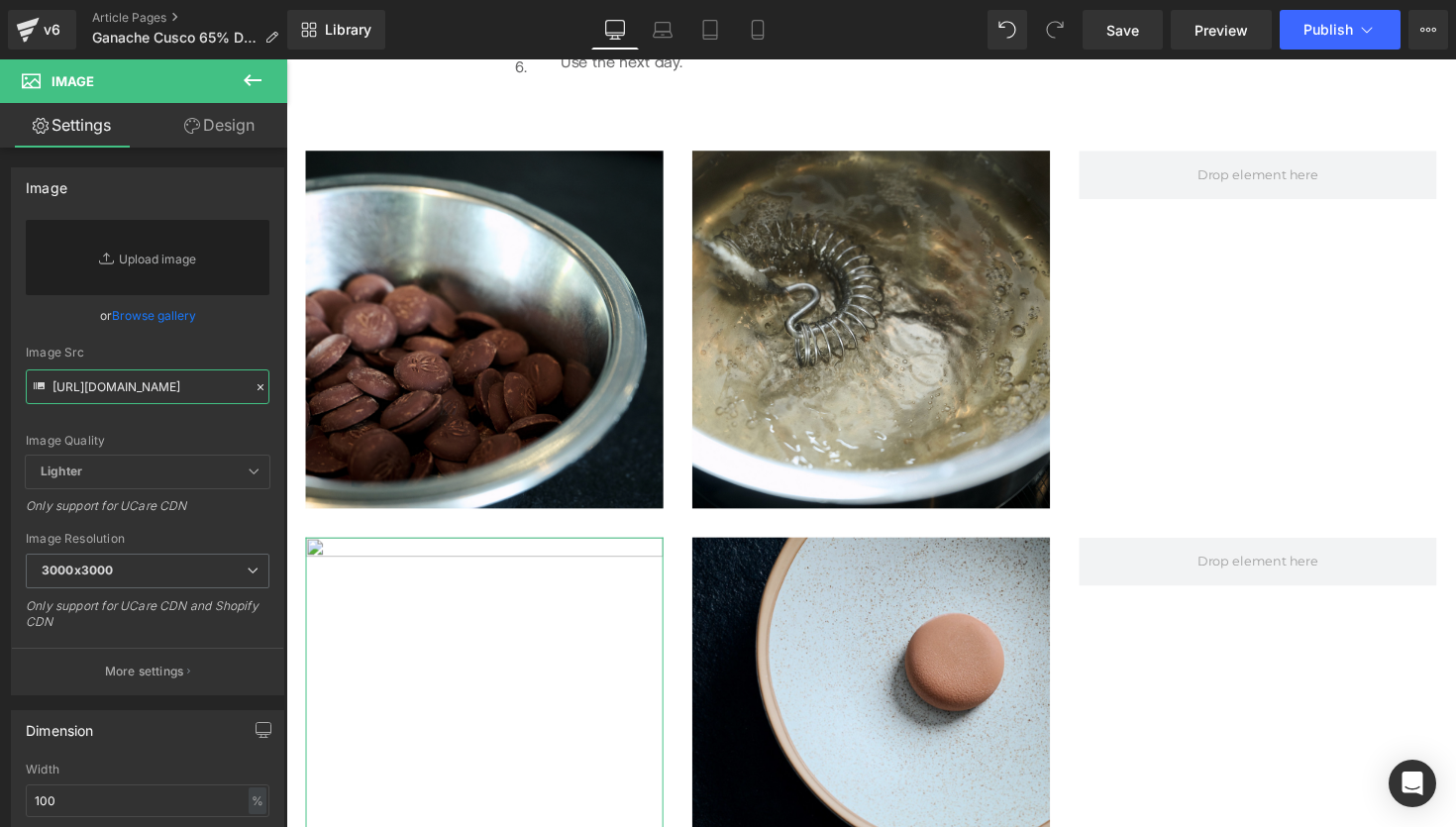 scroll, scrollTop: 0, scrollLeft: 1082, axis: horizontal 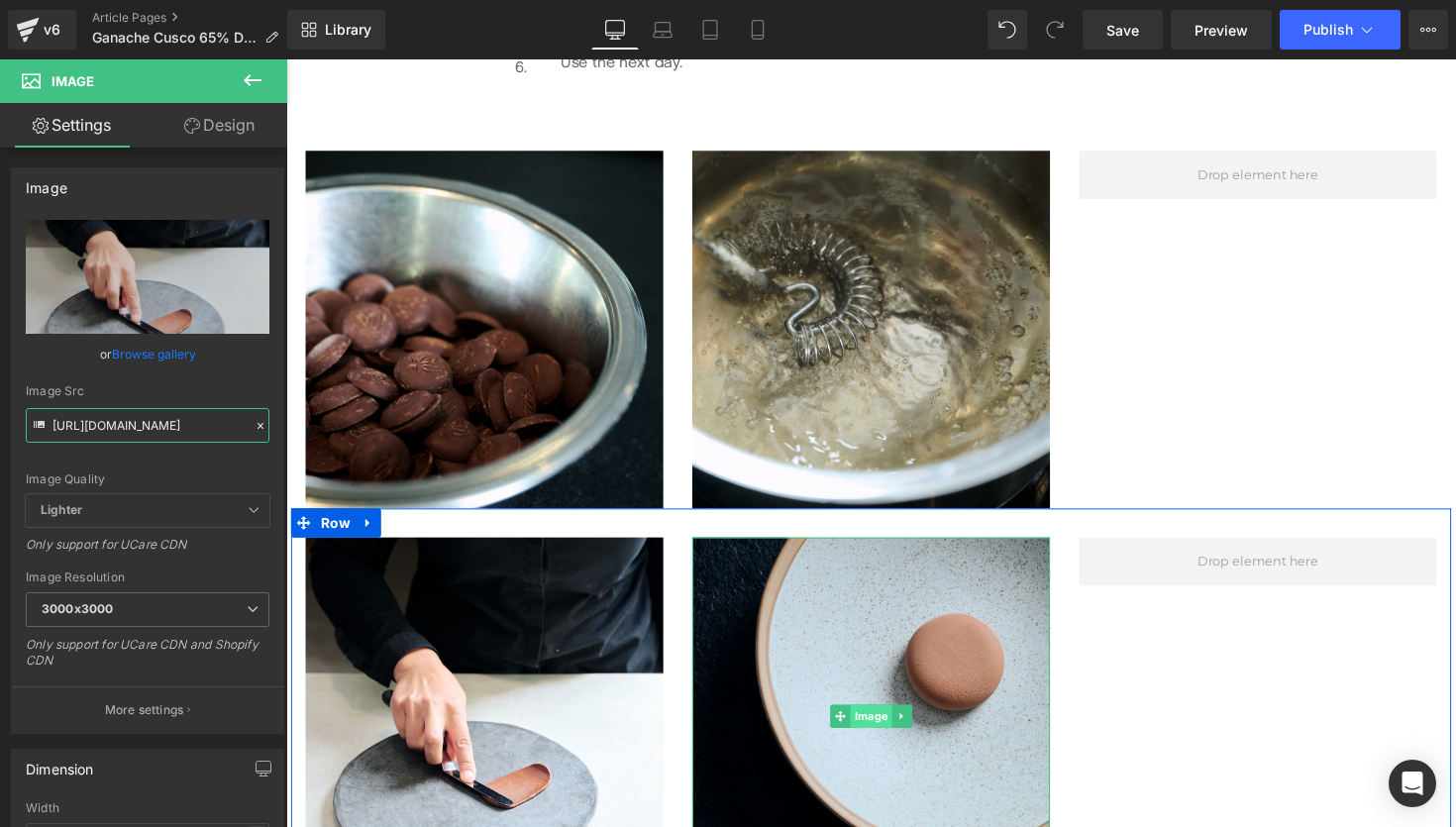 click on "Image" at bounding box center [885, 733] 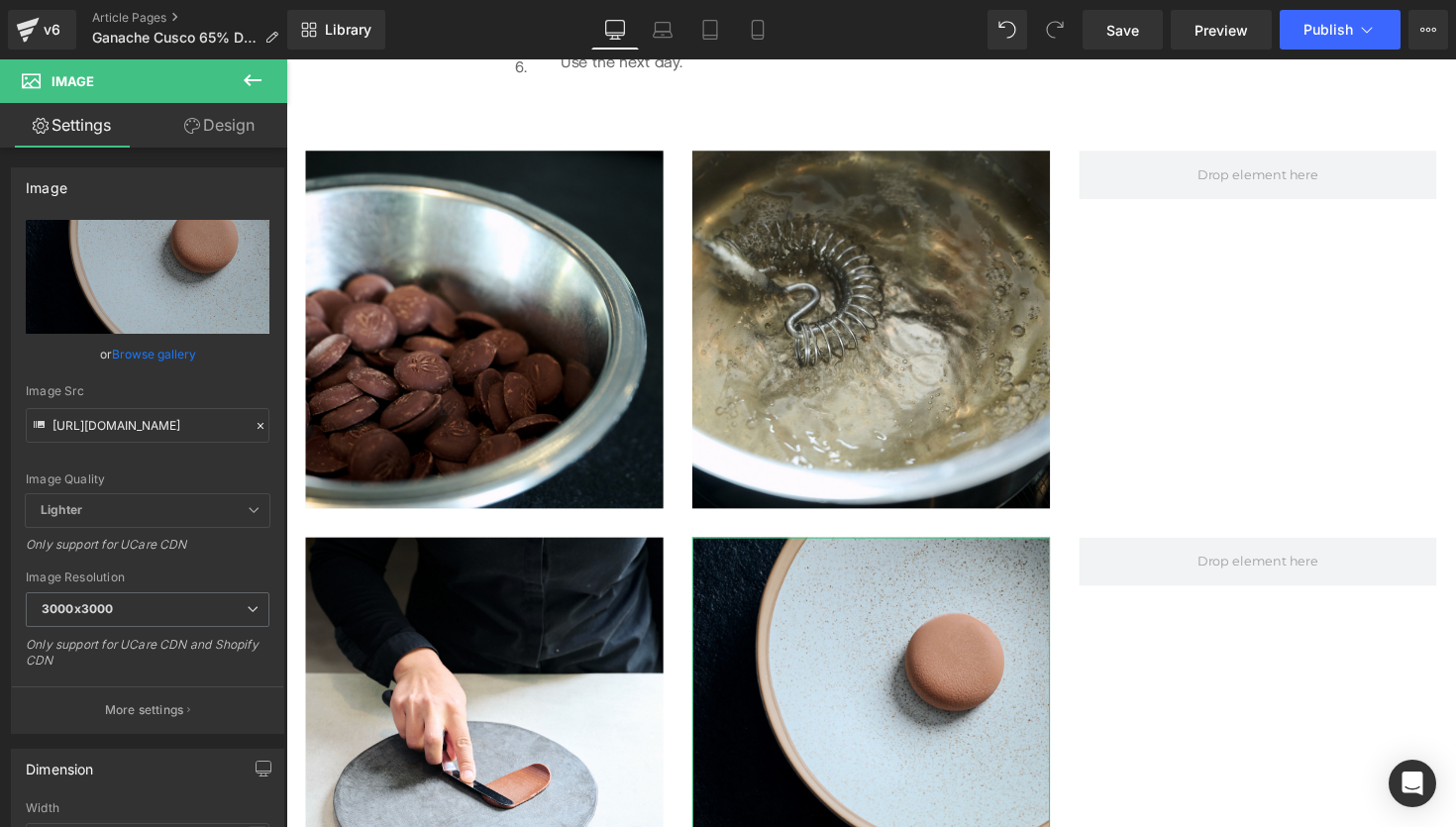 click 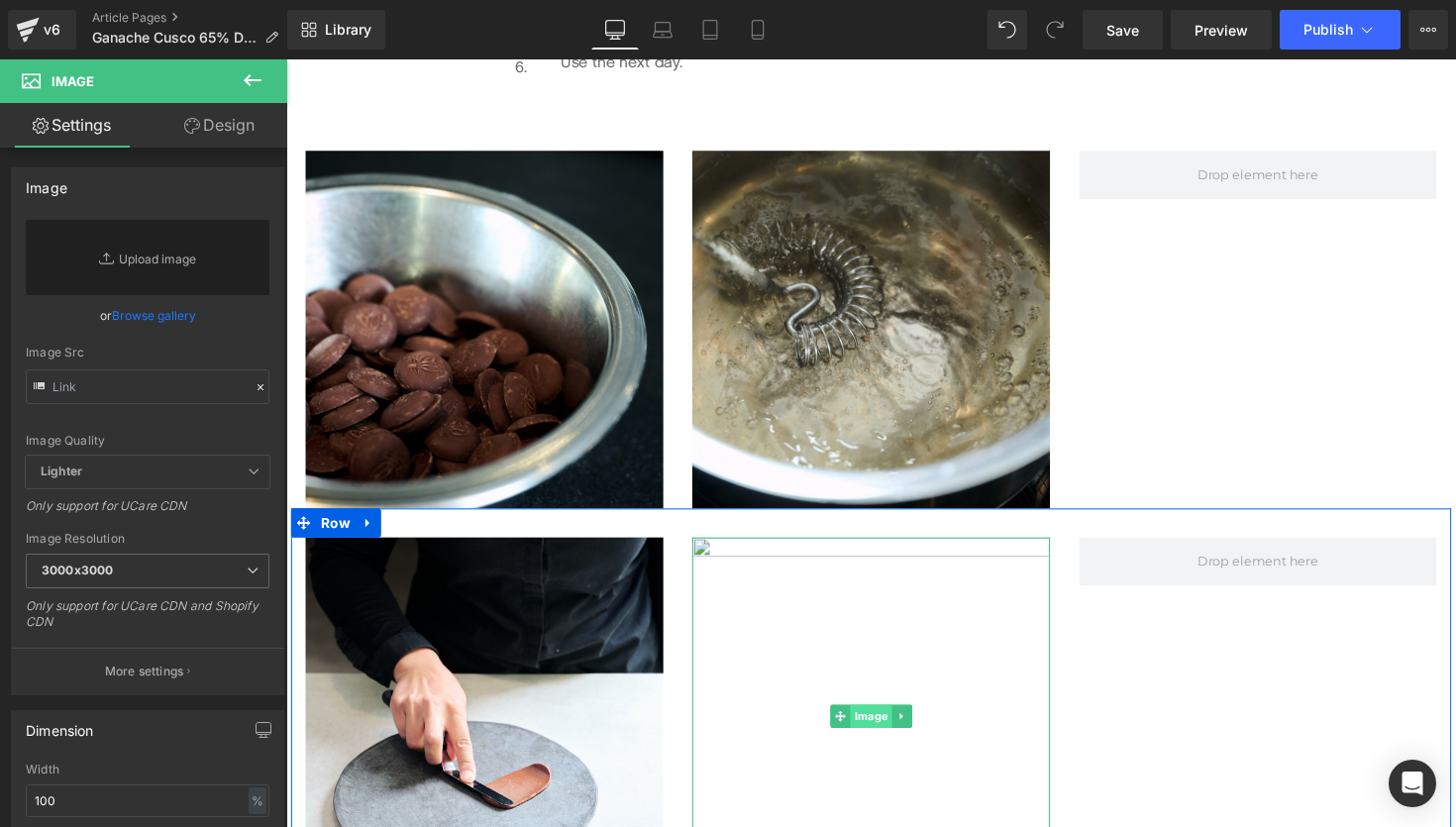 click on "Image" at bounding box center (885, 733) 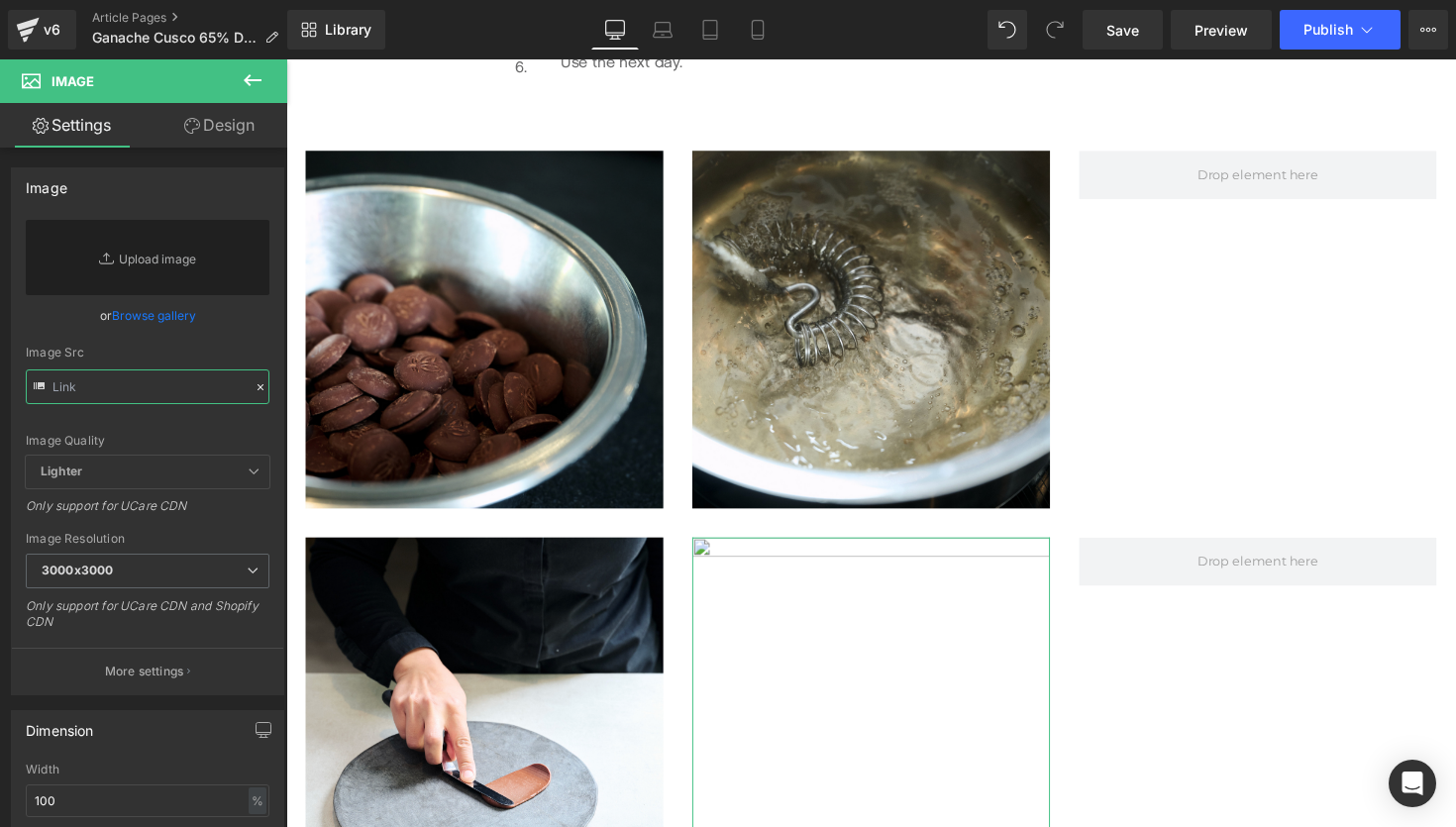 click at bounding box center (148, 386) 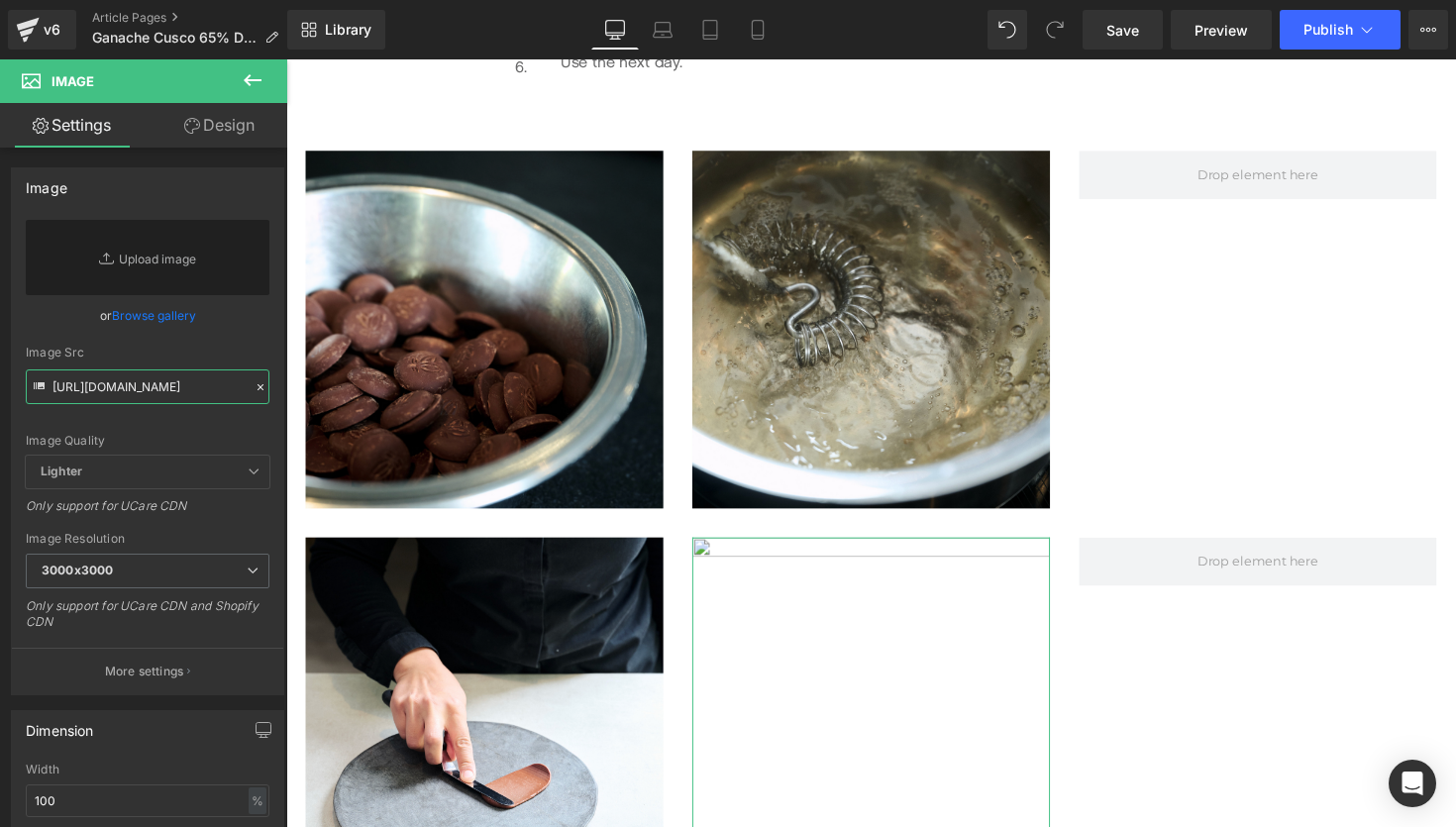 scroll, scrollTop: 0, scrollLeft: 1075, axis: horizontal 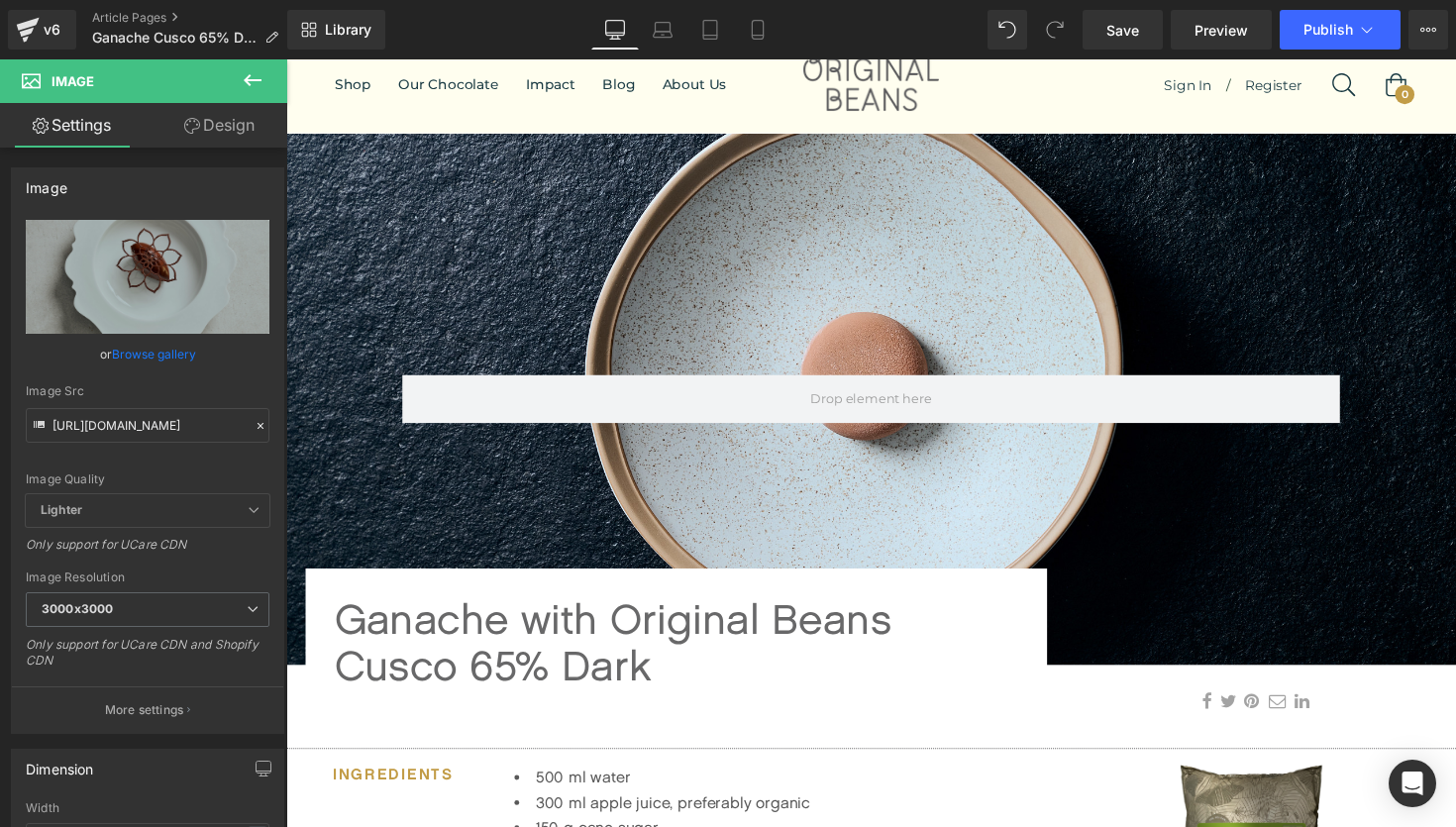 click on "Row" at bounding box center [885, 407] 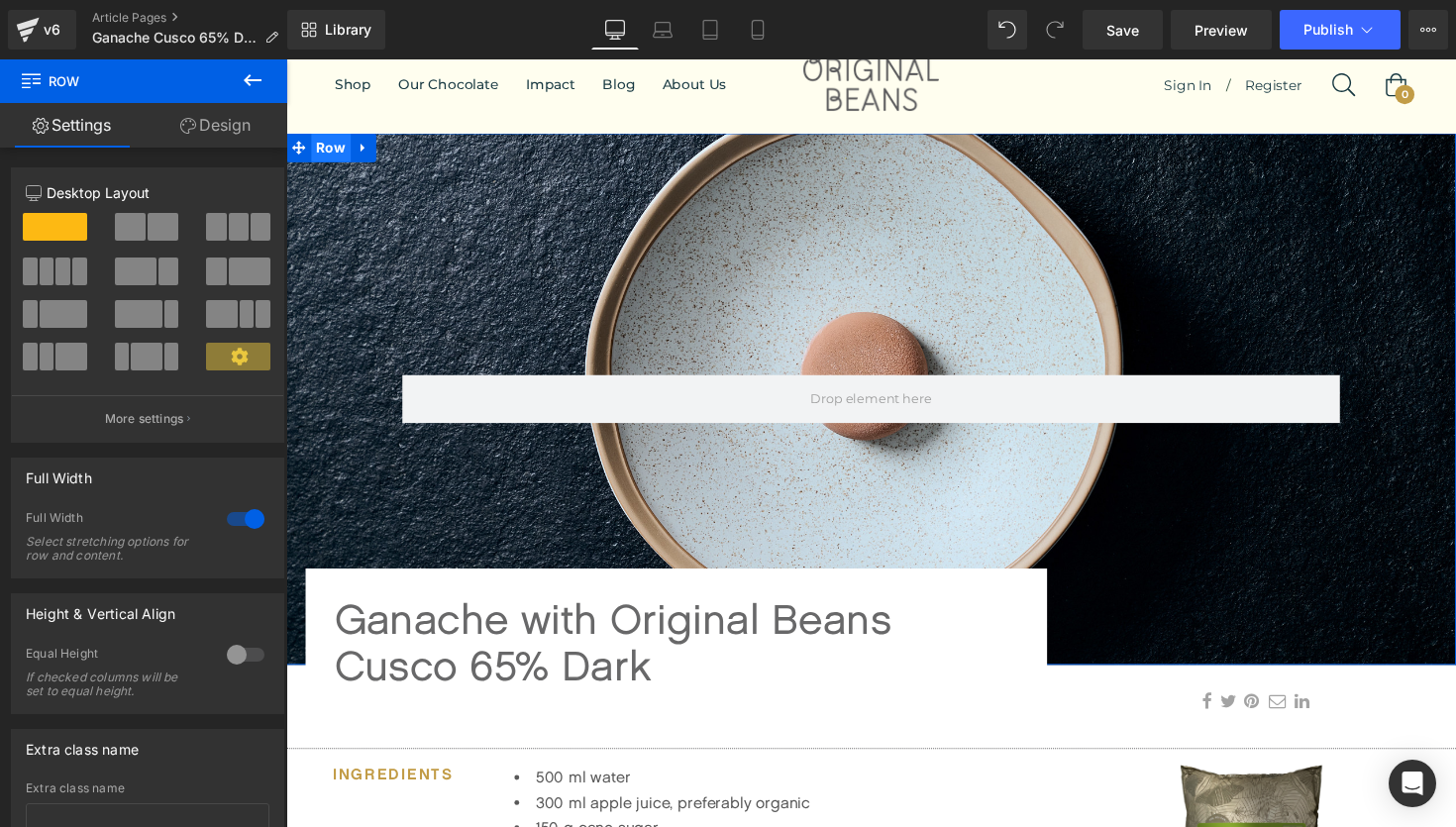 click on "Row" at bounding box center [332, 150] 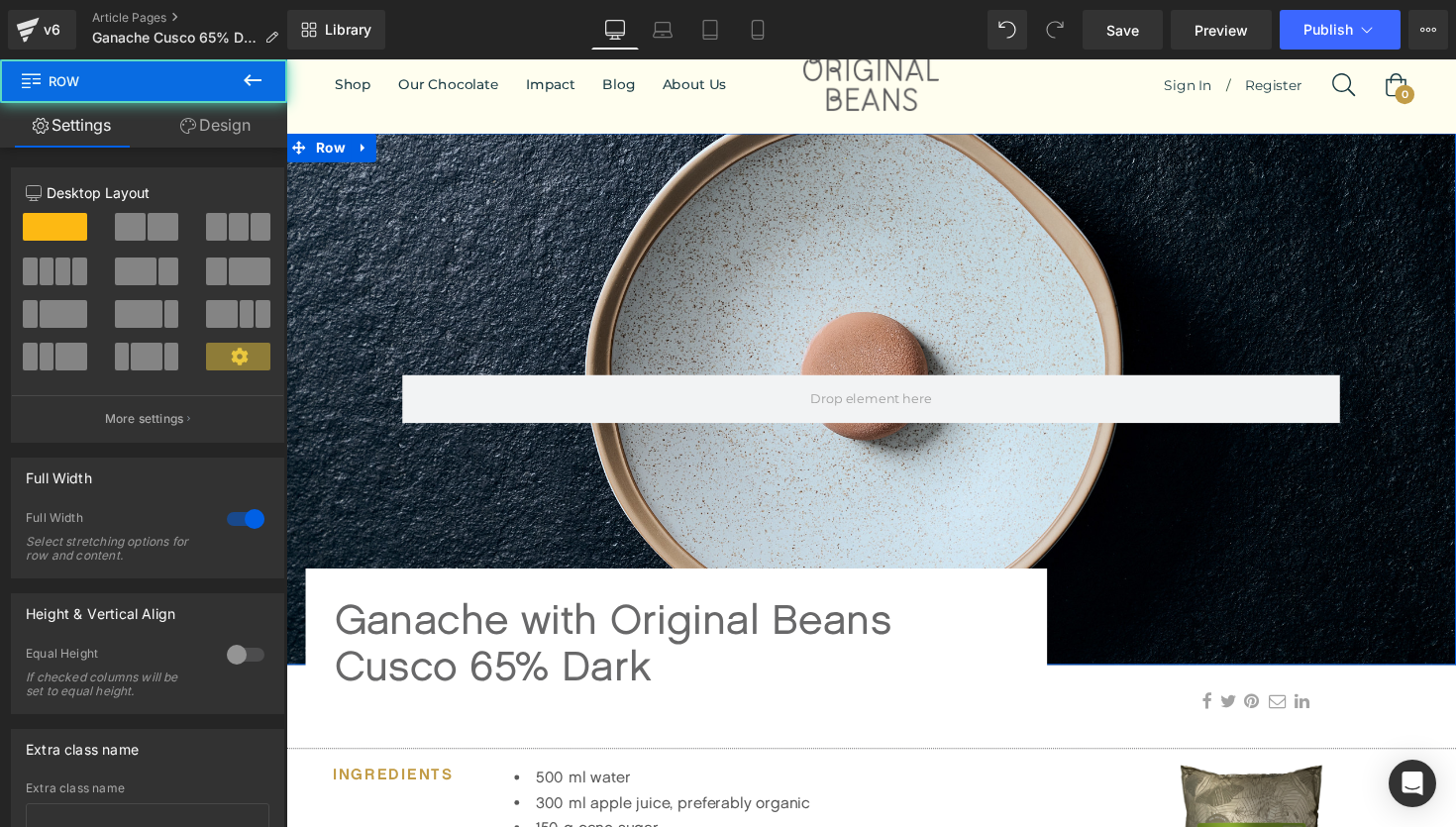 click on "Design" at bounding box center (215, 125) 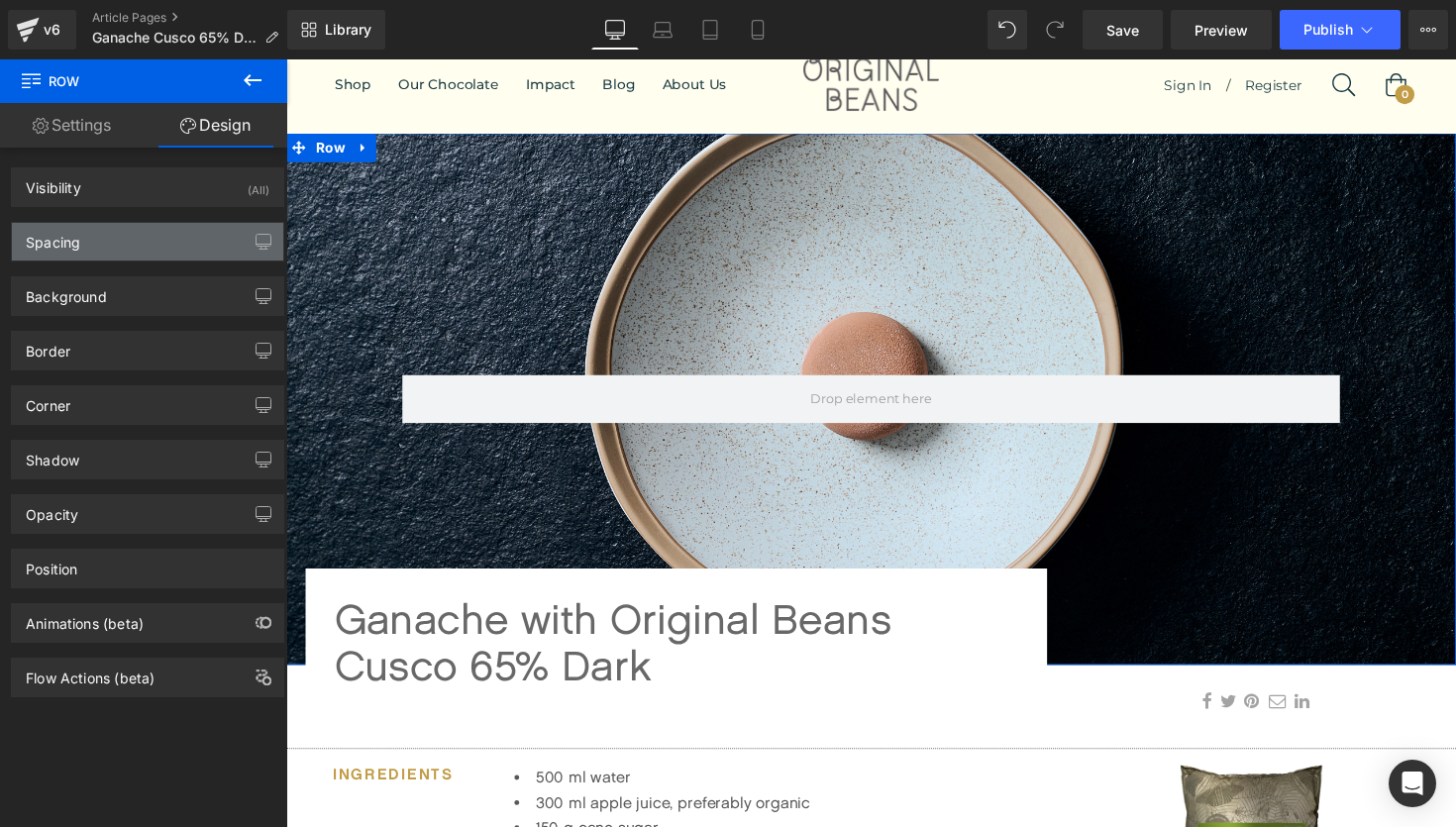 click on "Spacing" at bounding box center [148, 242] 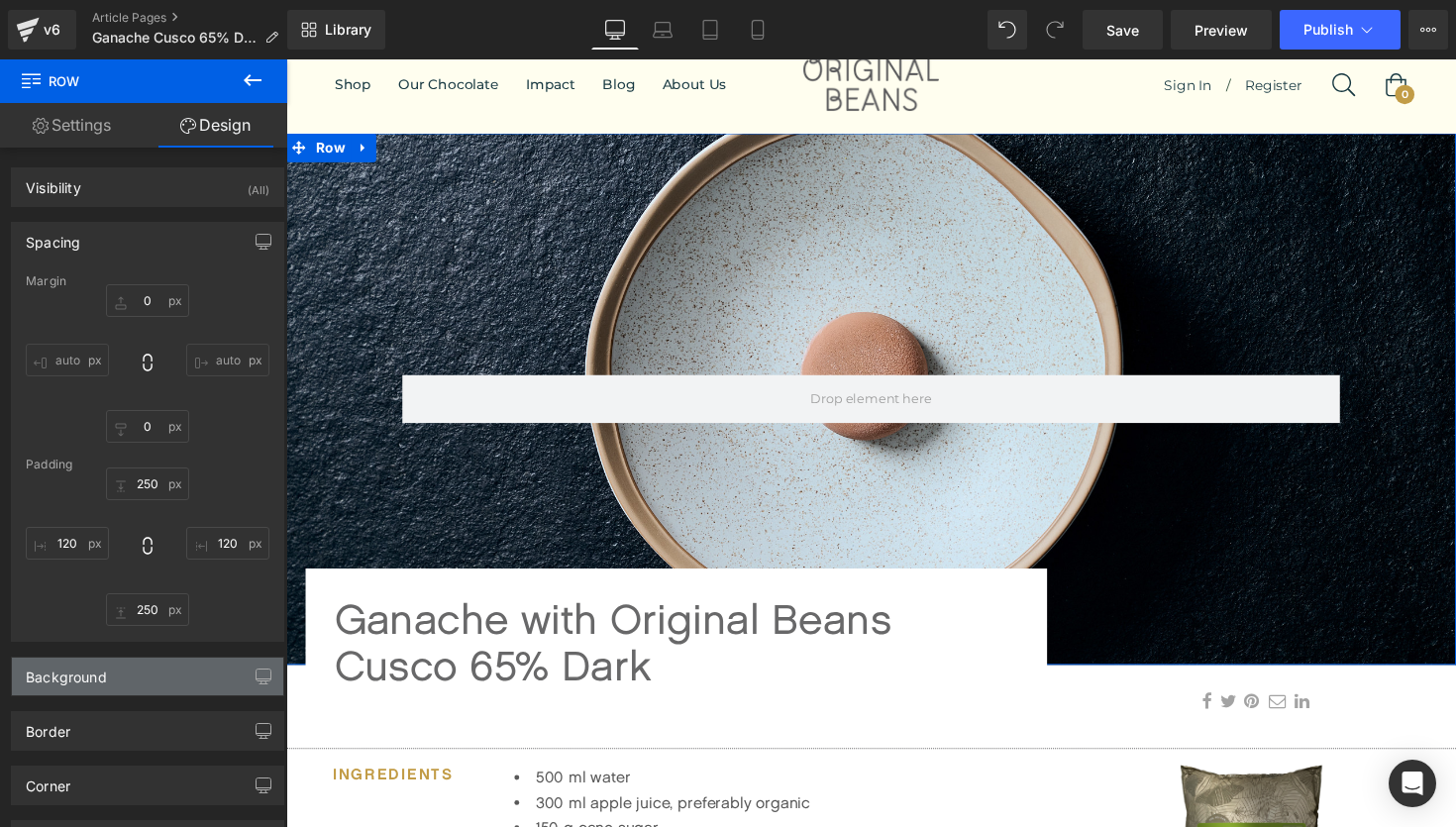 click on "Background" at bounding box center [148, 676] 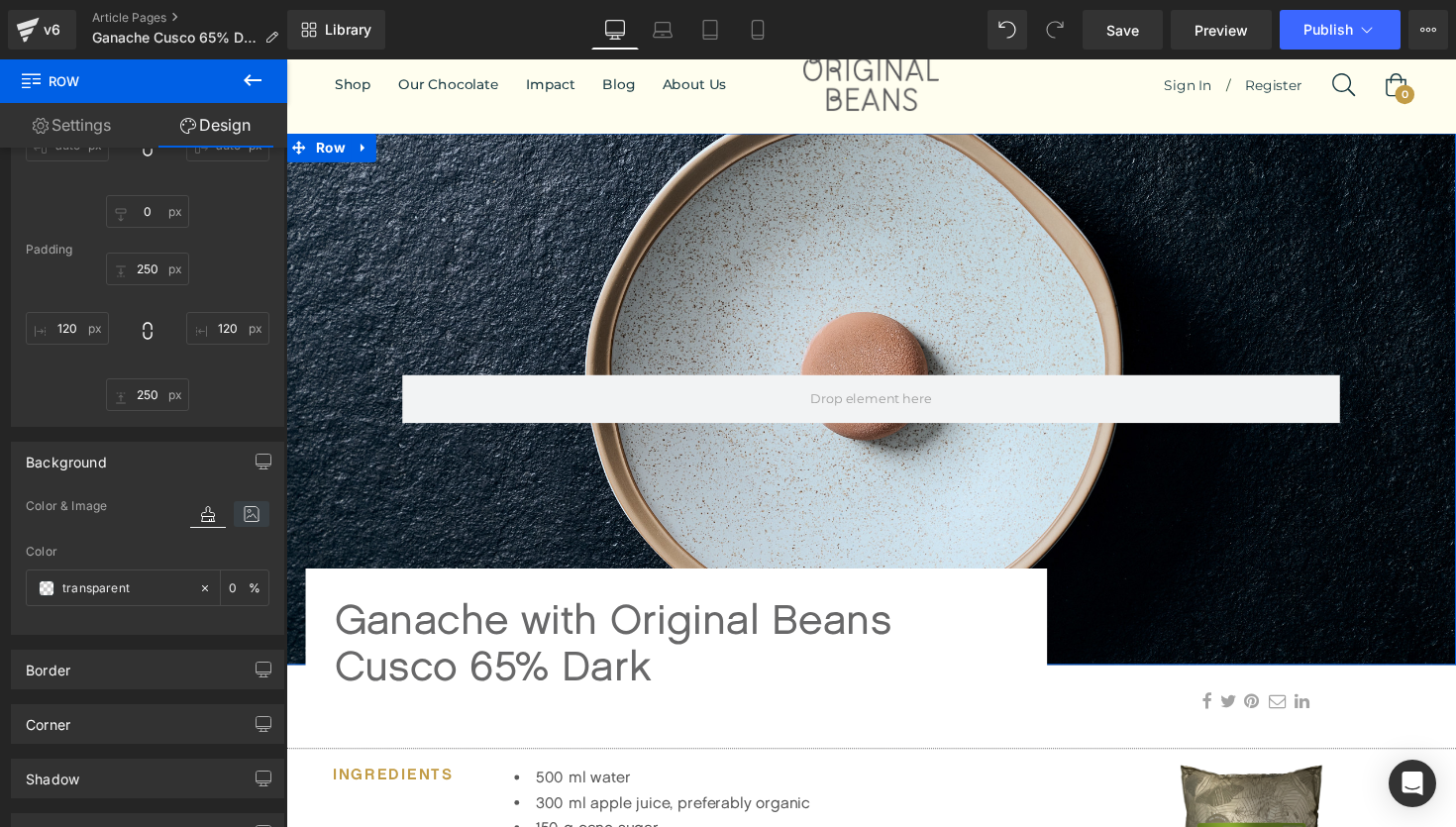 click at bounding box center [252, 514] 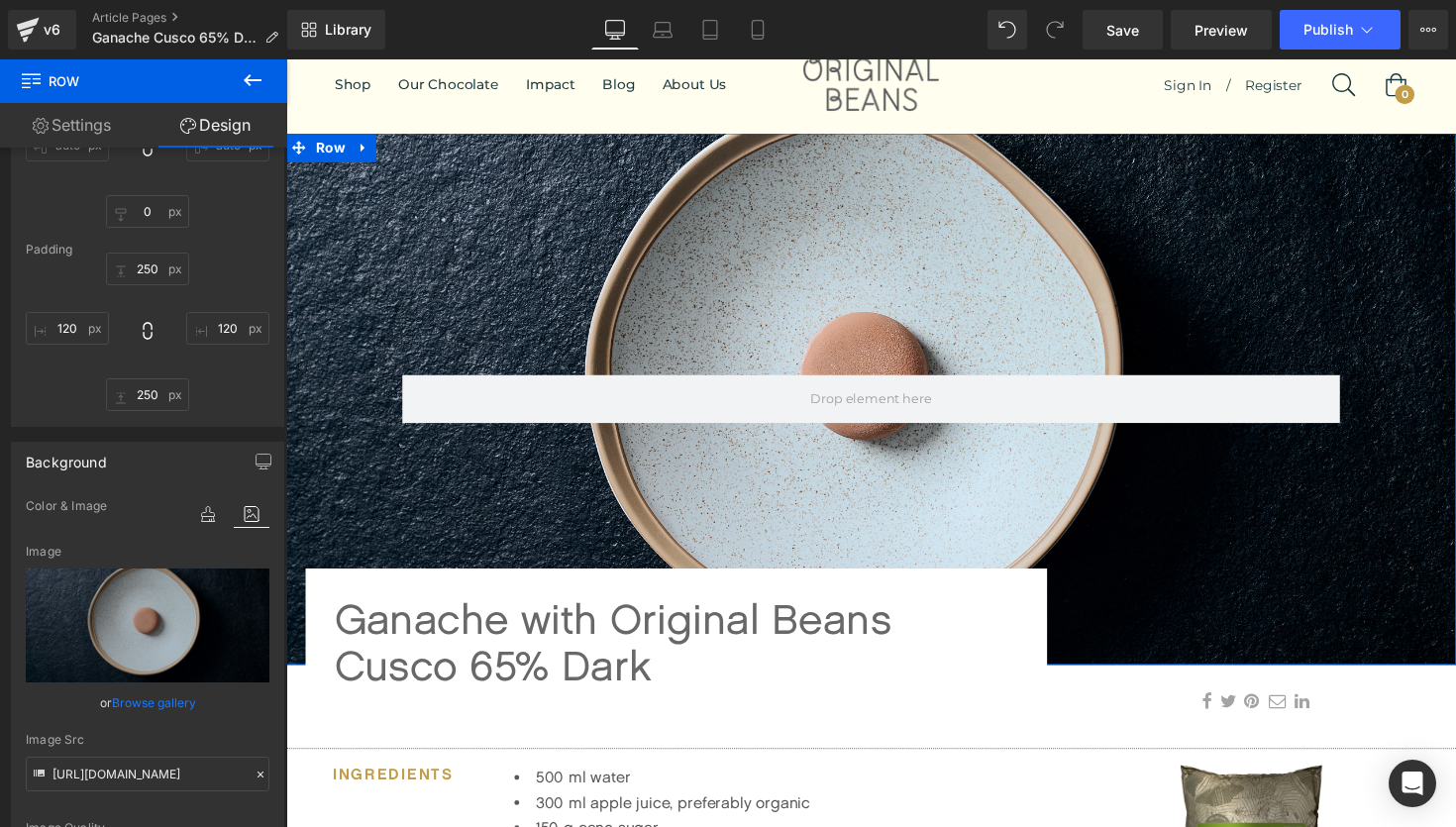 scroll, scrollTop: 215, scrollLeft: 0, axis: vertical 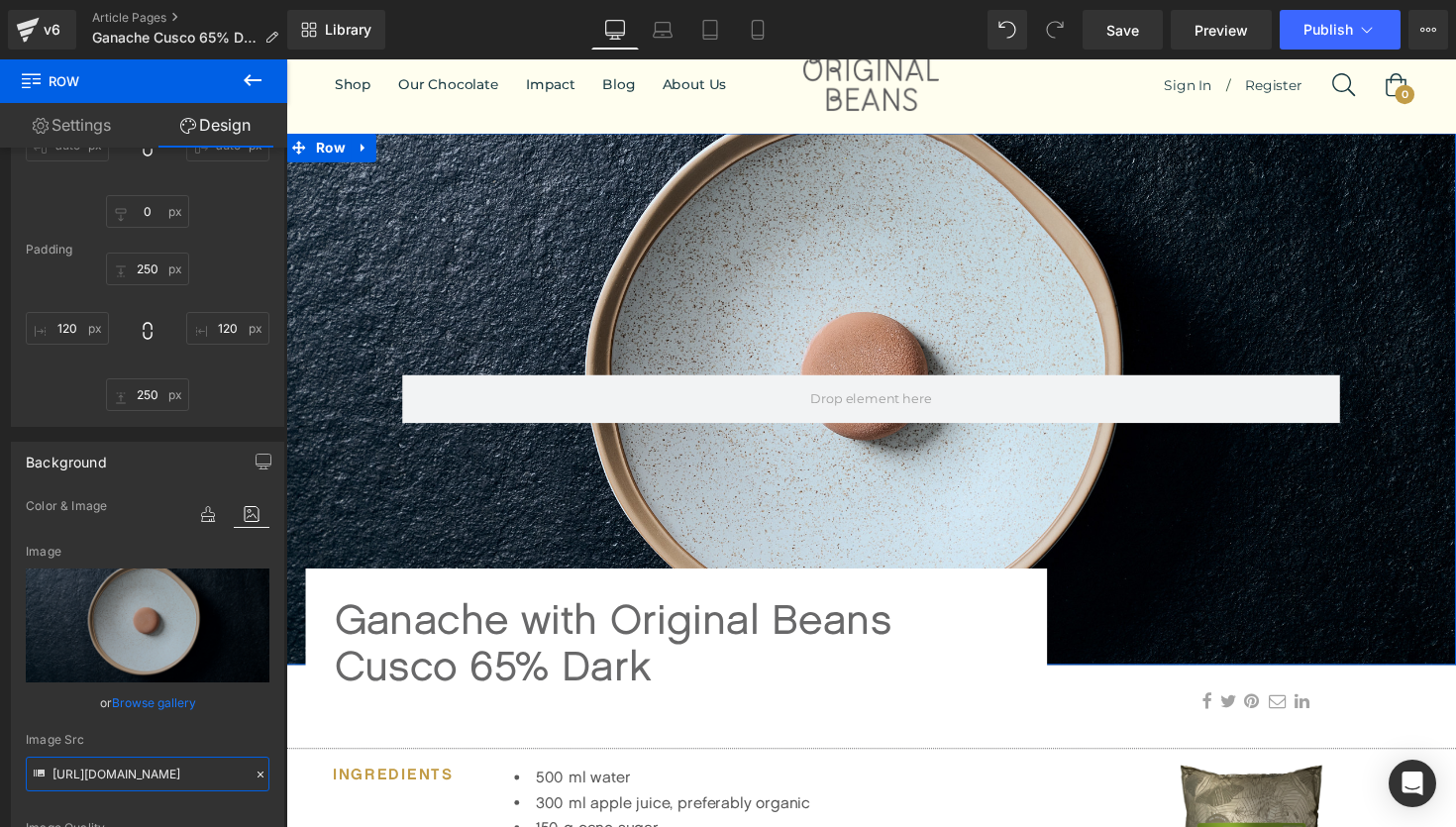 click on "[URL][DOMAIN_NAME]" at bounding box center (148, 774) 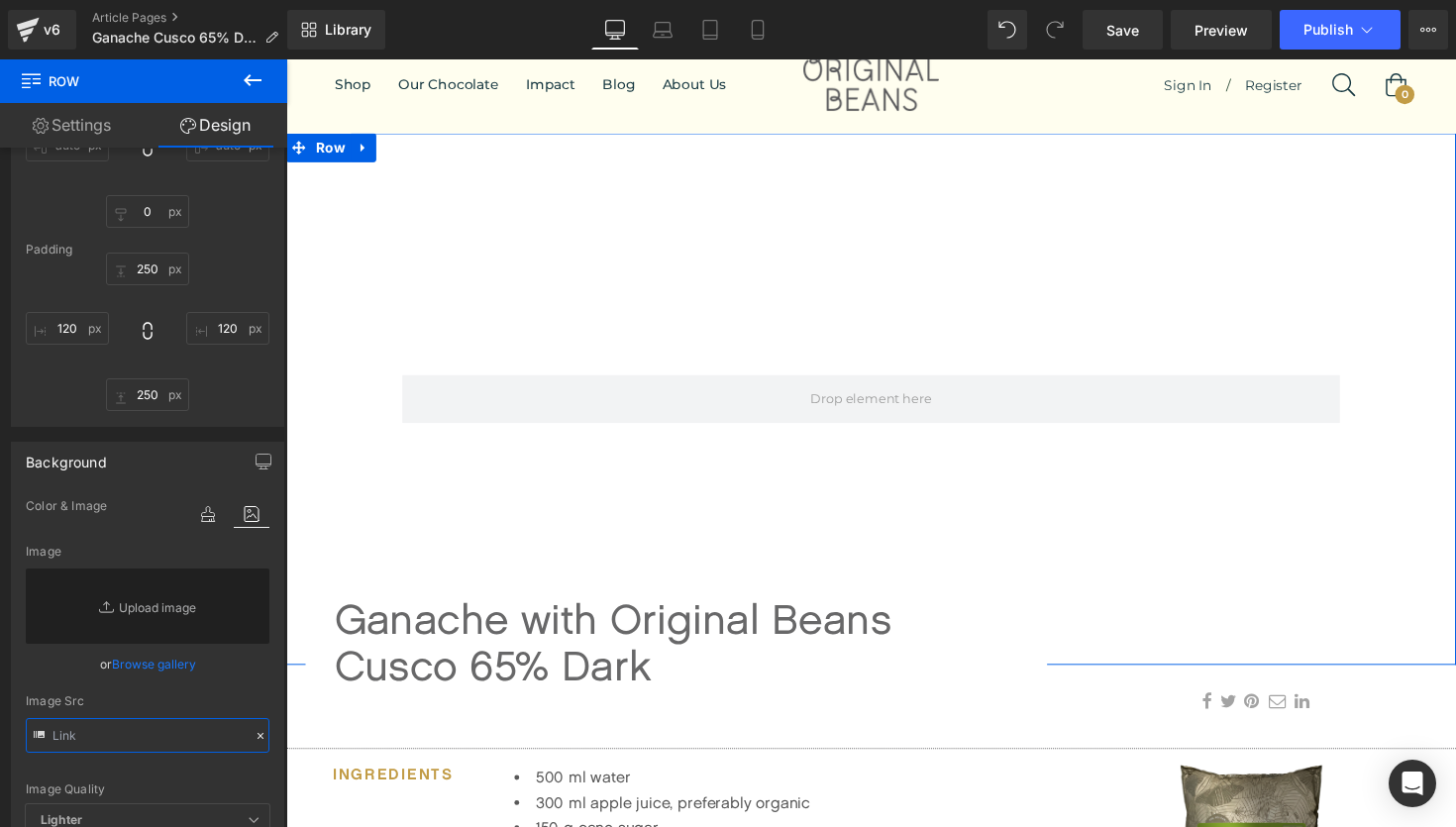 paste on "[URL][DOMAIN_NAME]" 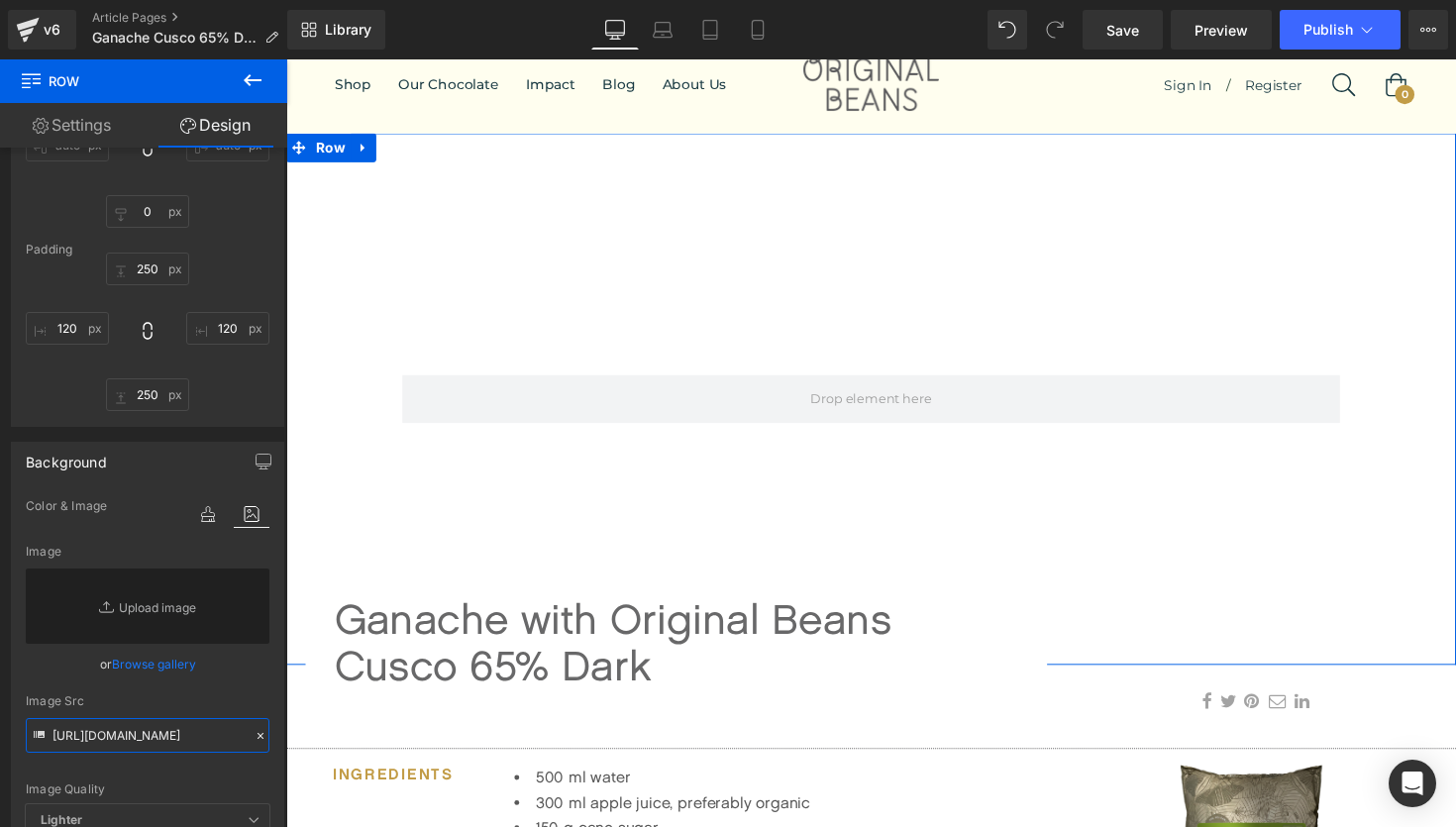 scroll, scrollTop: 0, scrollLeft: 908, axis: horizontal 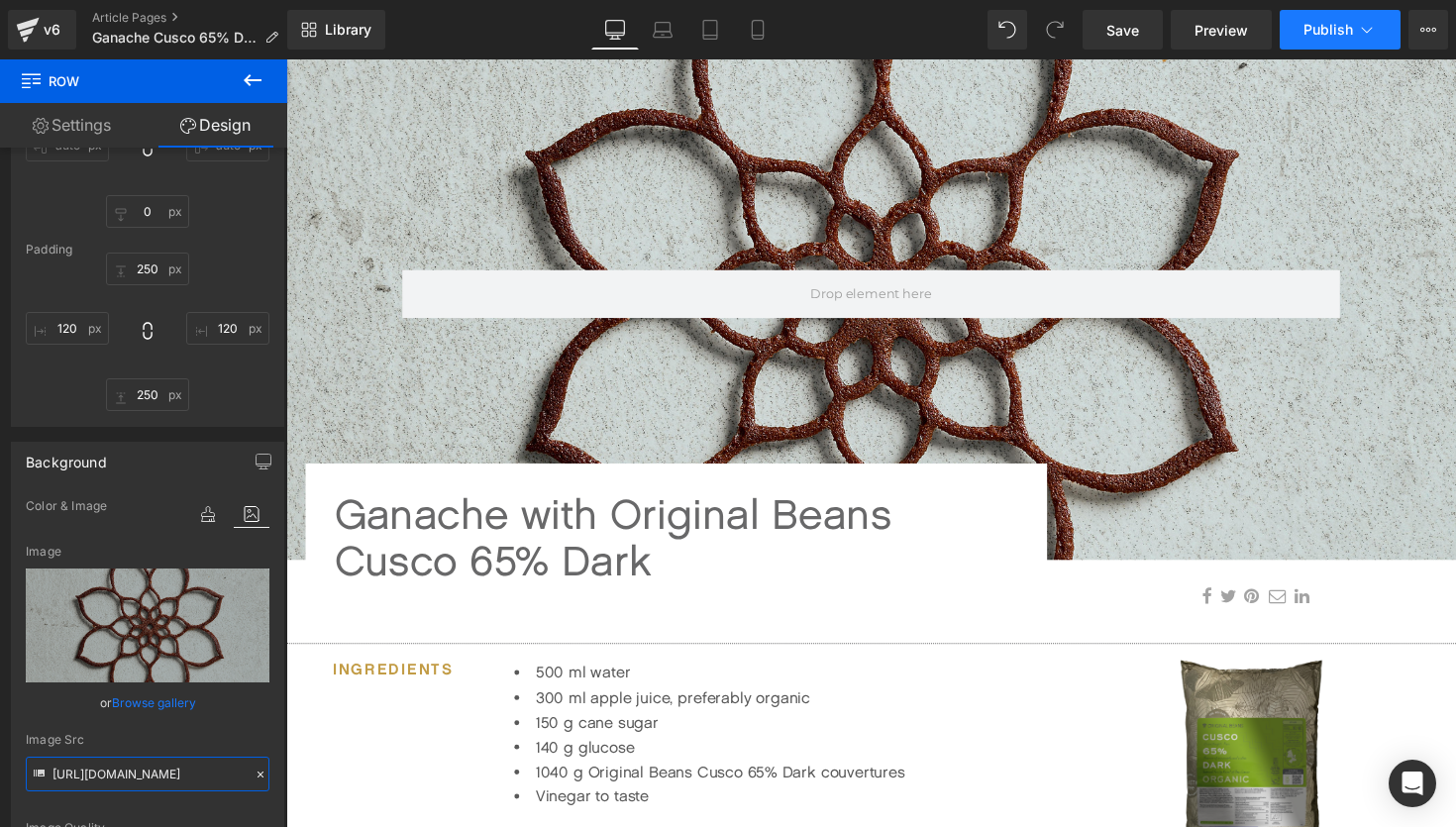 type on "[URL][DOMAIN_NAME]" 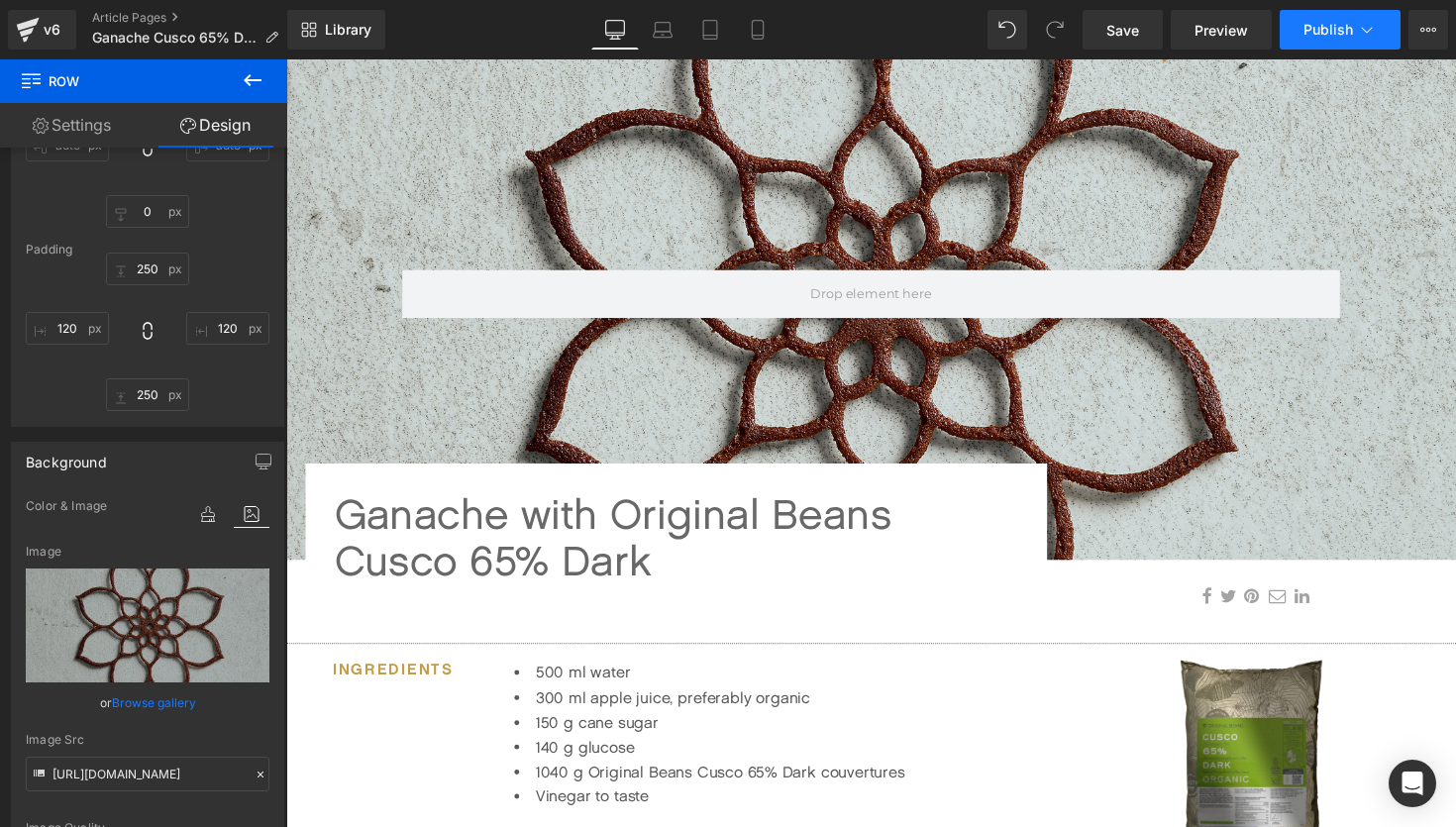 click 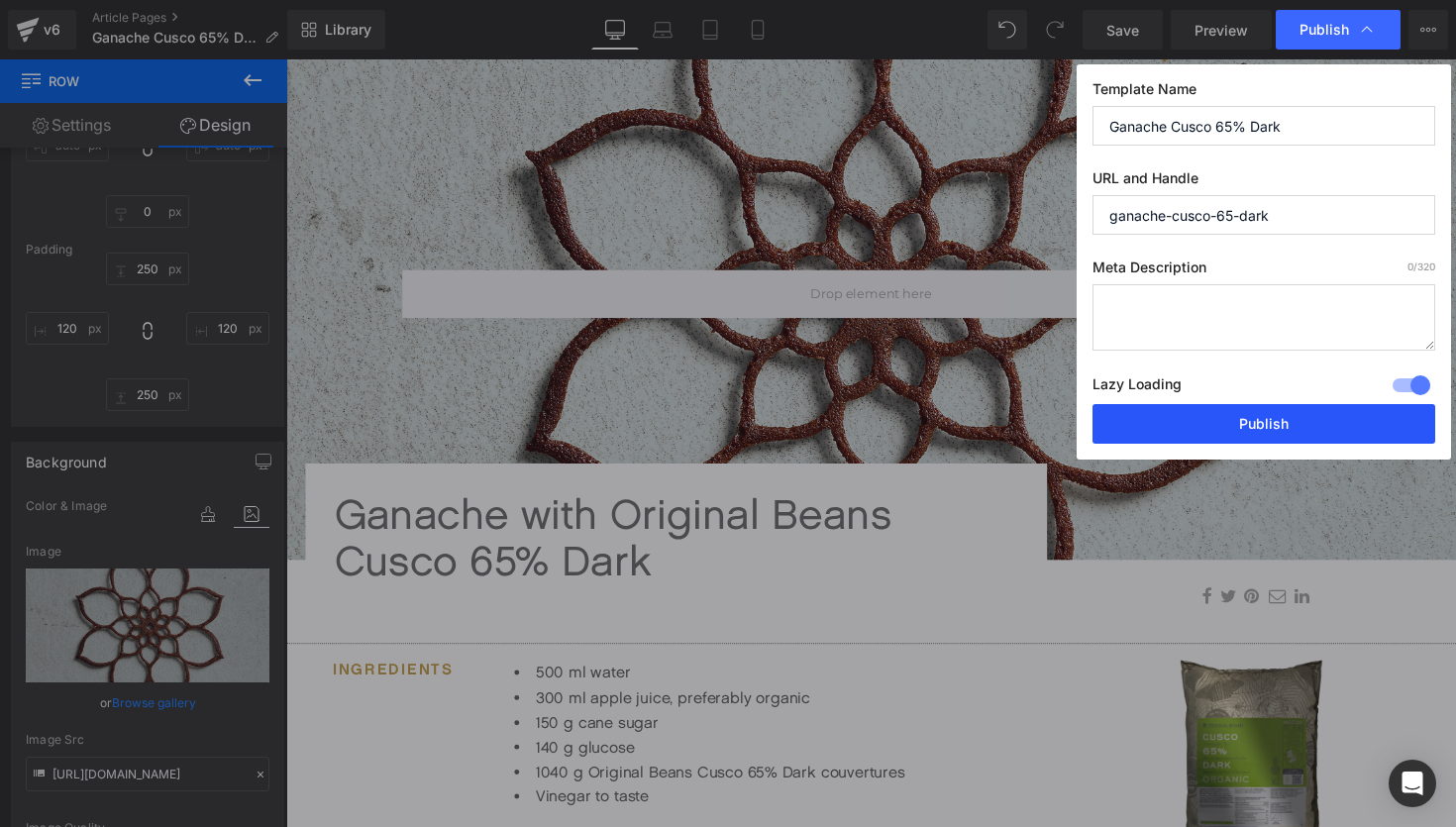 click on "Publish" at bounding box center [1264, 424] 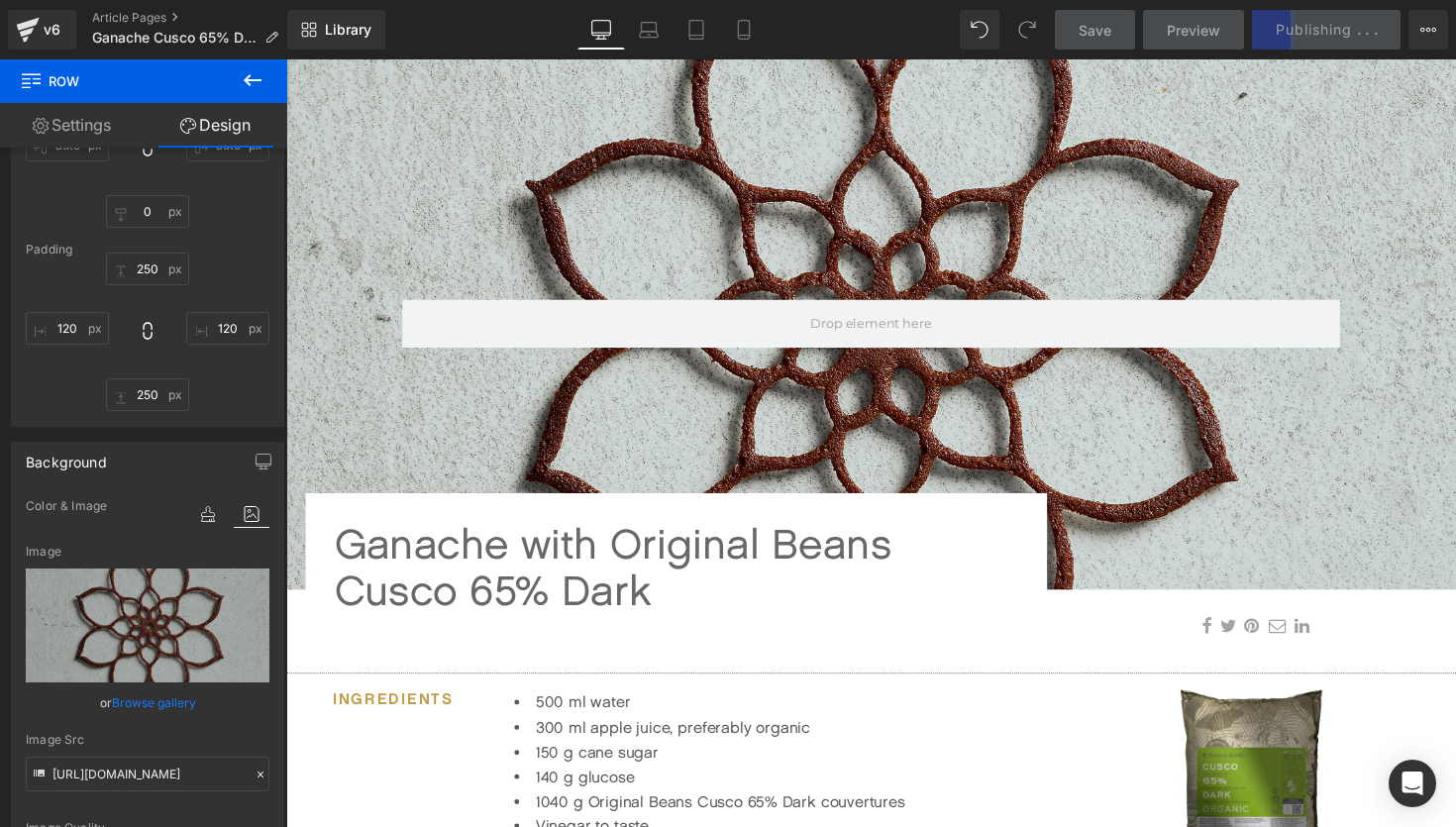 scroll, scrollTop: 131, scrollLeft: 0, axis: vertical 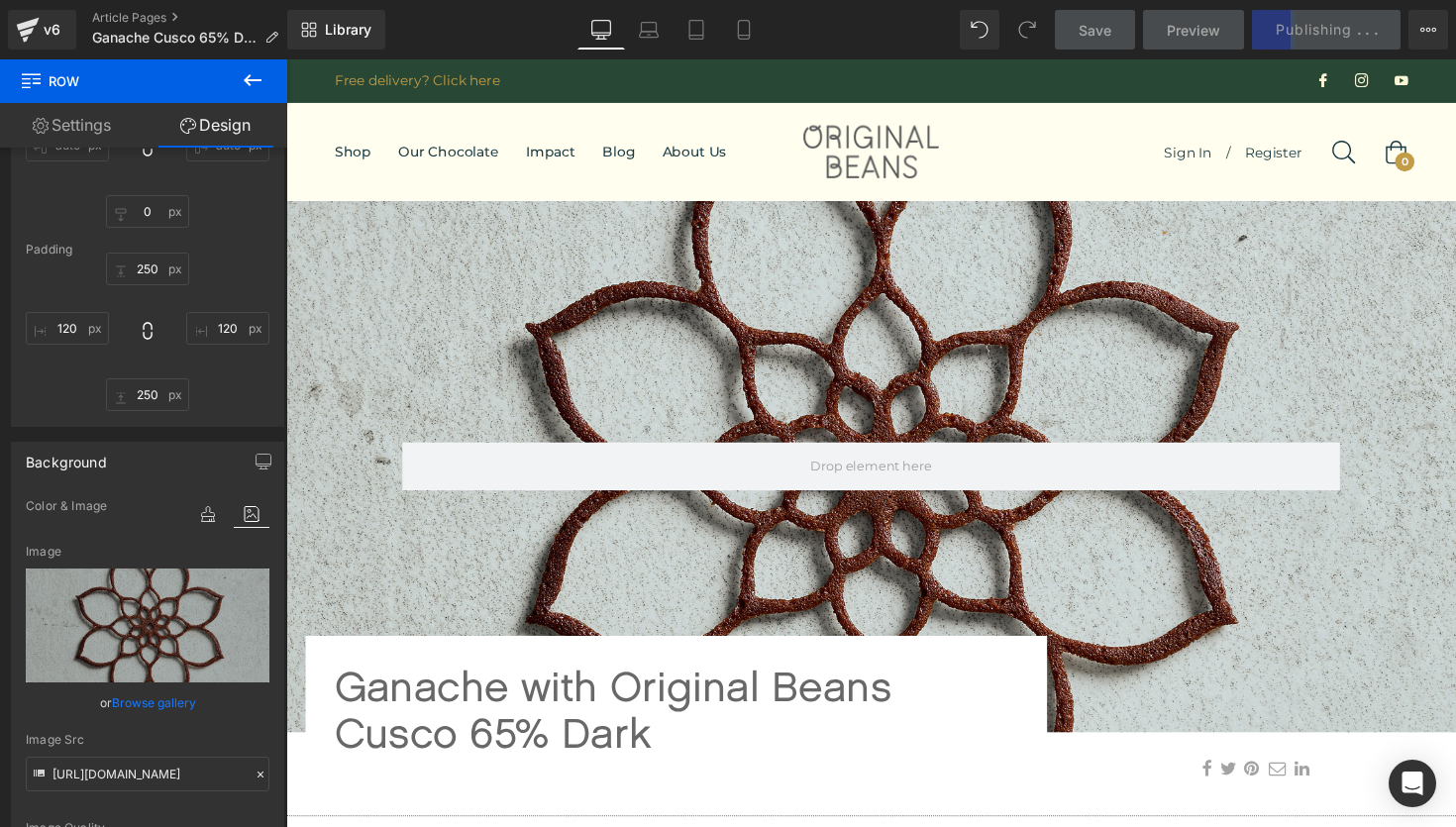 click on "Save Preview   Publishing   .   .   .   Scheduled View Live Page View with current Template Save Template to Library Schedule Publish  Optimize  Publish Settings Shortcuts  Your page can’t be published   You've reached the maximum number of published pages on your plan  (91/999999).  You need to upgrade your plan or unpublish all your pages to get 1 publish slot.   Unpublish pages   Upgrade plan" at bounding box center [1252, 30] 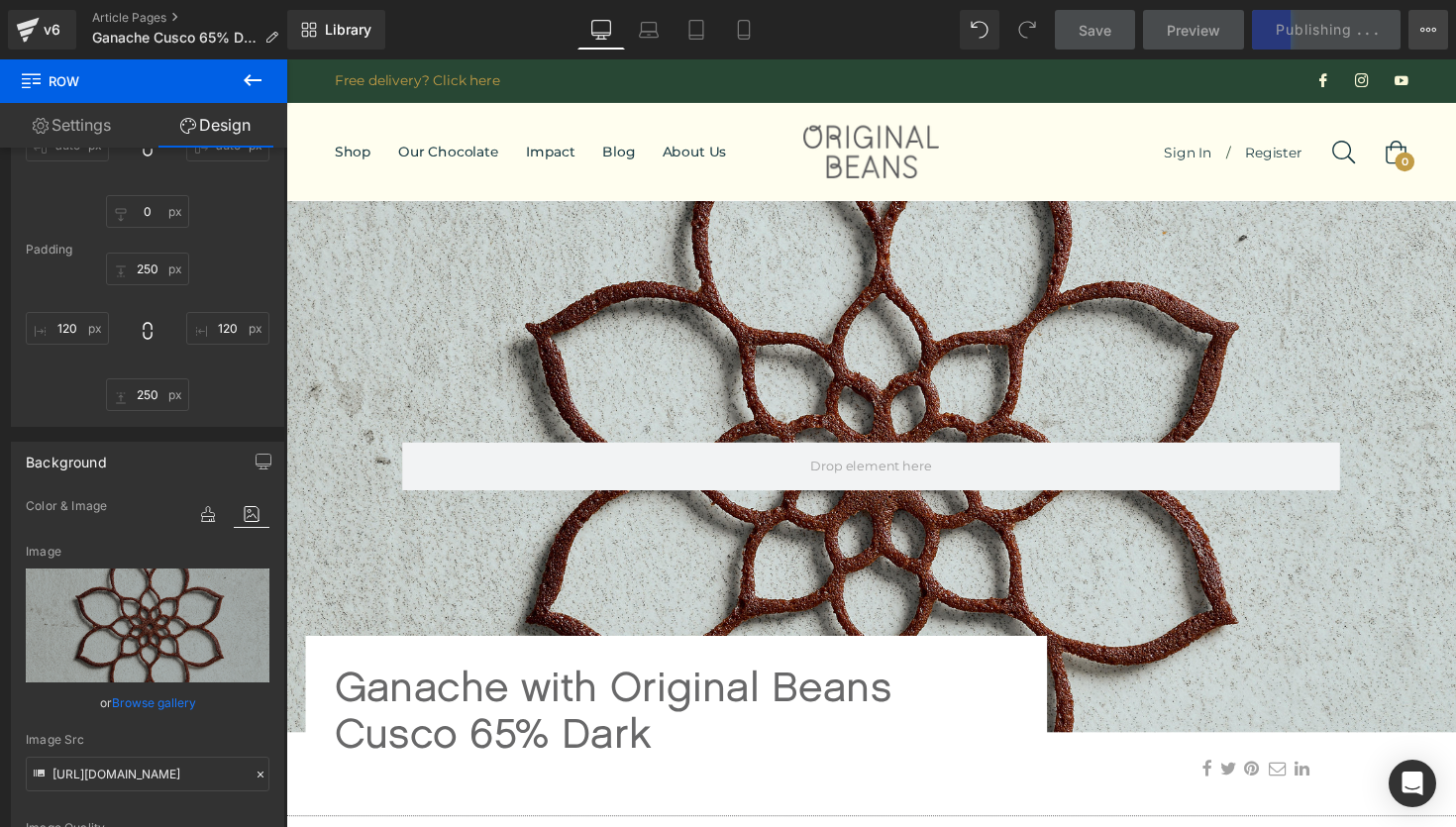 click on "View Live Page View with current Template Save Template to Library Schedule Publish  Optimize  Publish Settings Shortcuts" at bounding box center (1428, 30) 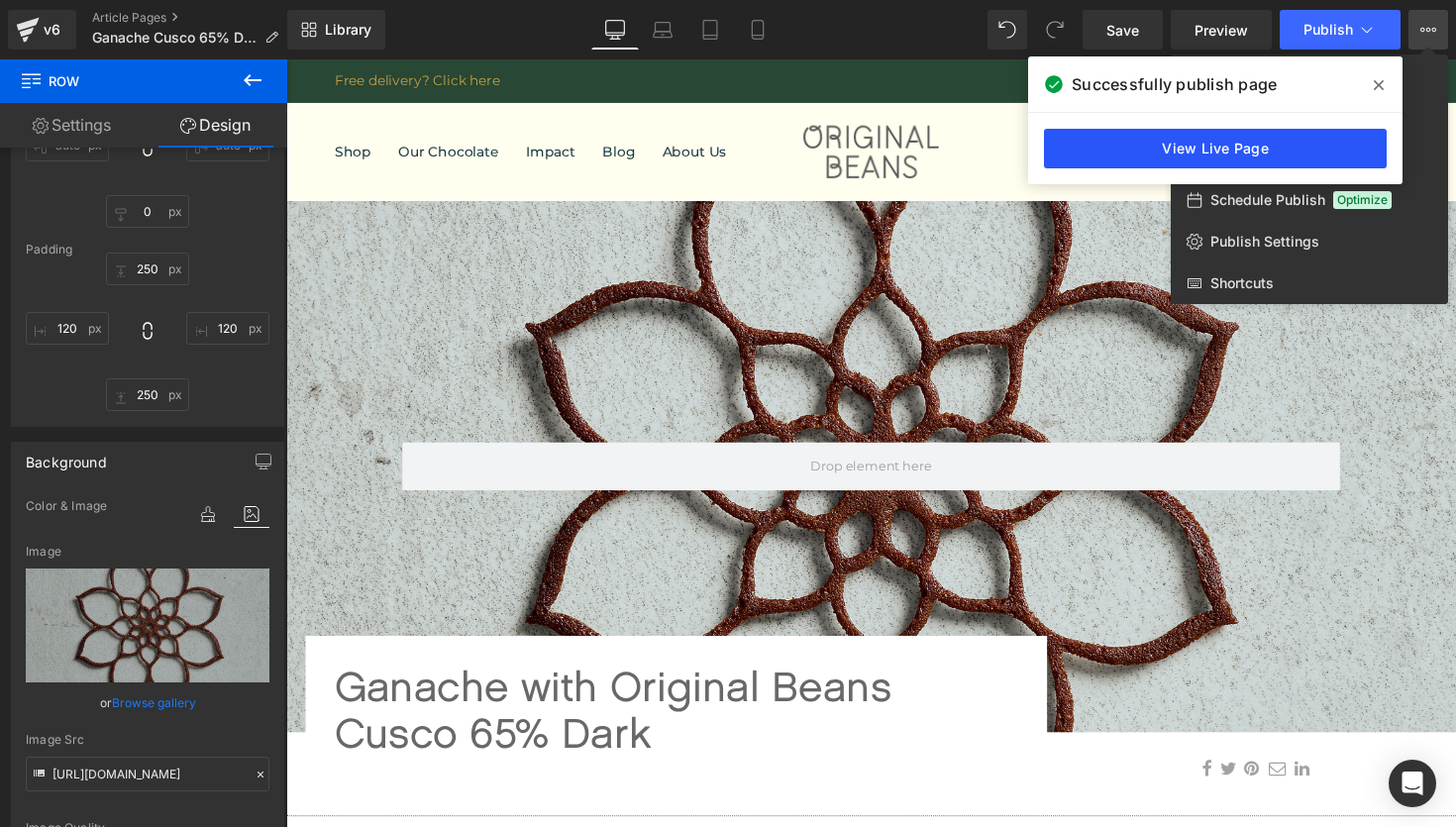 click on "View Live Page" at bounding box center [1215, 149] 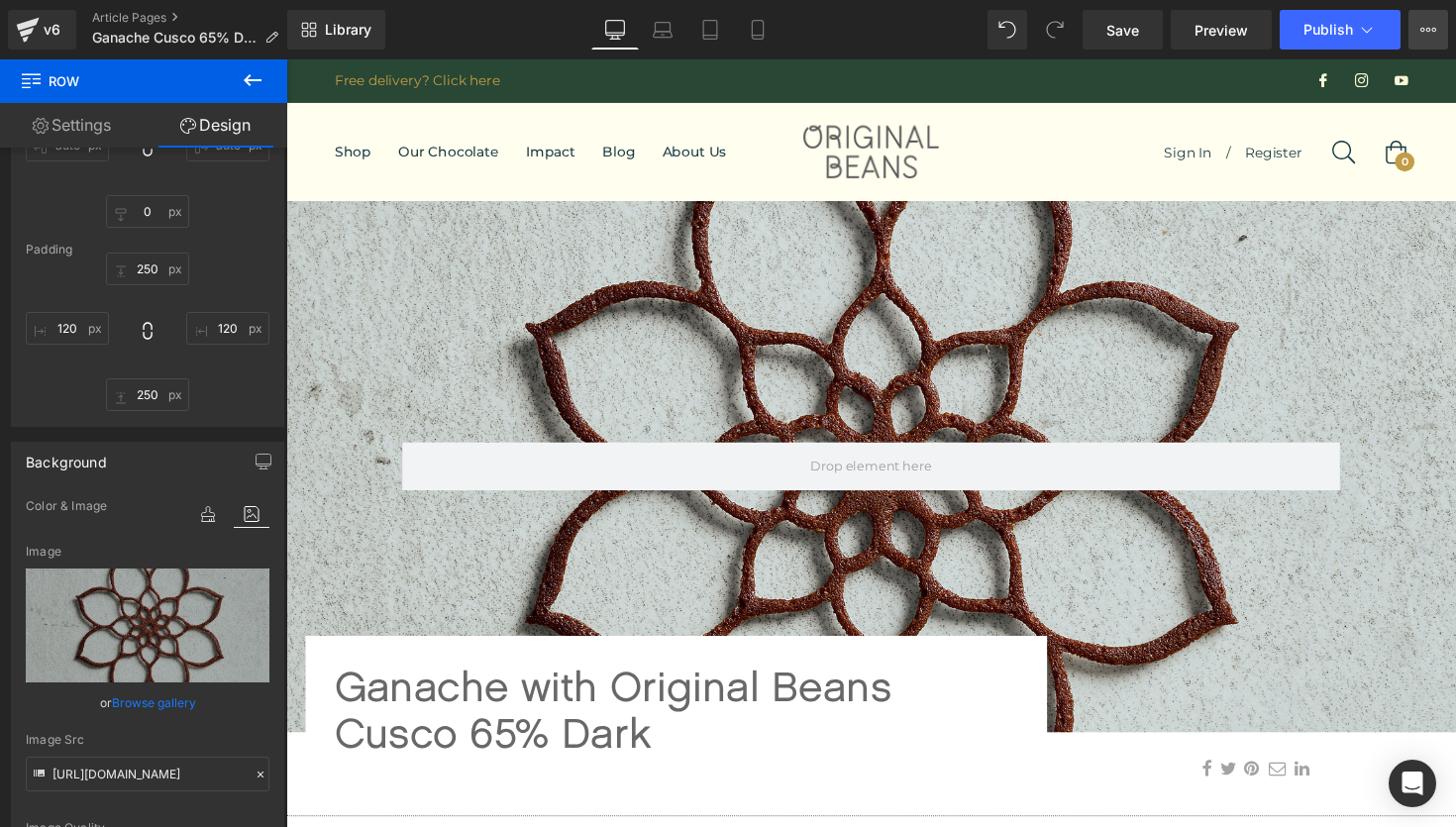 click on "View Live Page View with current Template Save Template to Library Schedule Publish  Optimize  Publish Settings Shortcuts" at bounding box center (1428, 30) 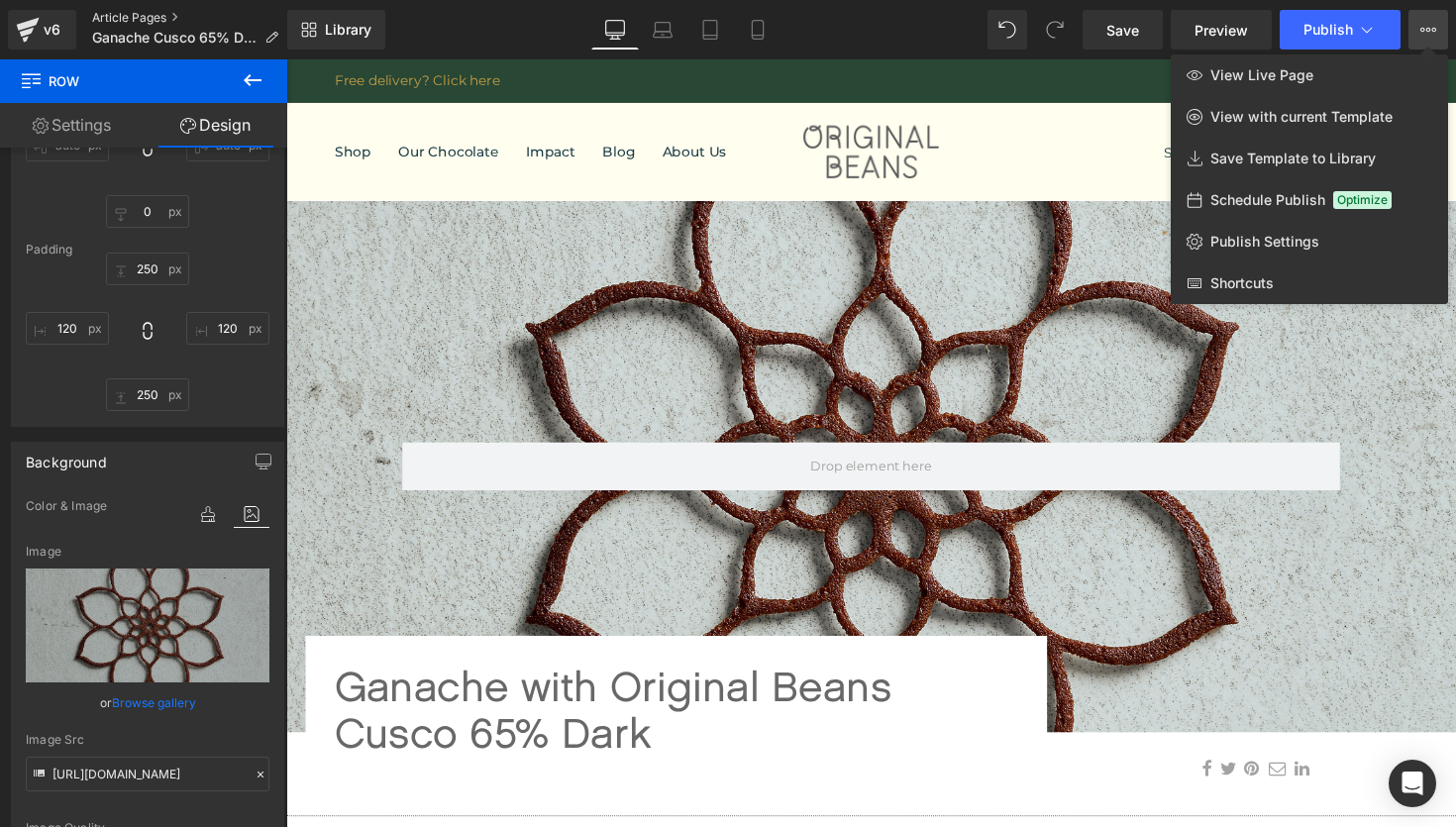 click on "Article Pages" at bounding box center (193, 18) 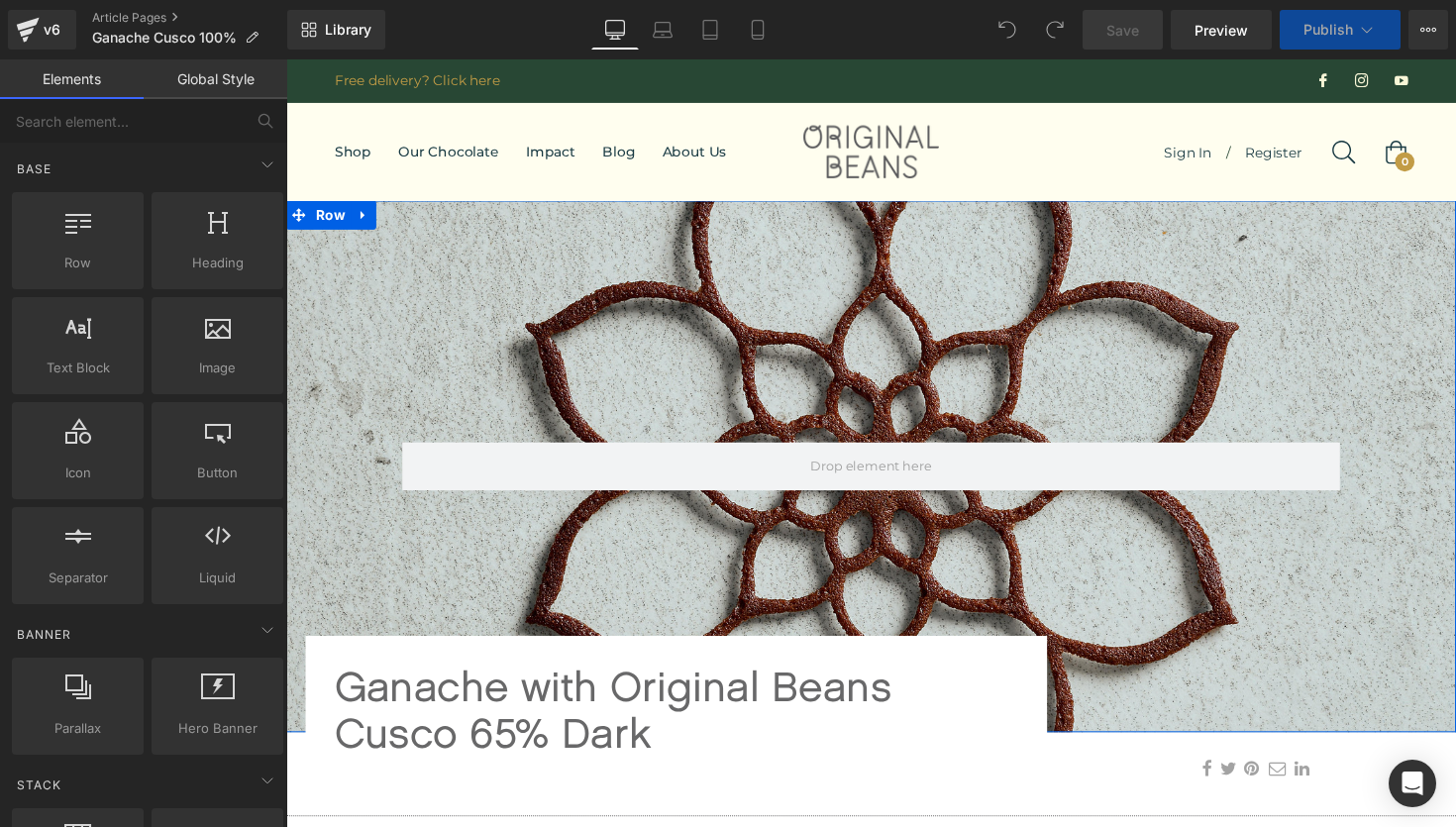 scroll, scrollTop: 0, scrollLeft: 0, axis: both 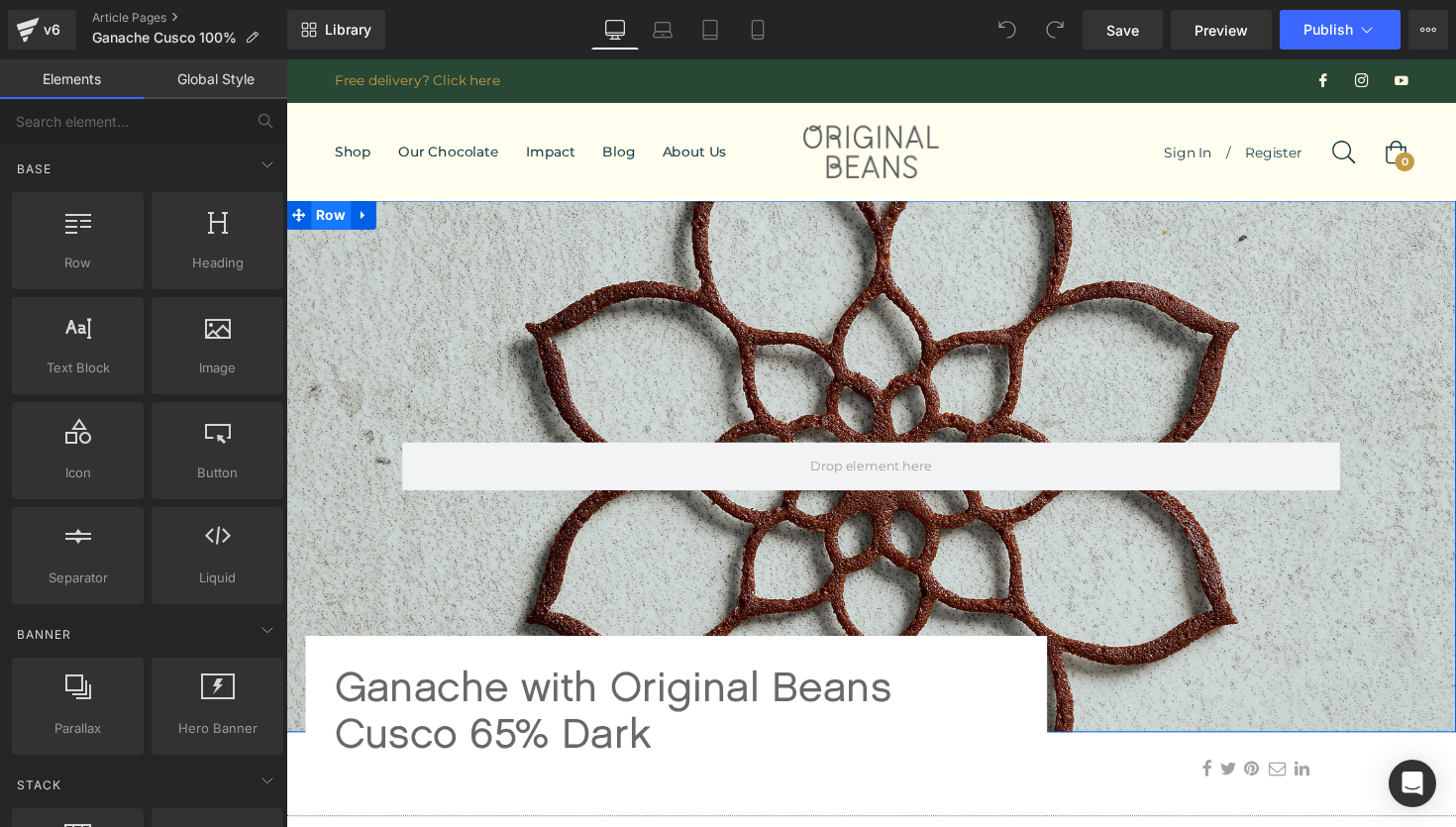 click on "Row" at bounding box center (332, 219) 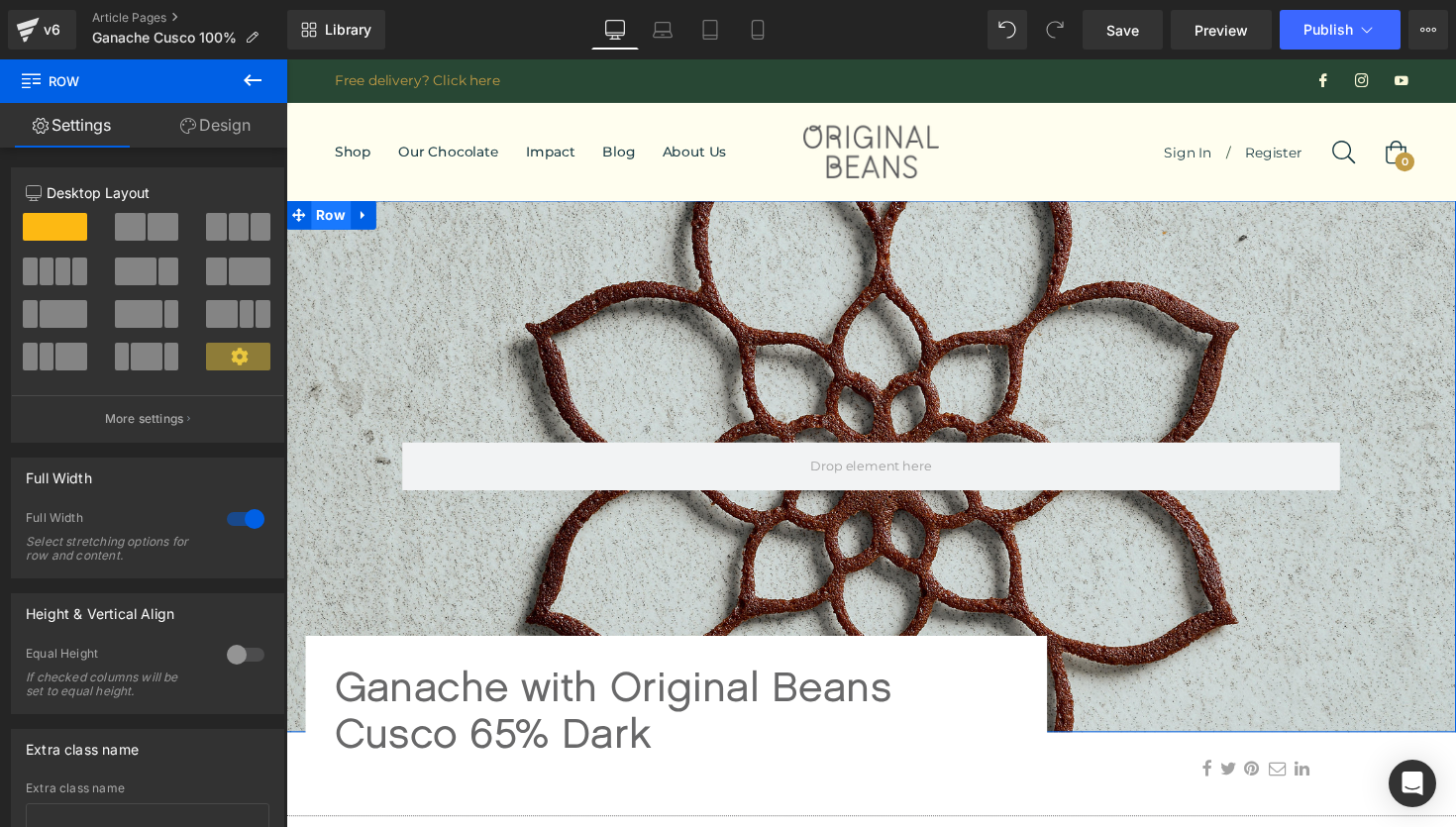 click on "Row" at bounding box center (332, 219) 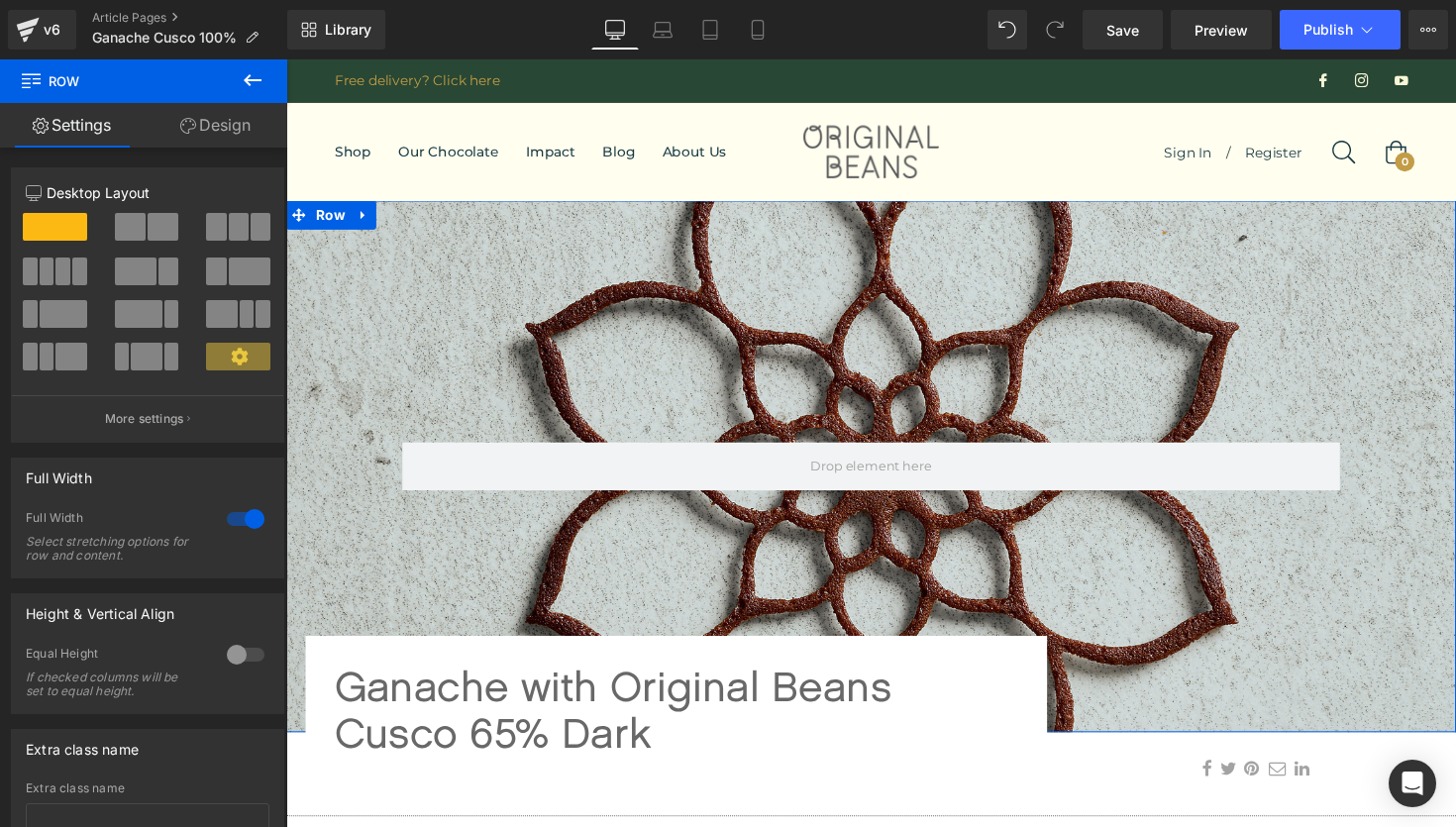 click on "Design" at bounding box center [215, 125] 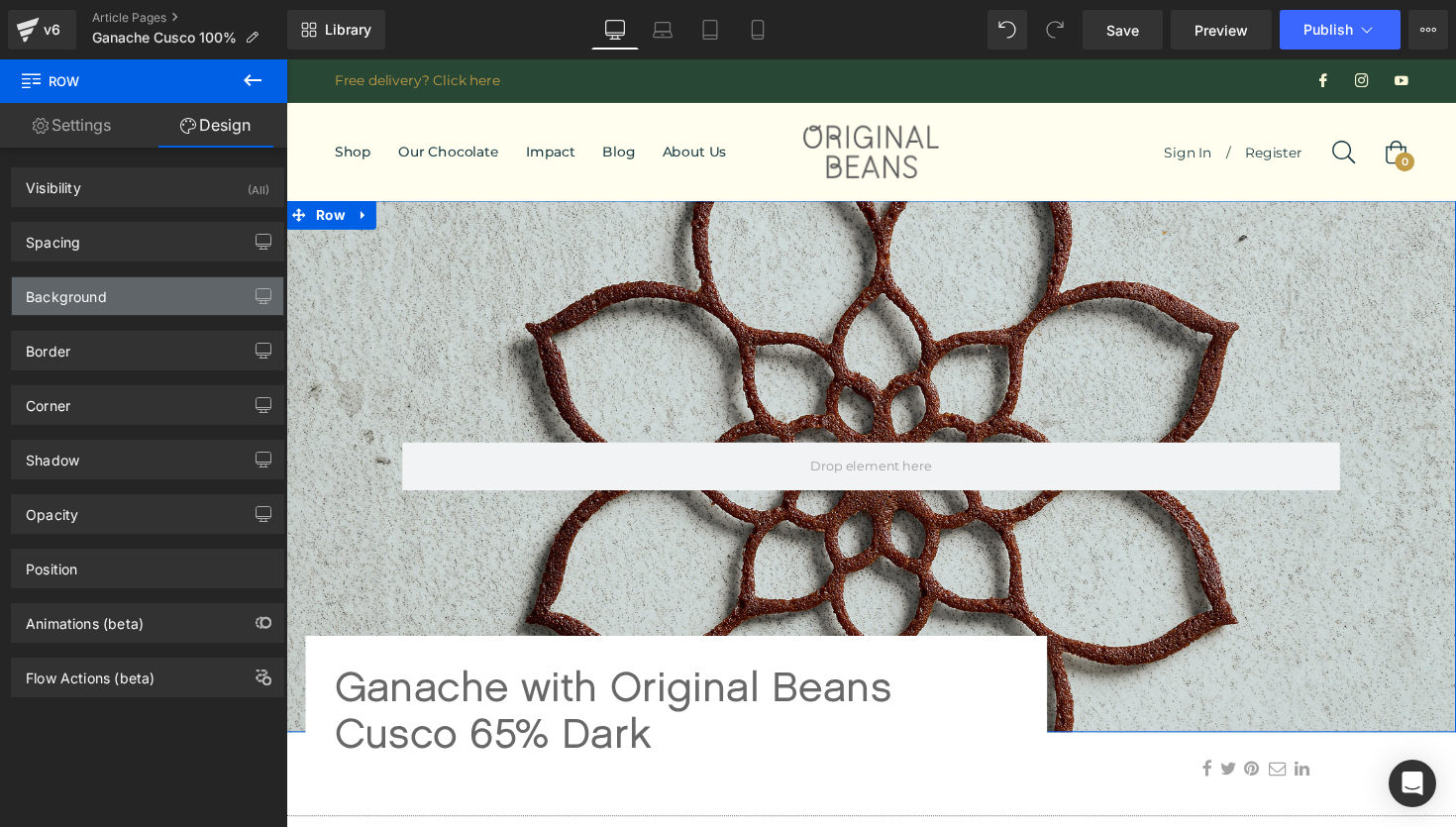 click on "Background" at bounding box center (148, 296) 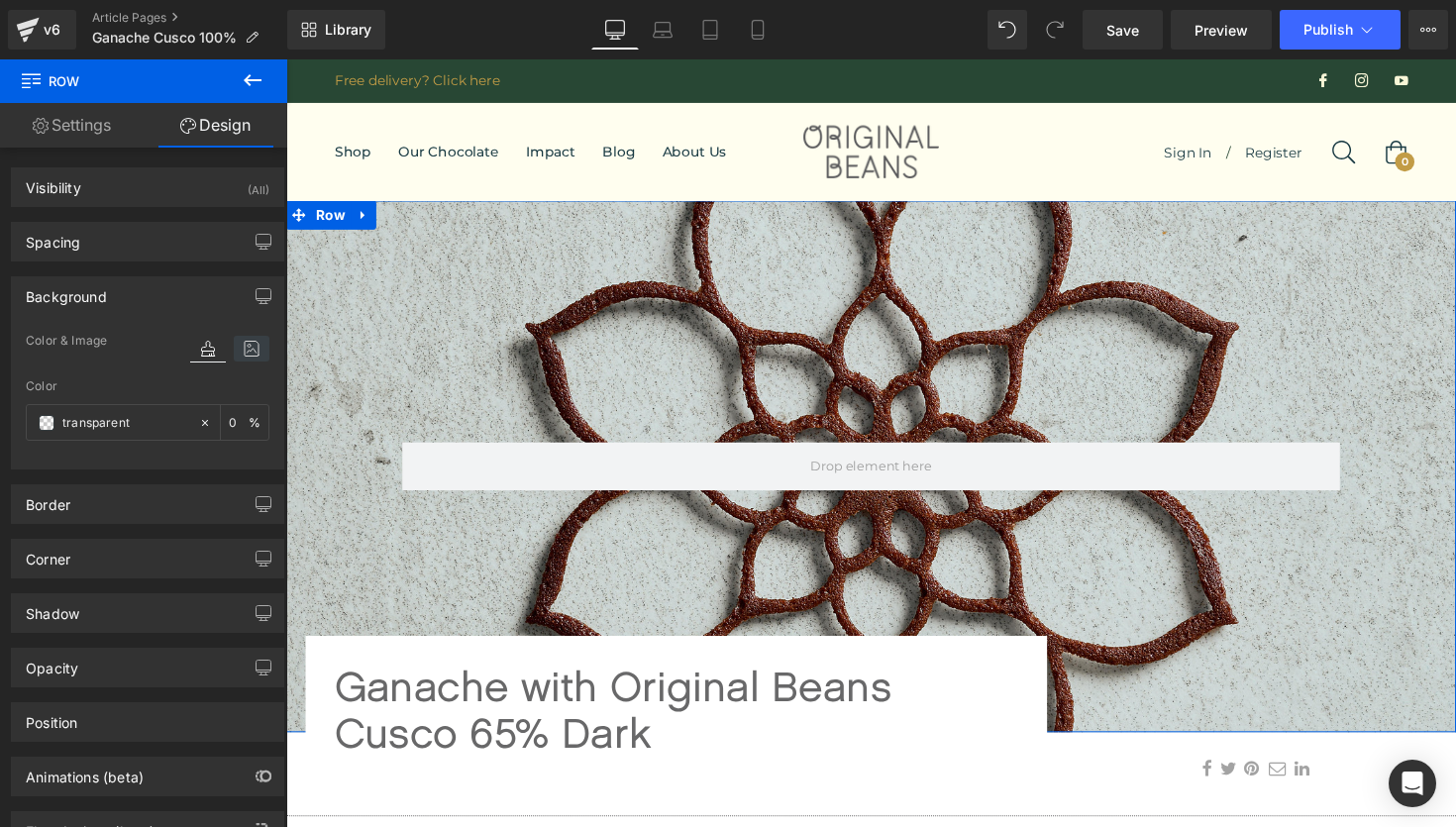 click at bounding box center (252, 349) 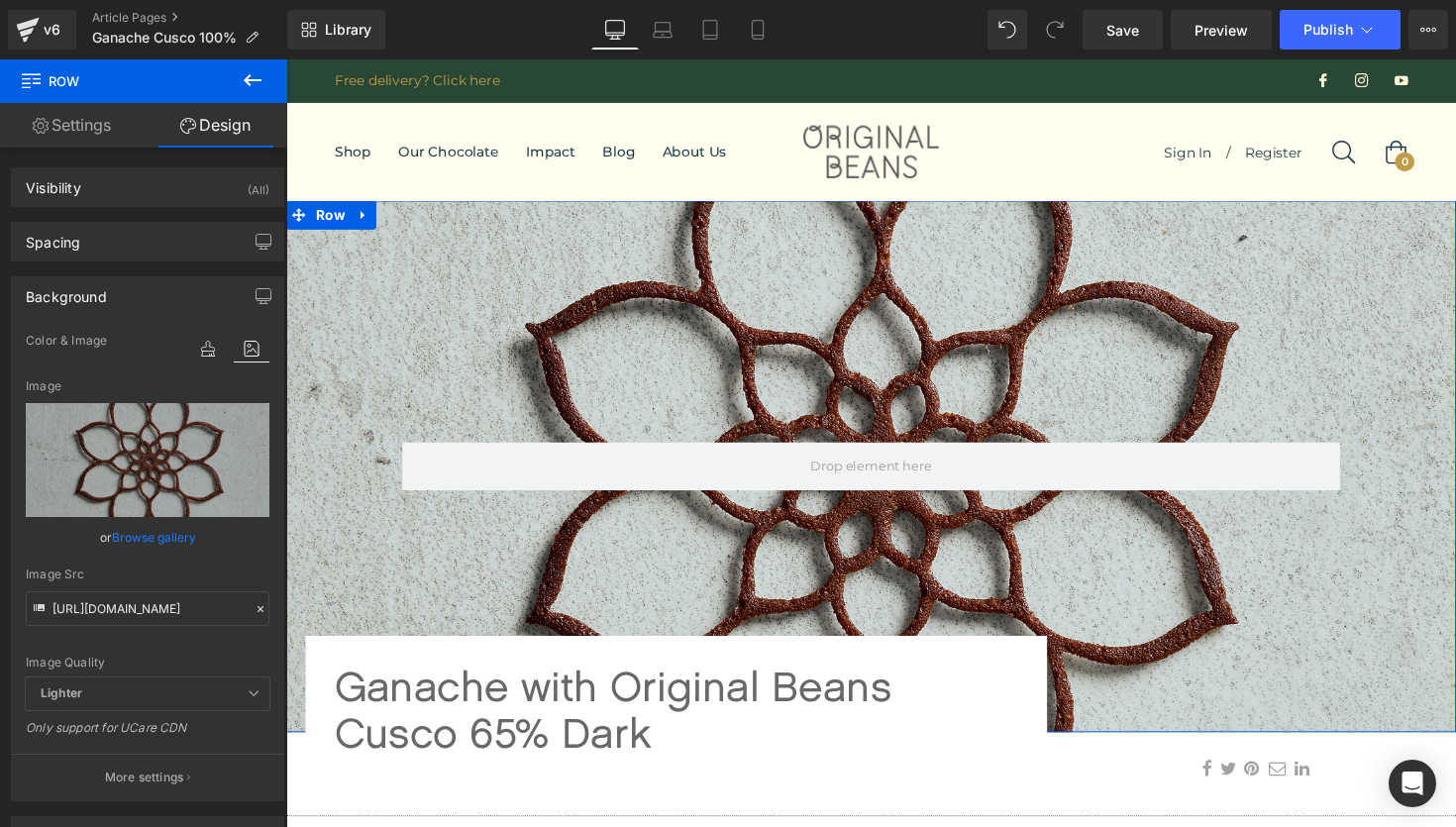 click 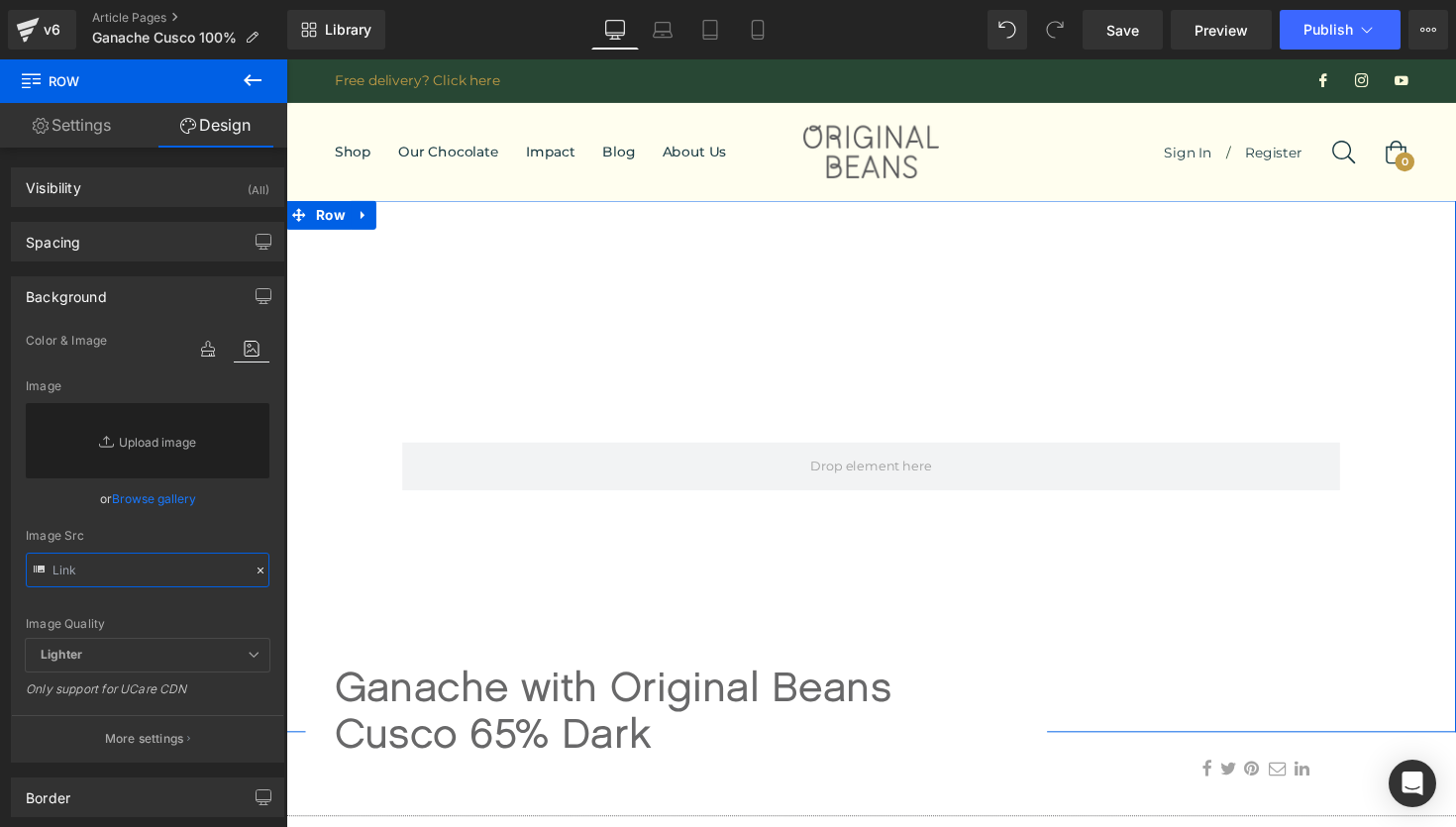 click at bounding box center (148, 569) 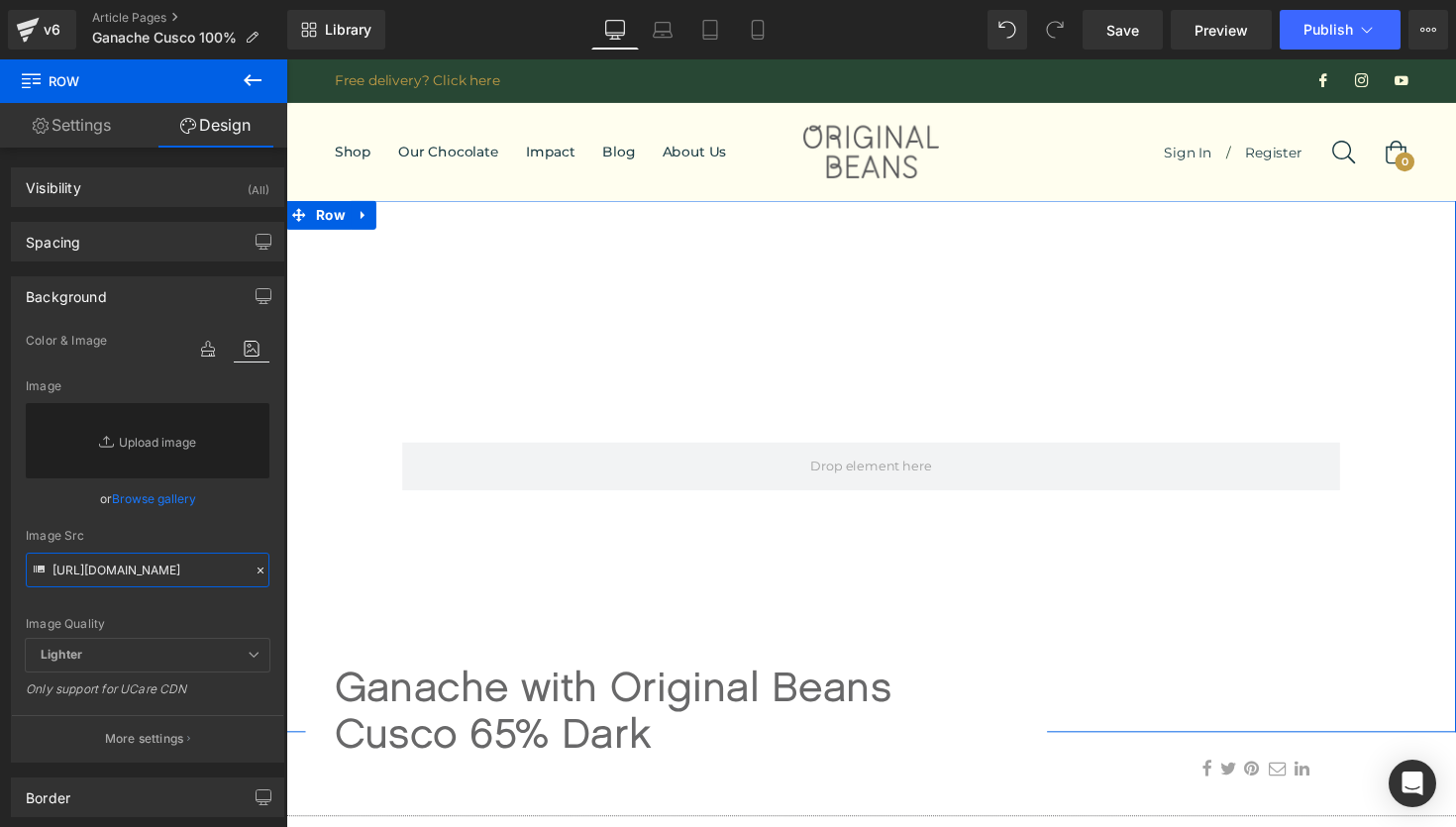 scroll, scrollTop: 0, scrollLeft: 1131, axis: horizontal 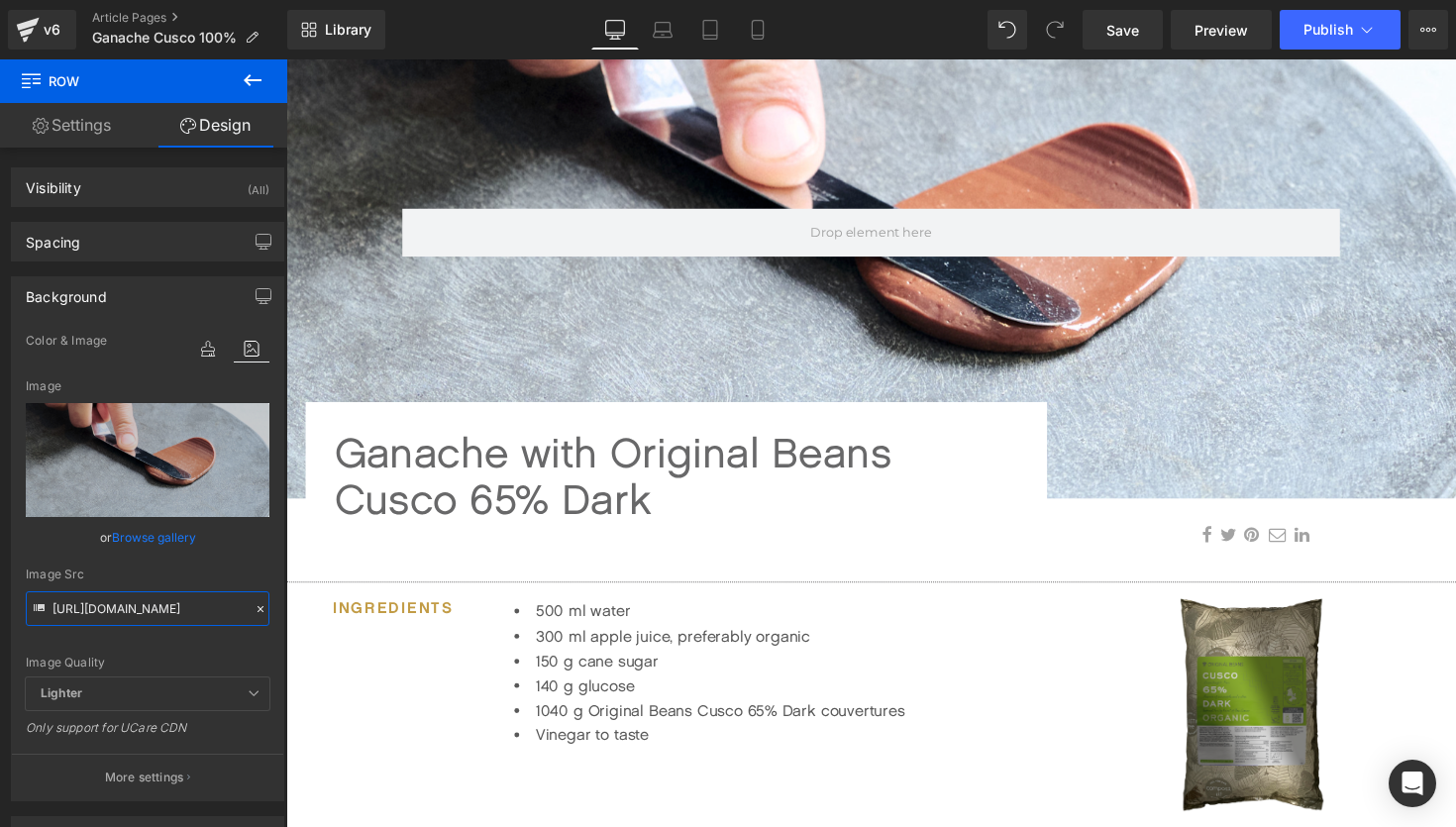 type on "https://photos.smugmug.com/Private-pictures/Webshop-Selection-/n-zNtkKc/Recipes-and-Tutorials/i-ZgBD2Nw/0/M29pBtD6bn2jn7ddgQ8sj79vgqM2BSQhfJmPwm4H7/X3/working%20with%20chocolate%20original%20beans2-X3.png" 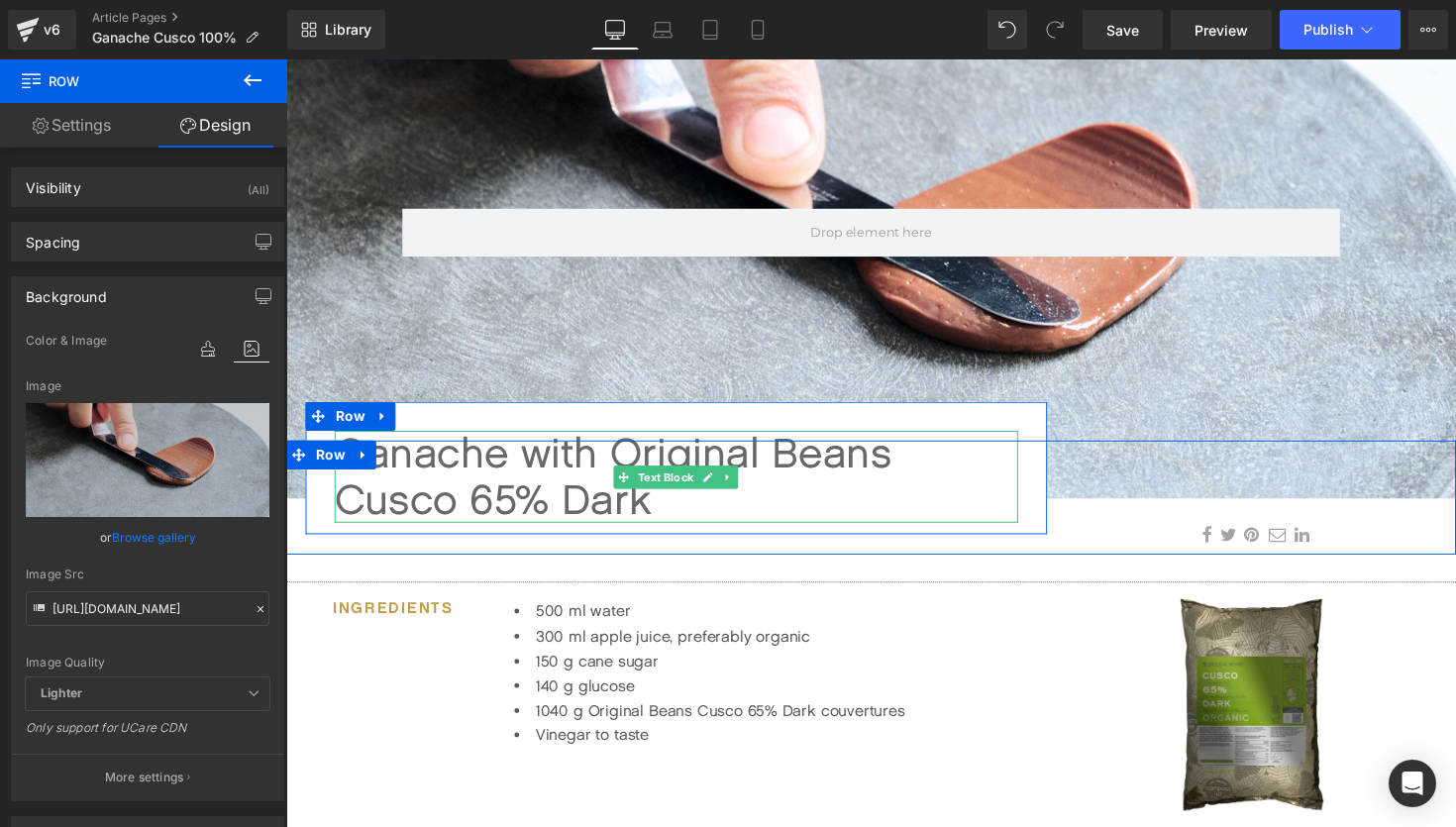 click on "Ganache with Original Beans Cusco 65% Dark" at bounding box center [685, 486] 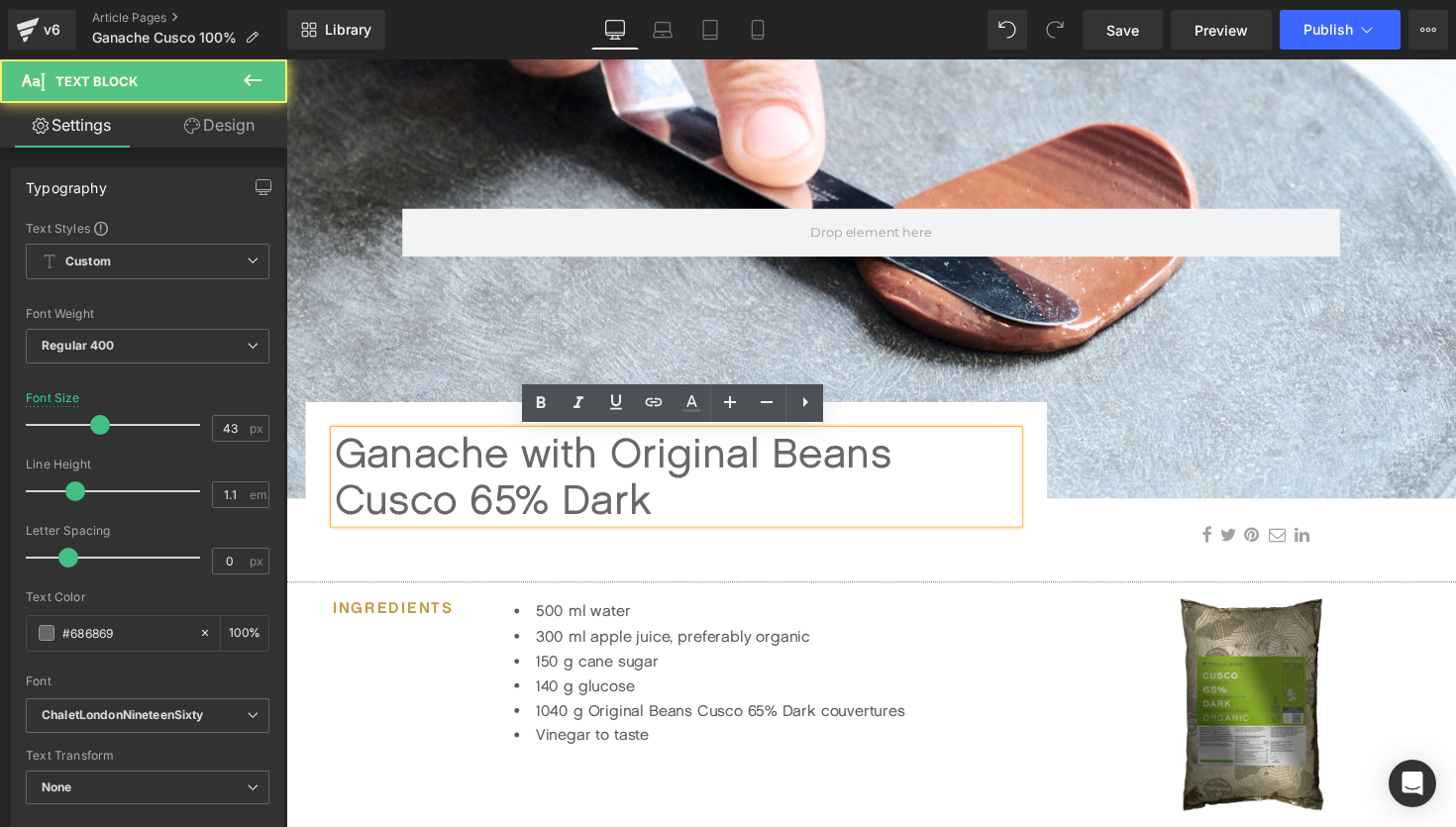 click on "Ganache with Original Beans Cusco 65% Dark" at bounding box center (685, 486) 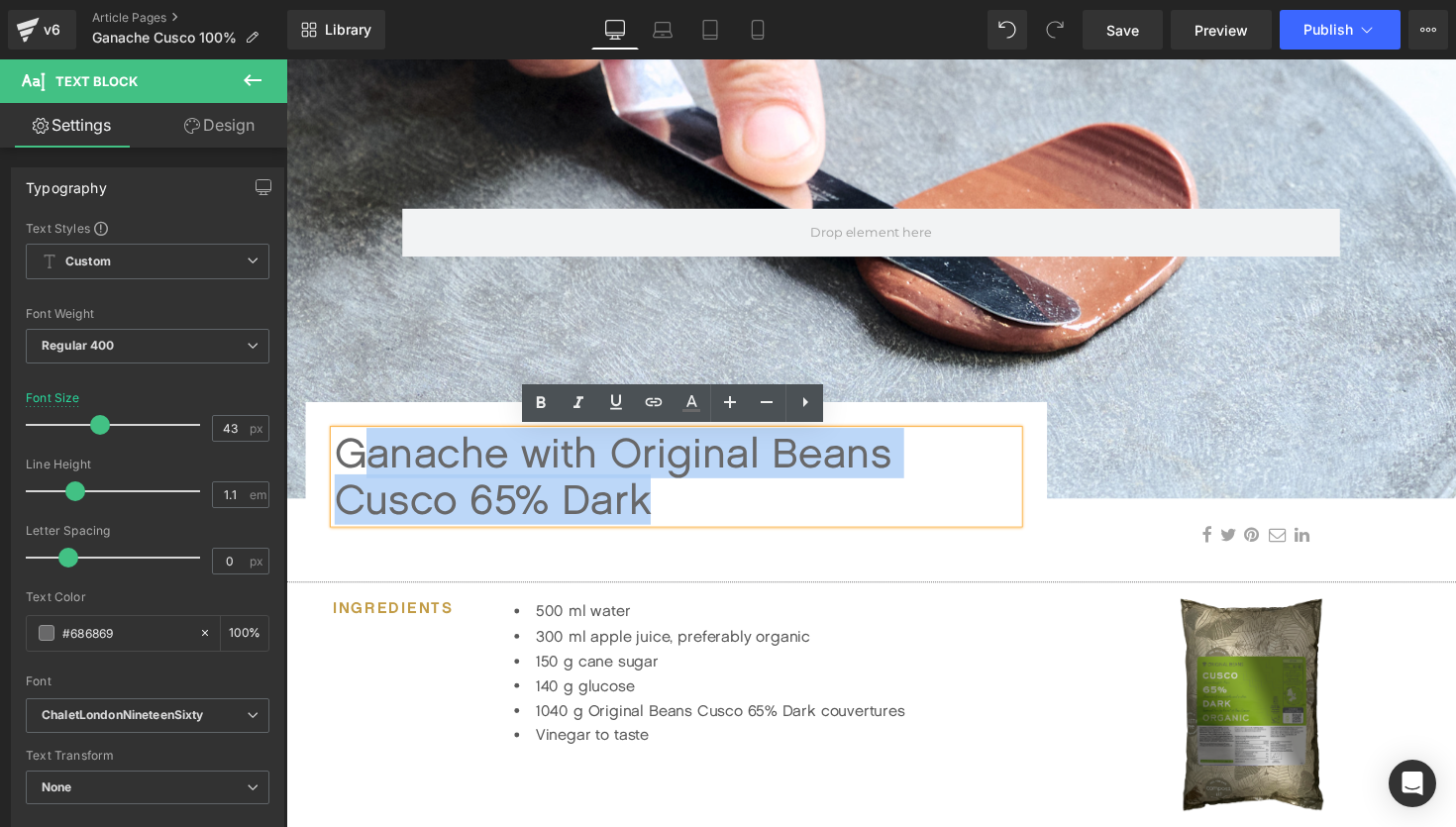 drag, startPoint x: 661, startPoint y: 512, endPoint x: 364, endPoint y: 476, distance: 299.17386 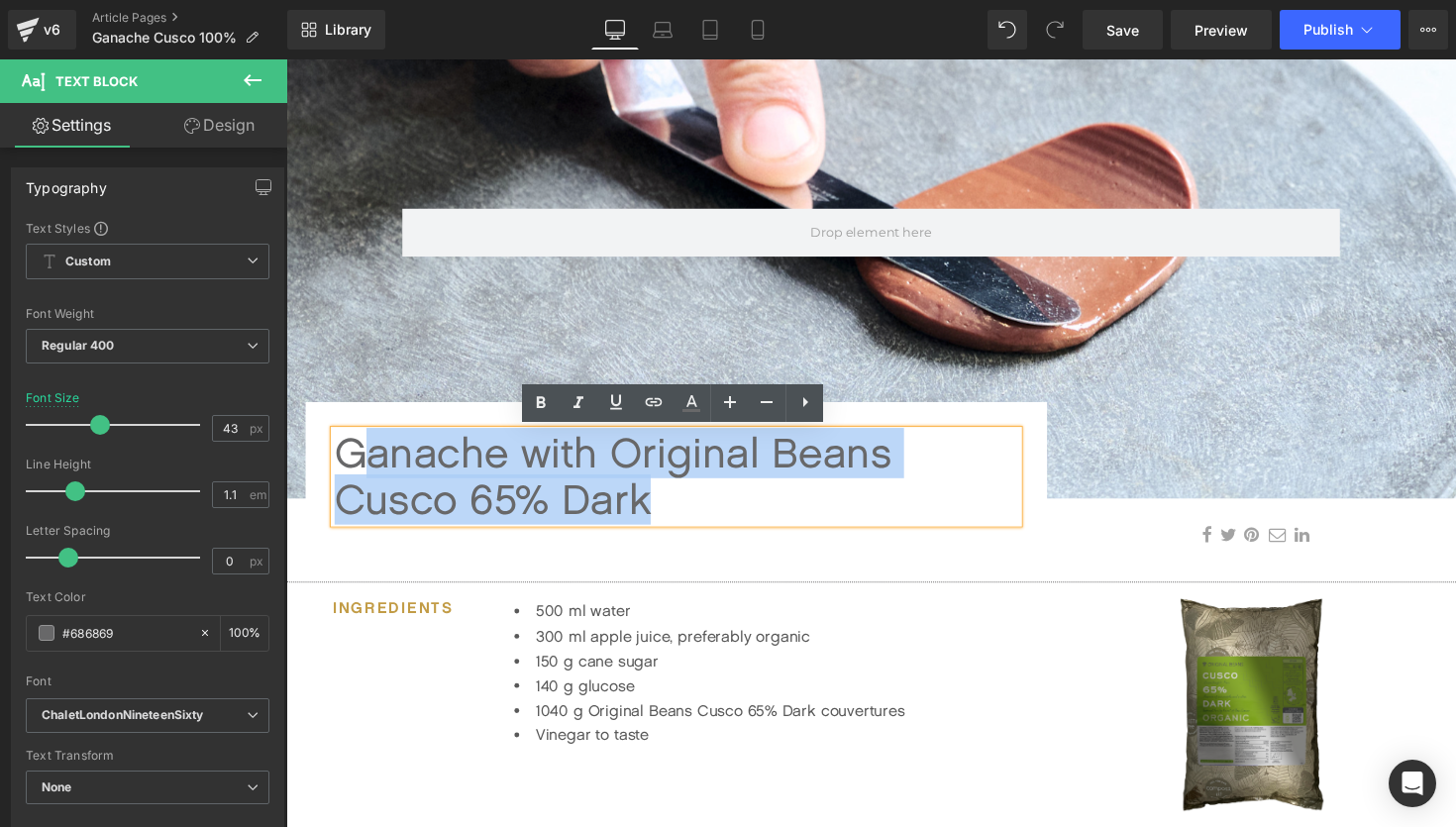 click on "Ganache with Original Beans Cusco 65% Dark" at bounding box center [685, 486] 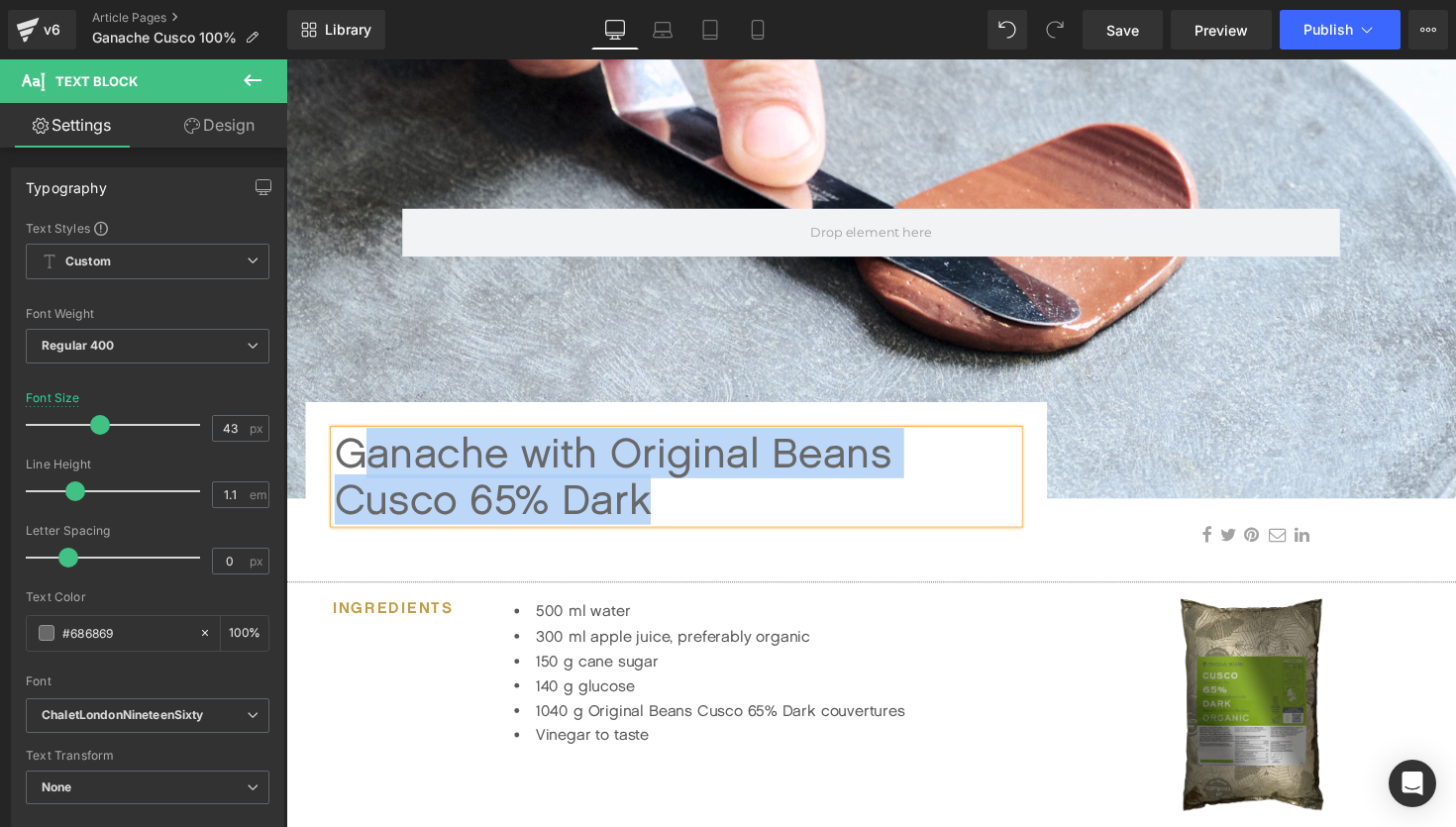 paste 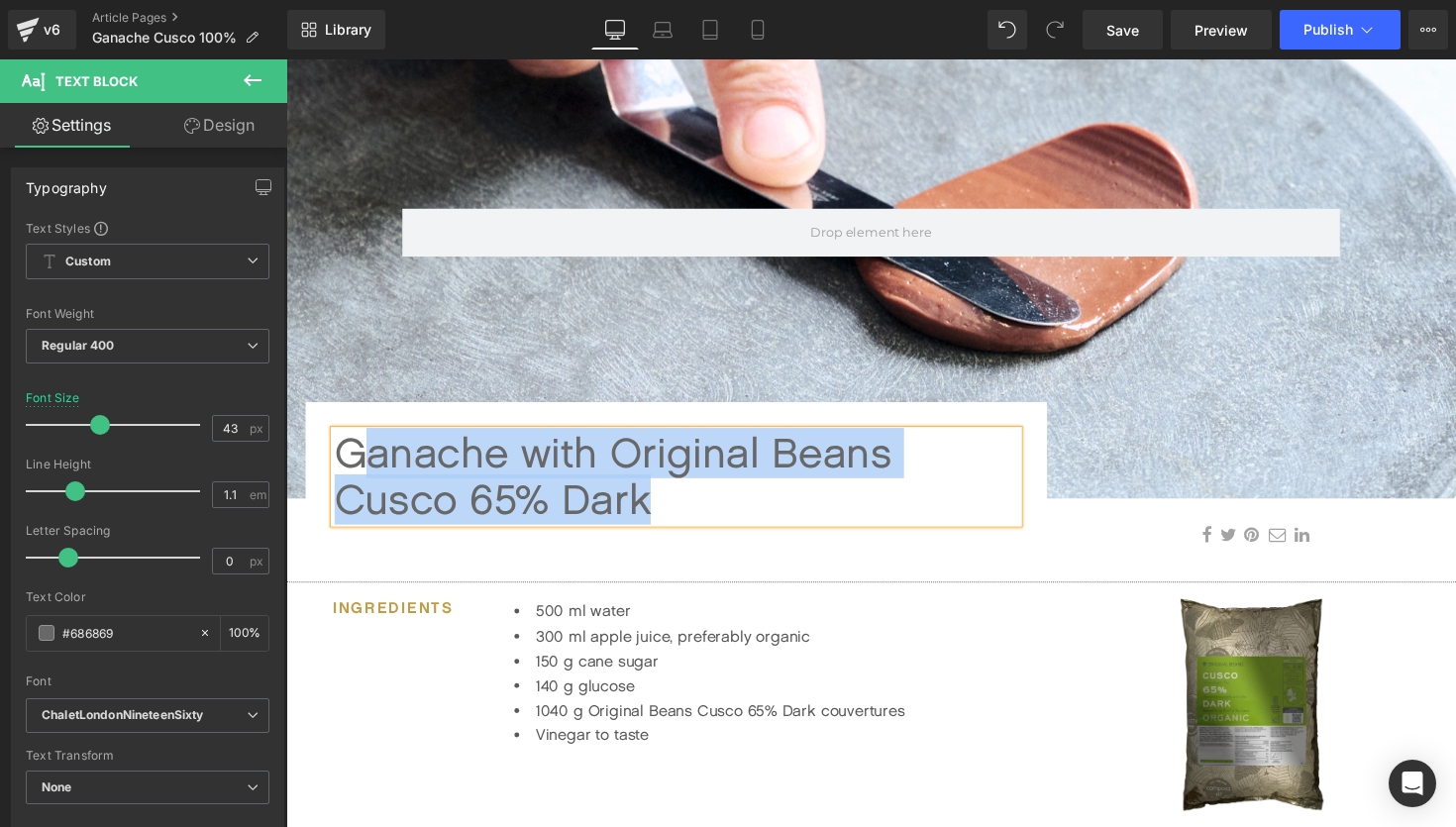 type 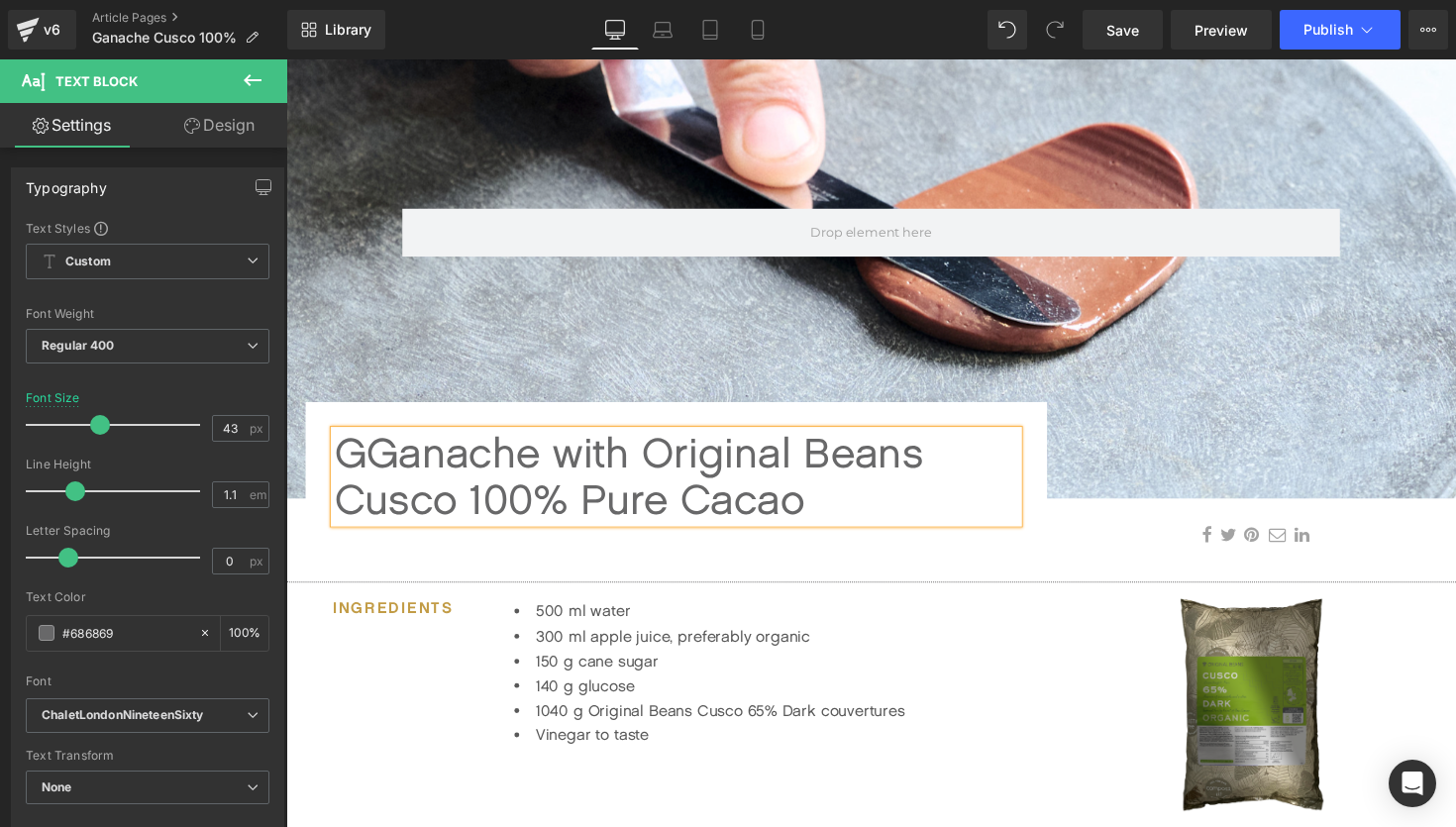 click on "GGanache with Original Beans Cusco 100% Pure Cacao" at bounding box center [685, 486] 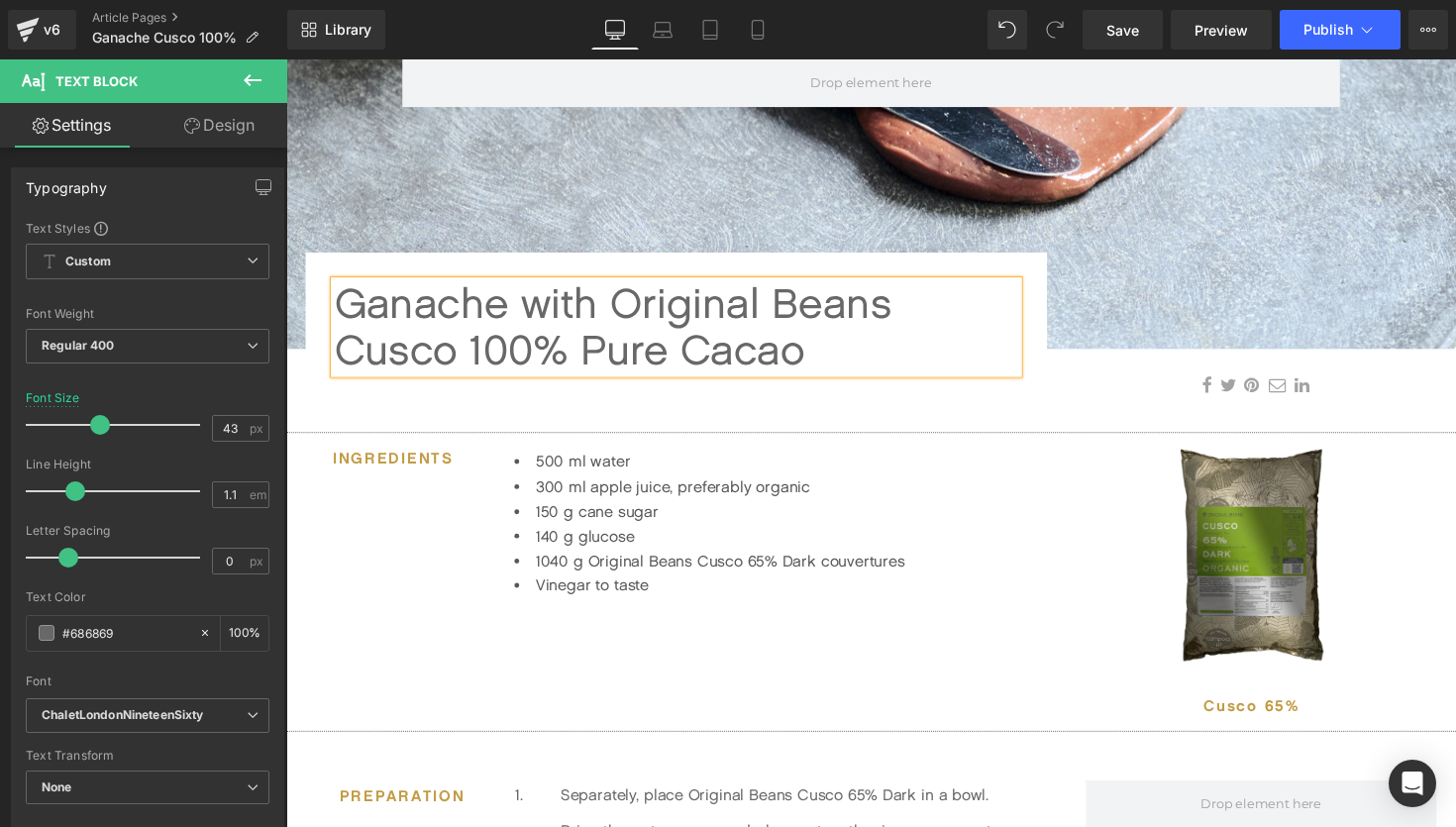 scroll, scrollTop: 404, scrollLeft: 0, axis: vertical 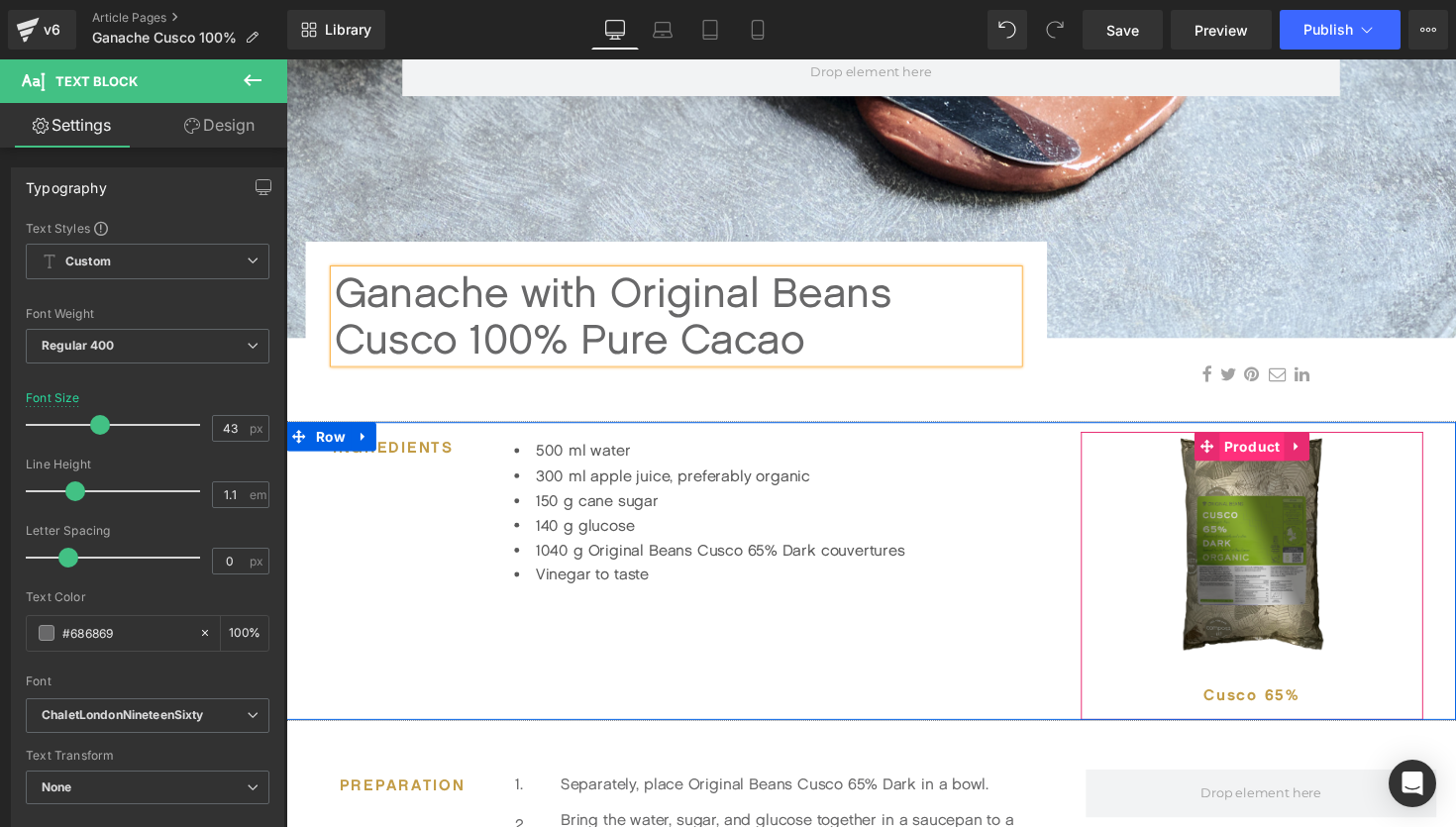 click on "Product" at bounding box center [1275, 457] 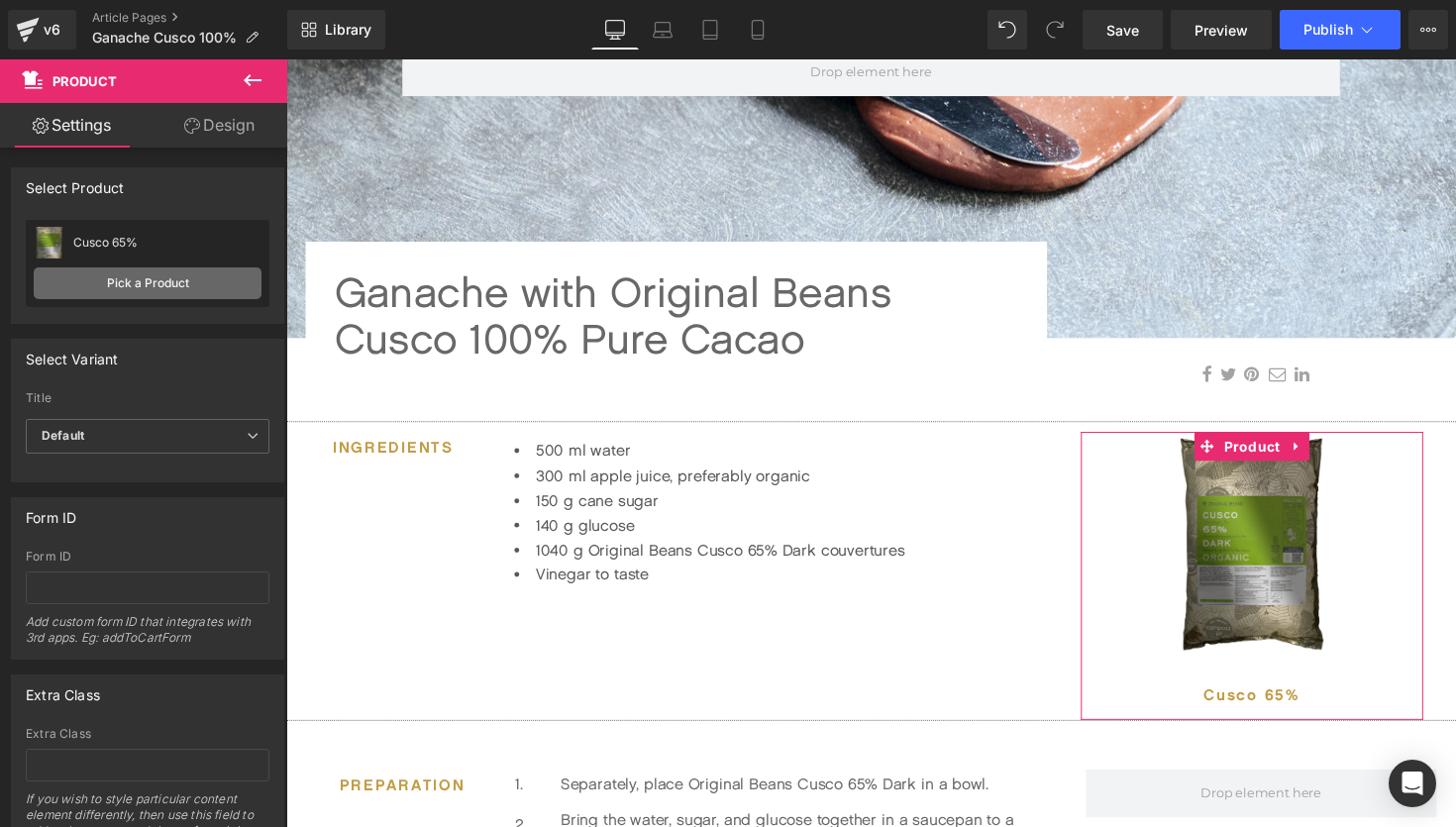 click on "Pick a Product" at bounding box center [148, 283] 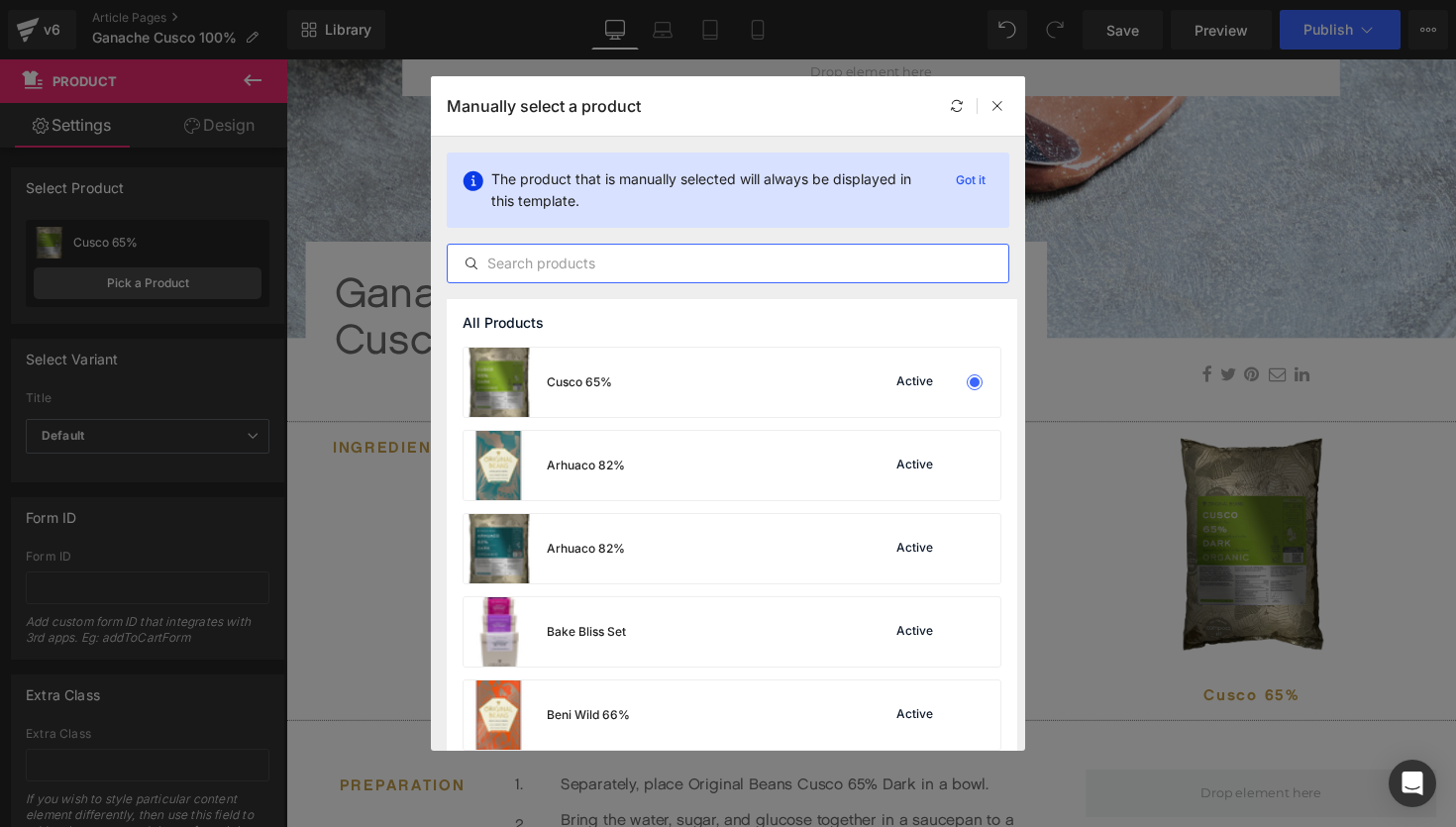 click at bounding box center [728, 263] 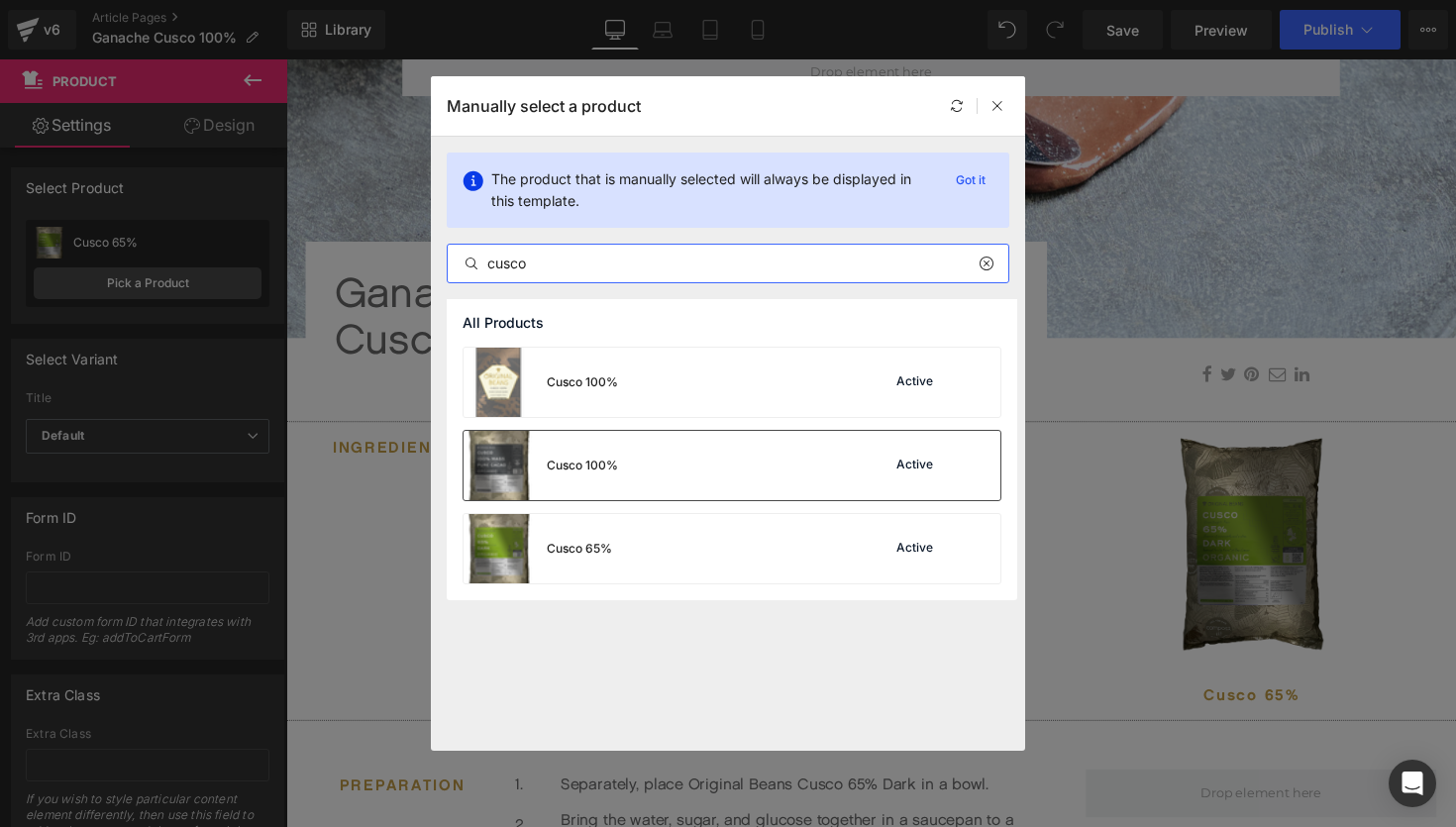 type on "cusco" 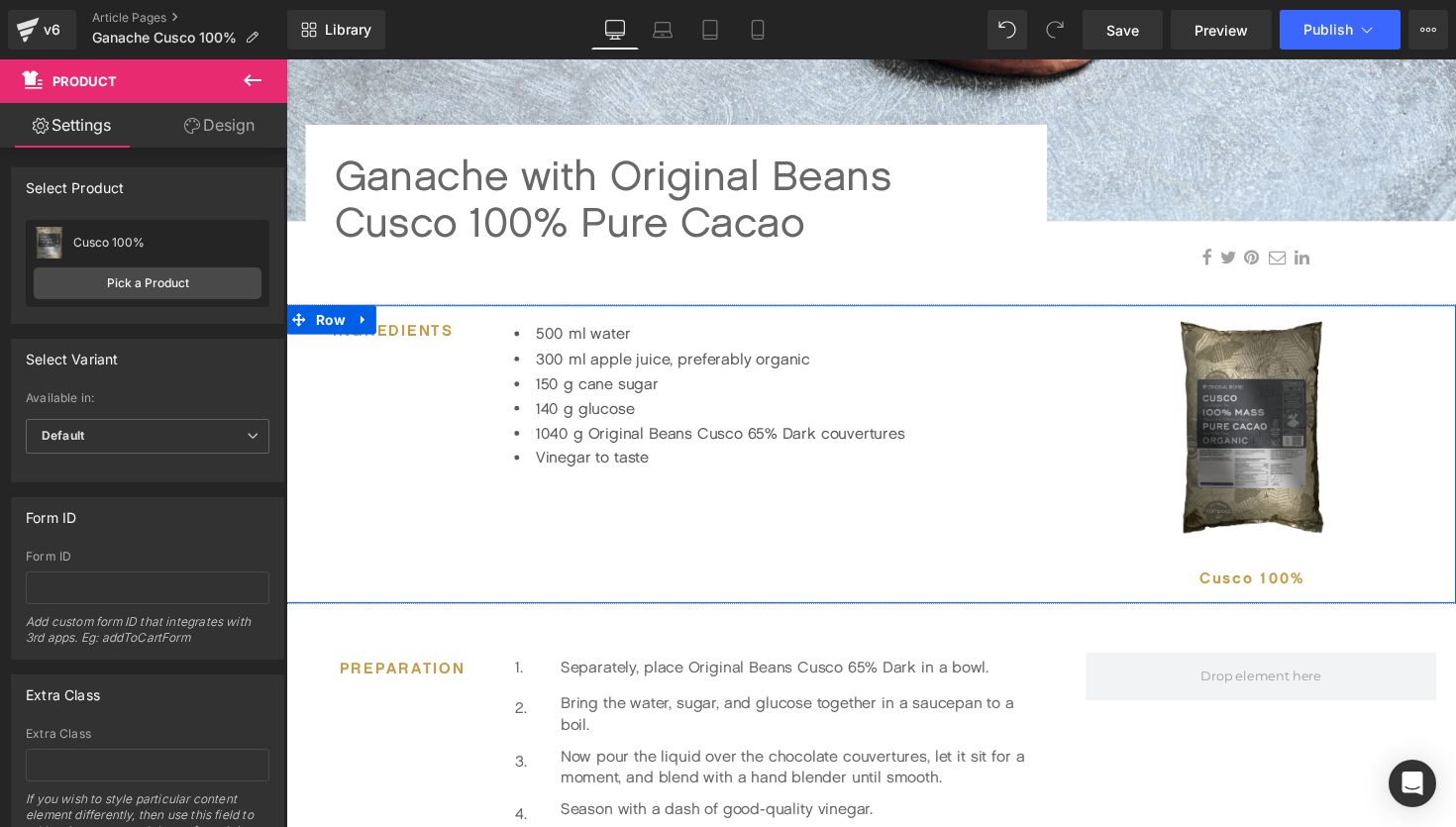 scroll, scrollTop: 531, scrollLeft: 0, axis: vertical 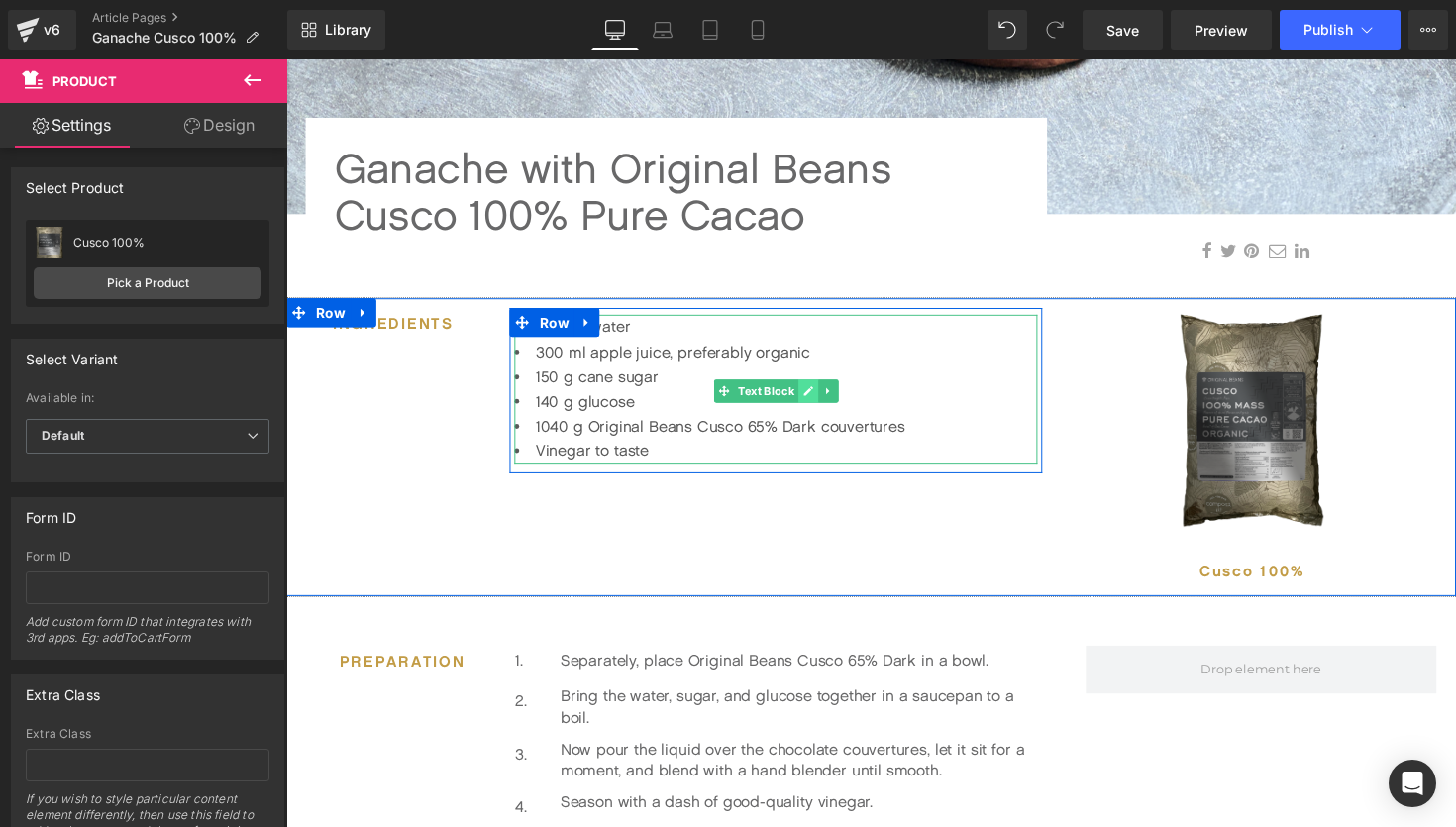 click 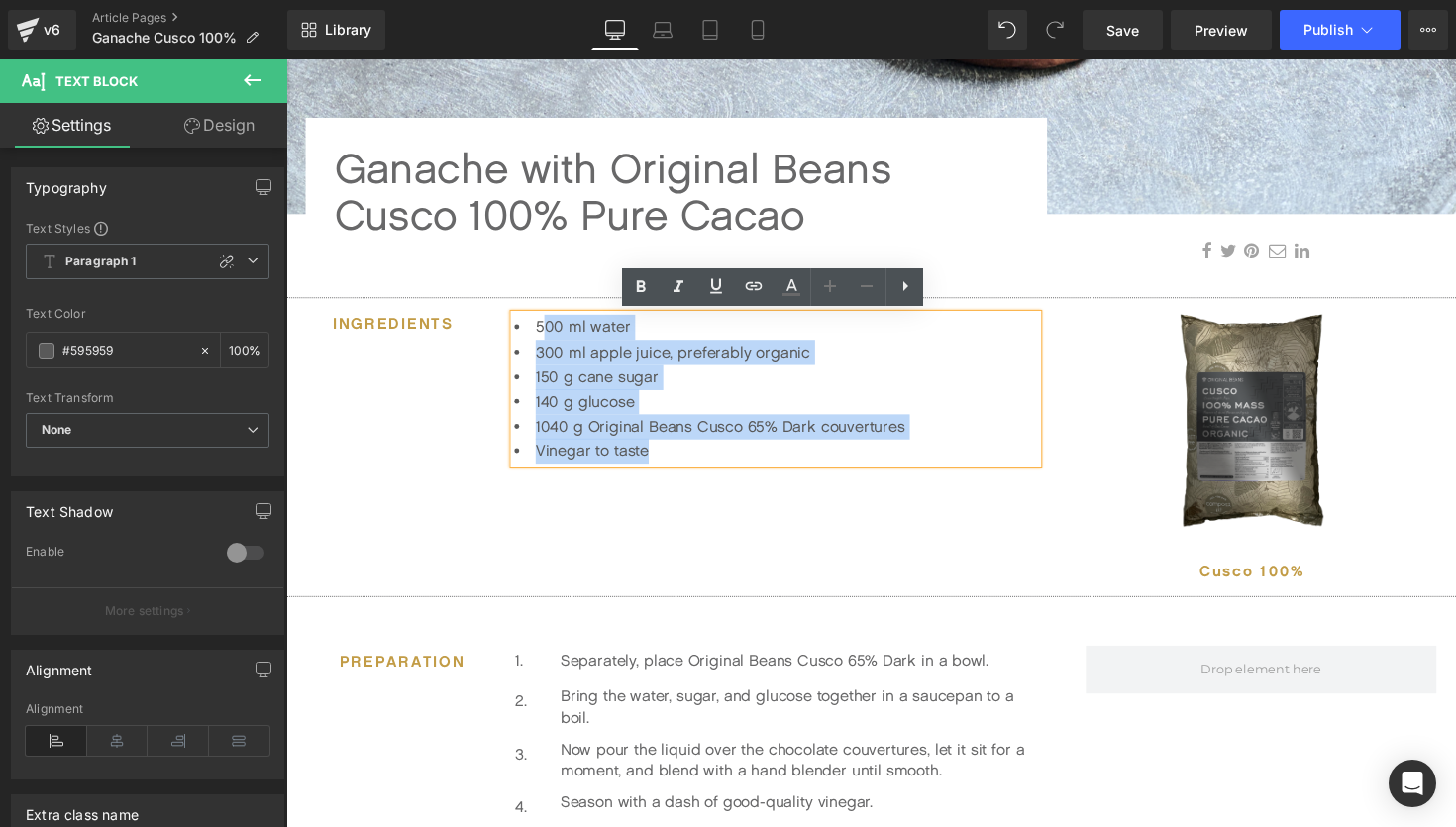 drag, startPoint x: 665, startPoint y: 468, endPoint x: 547, endPoint y: 331, distance: 180.81206 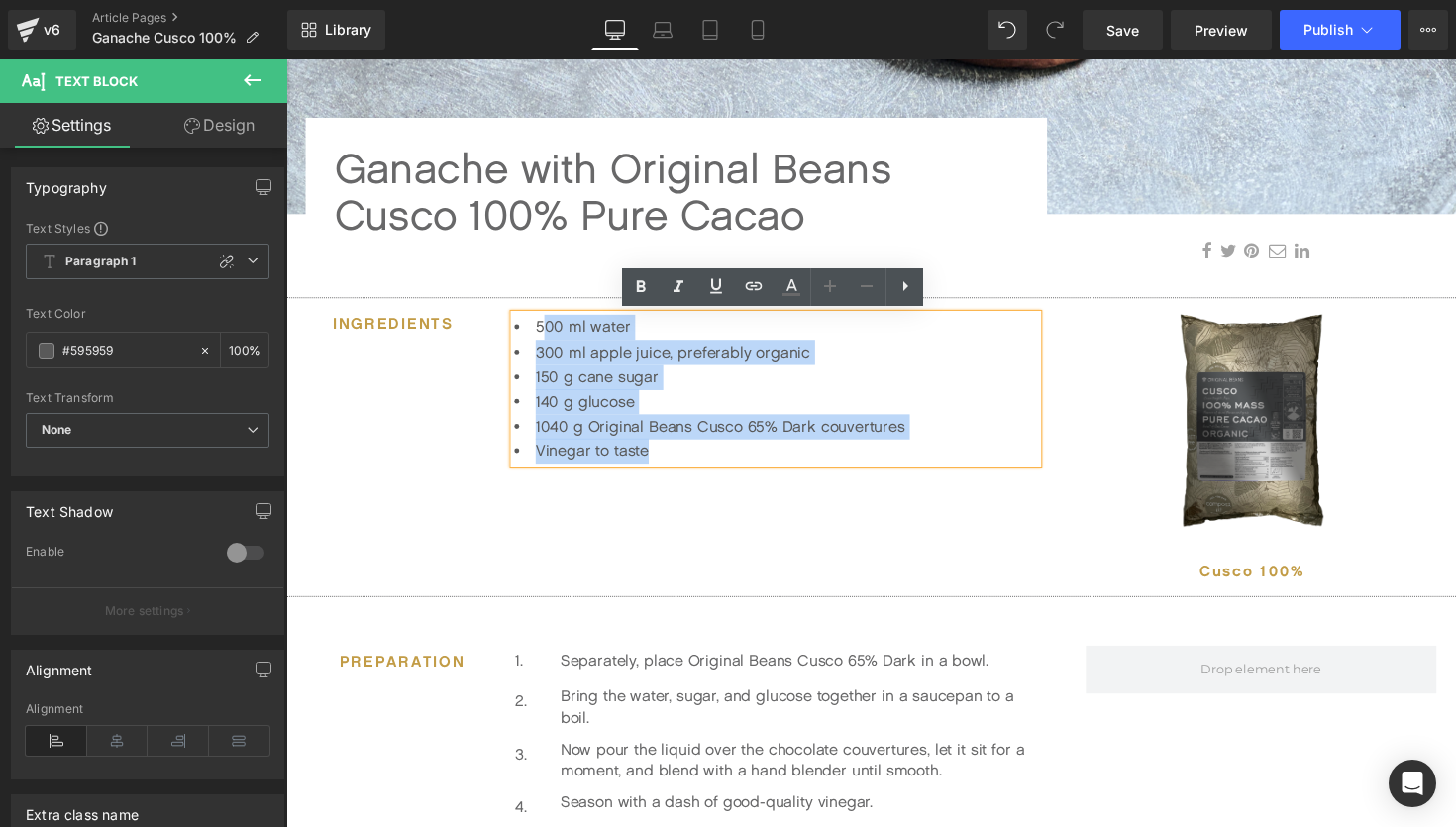 click on "500 ml water 300 ml apple juice, preferably organic  150 g cane sugar 140 g glucose 1040 g Original Beans Cusco 65% Dark couvertures Vinegar to taste" at bounding box center (787, 397) 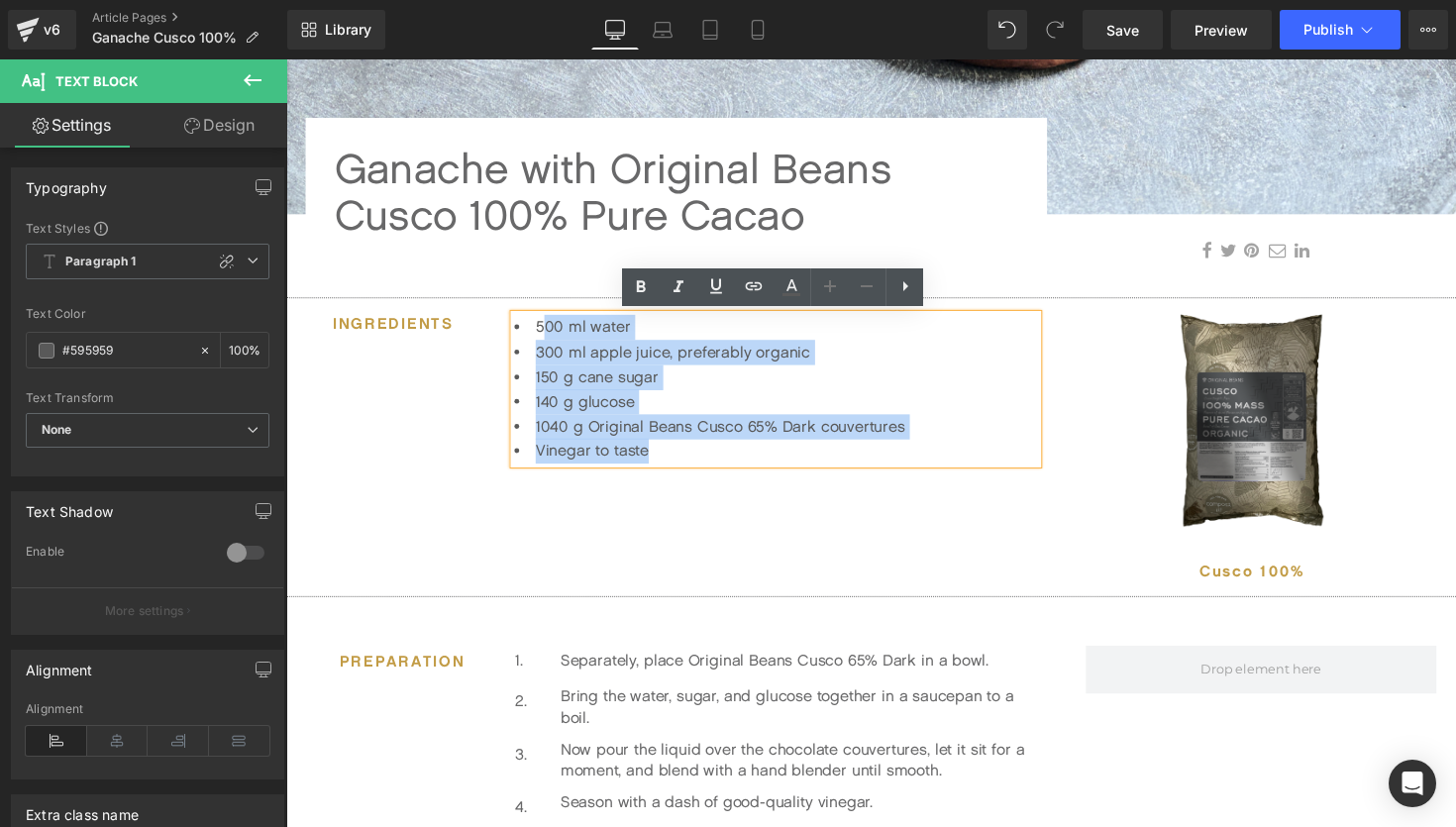 type 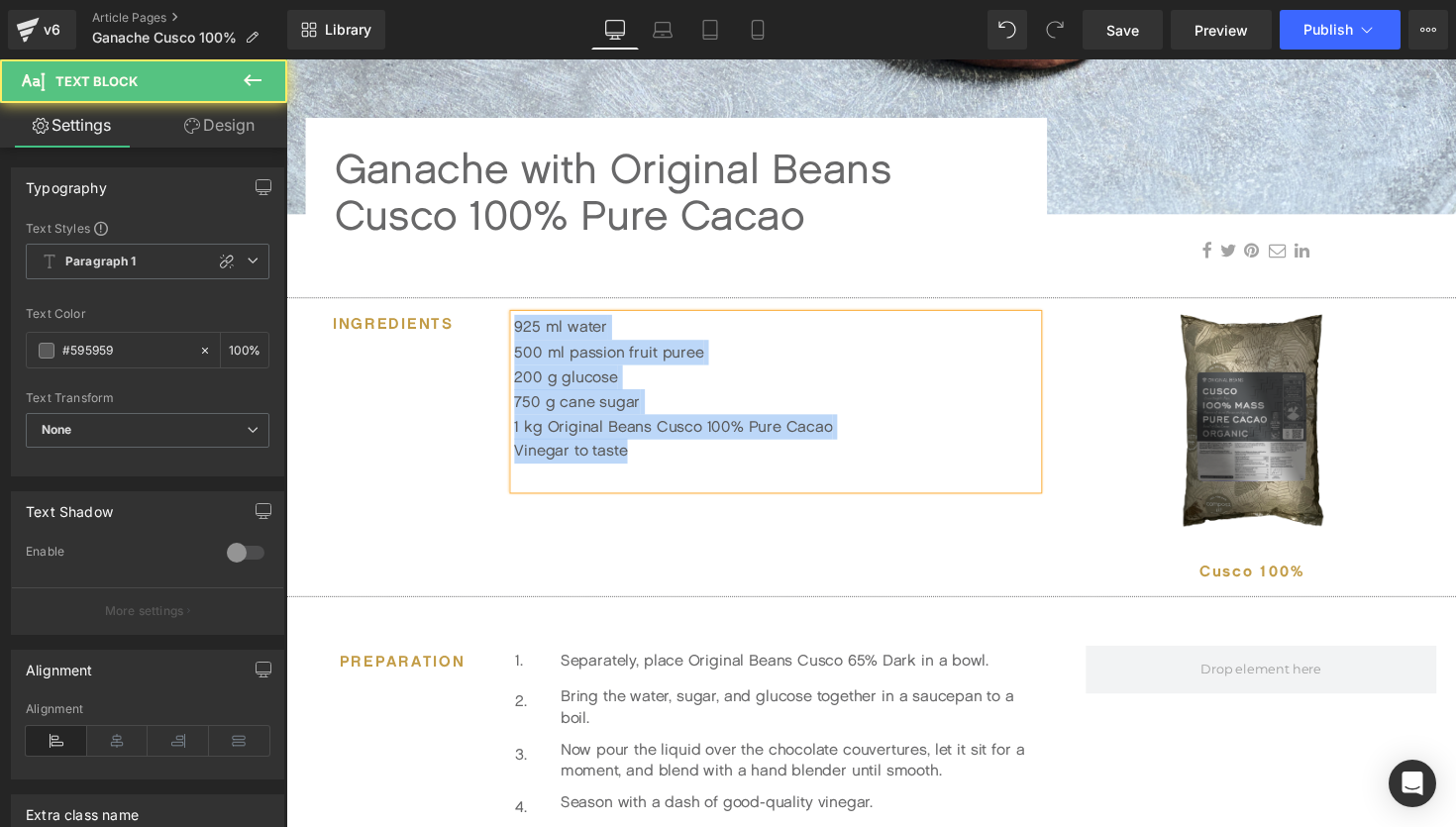drag, startPoint x: 642, startPoint y: 467, endPoint x: 516, endPoint y: 329, distance: 186.86894 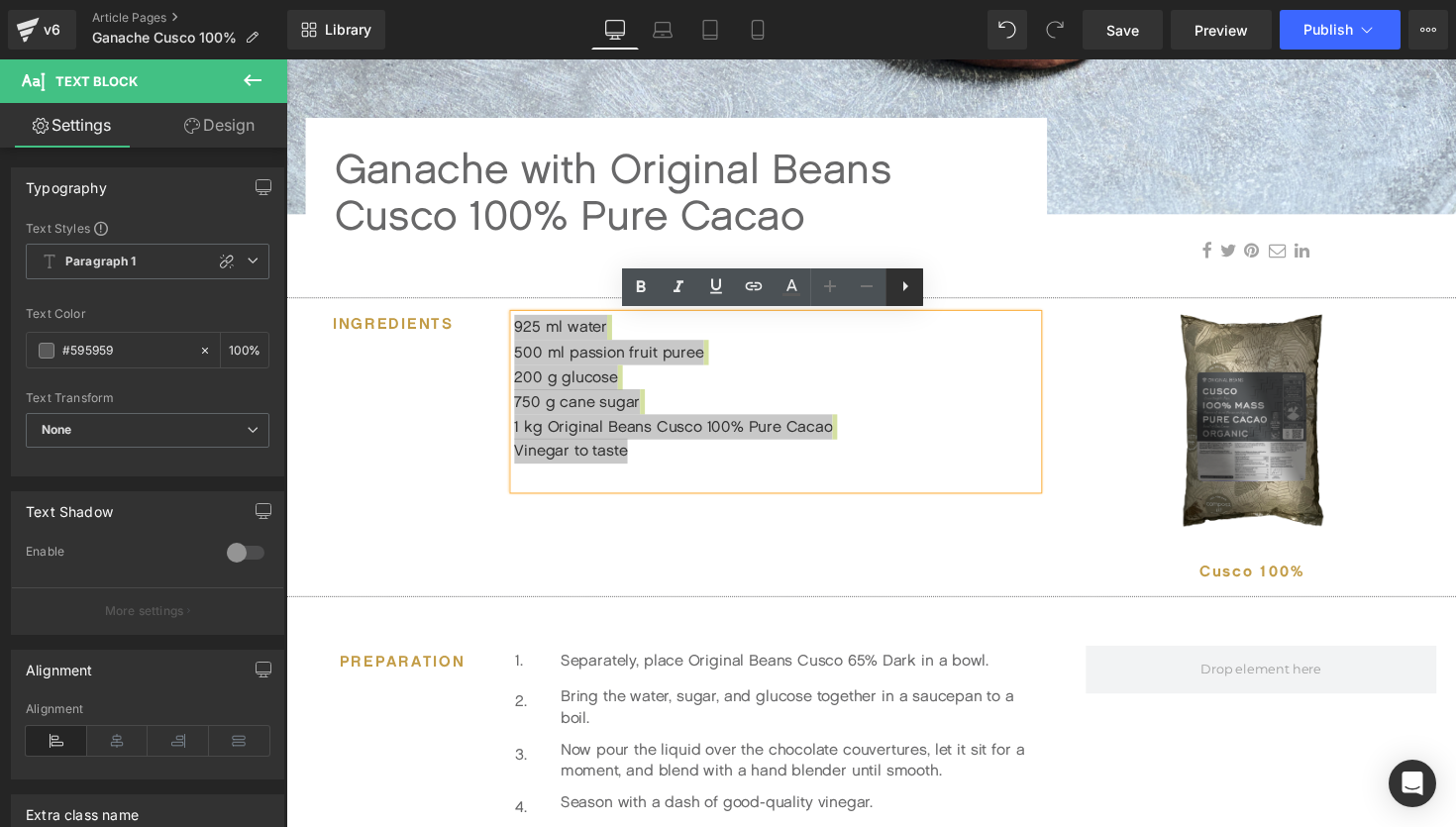 click 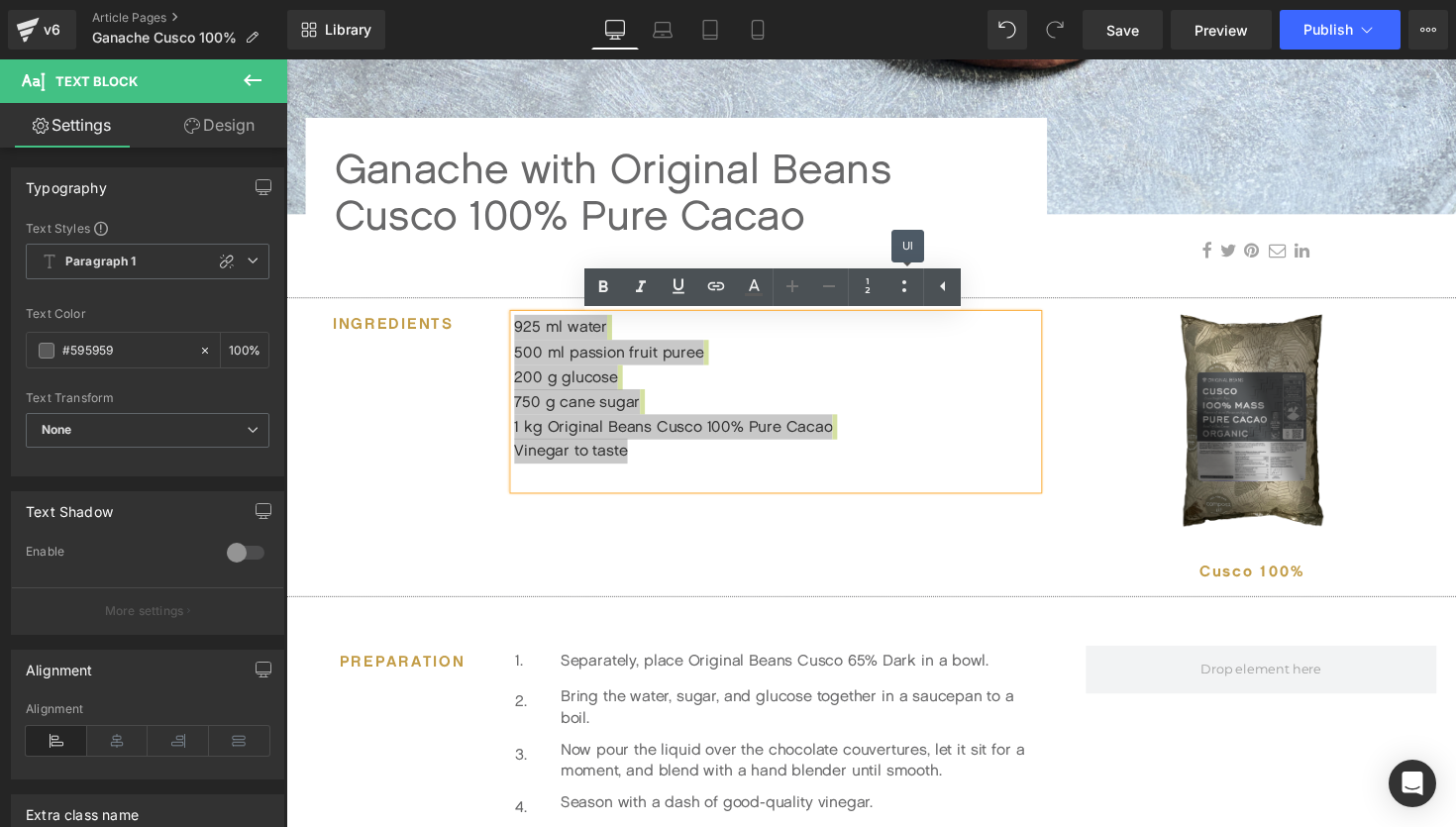 click 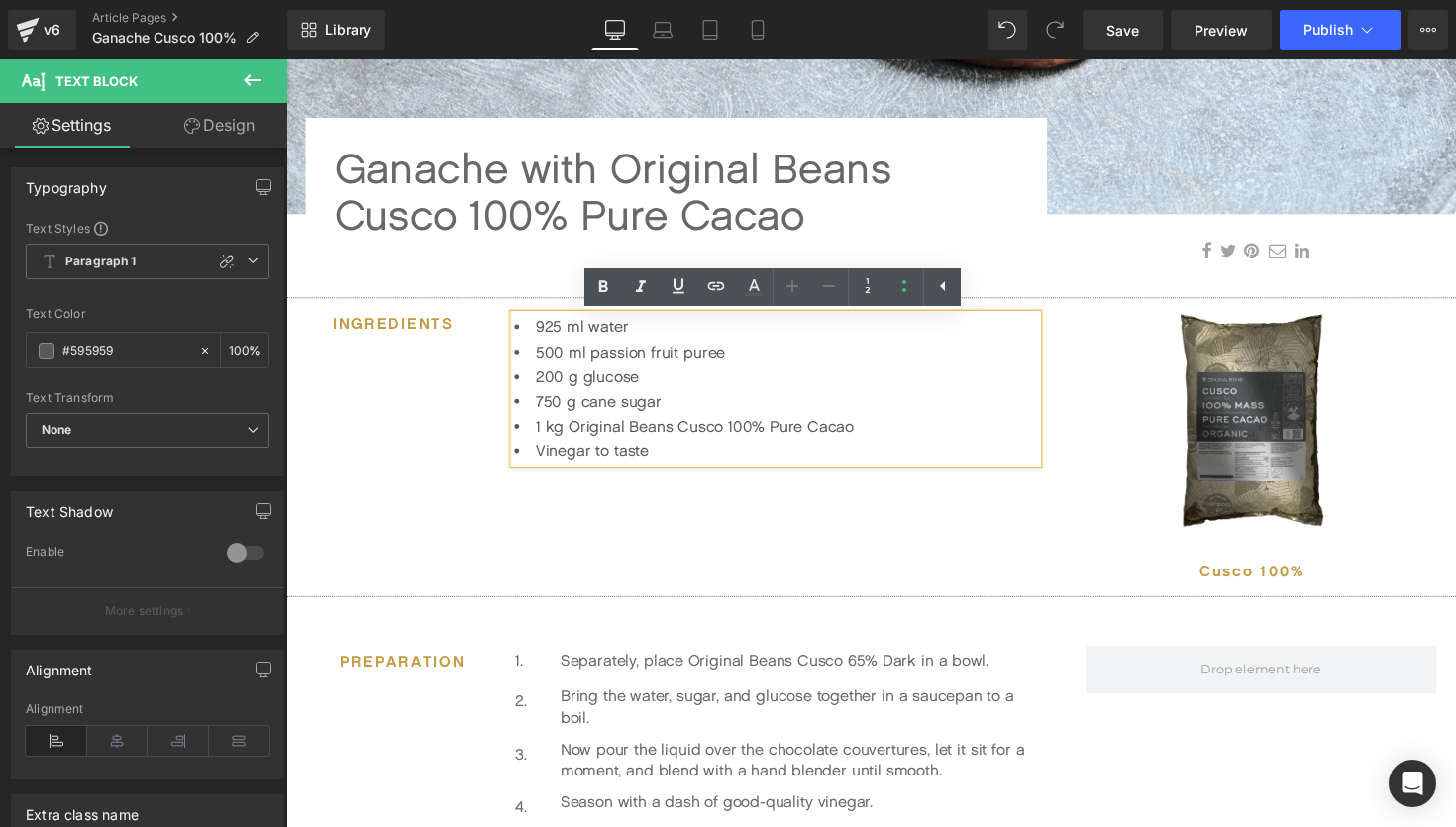 click on "Ingredients Heading         925 ml water 500 ml passion fruit puree 200 g glucose 750 g cane sugar 1 kg Original Beans Cusco 100% Pure Cacao Vinegar to taste Text Block         Row
Sale Off
(P) Image
Cusco 100%
(P) Title
Product         Row" at bounding box center (885, 456) 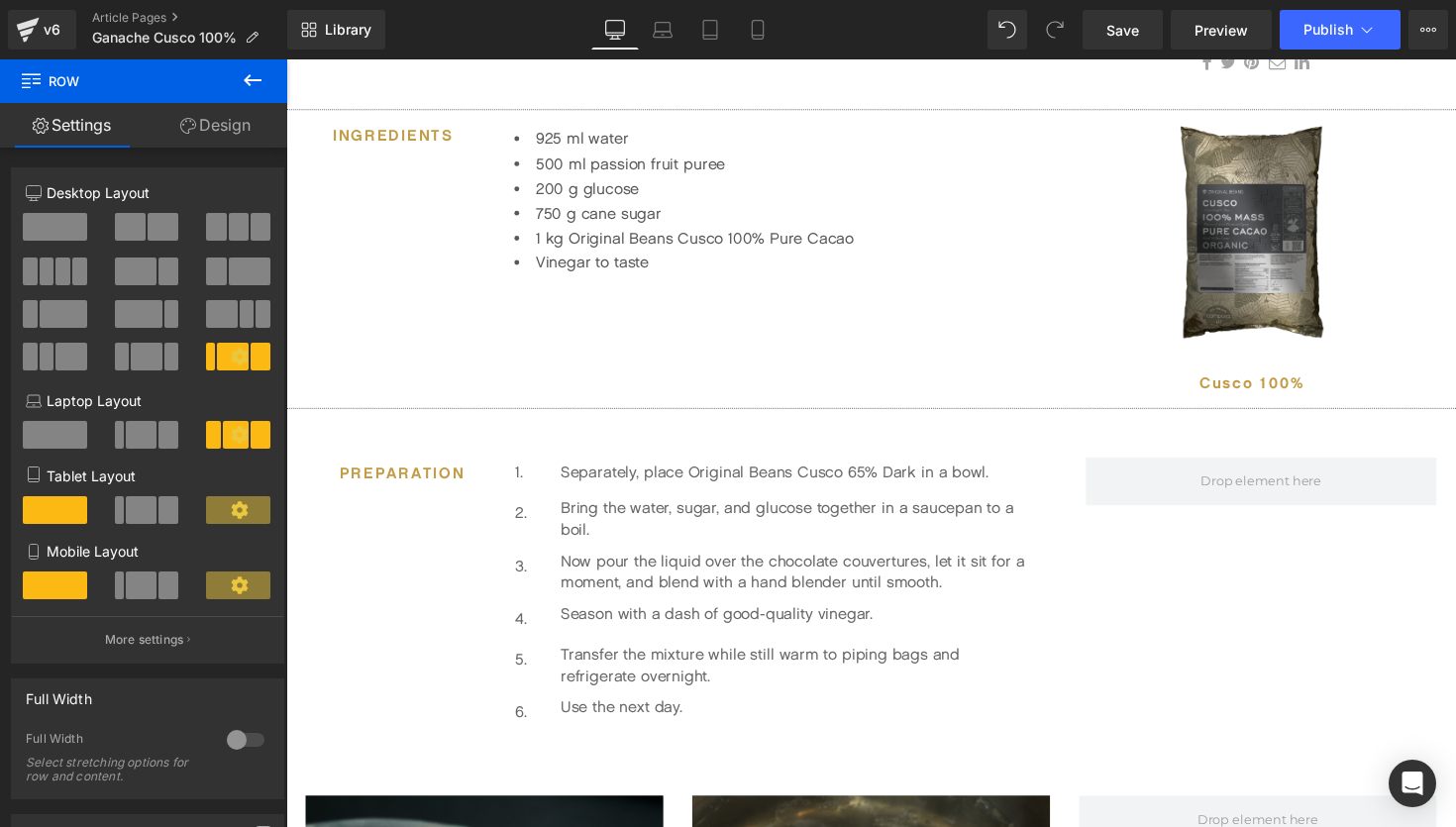 scroll, scrollTop: 735, scrollLeft: 0, axis: vertical 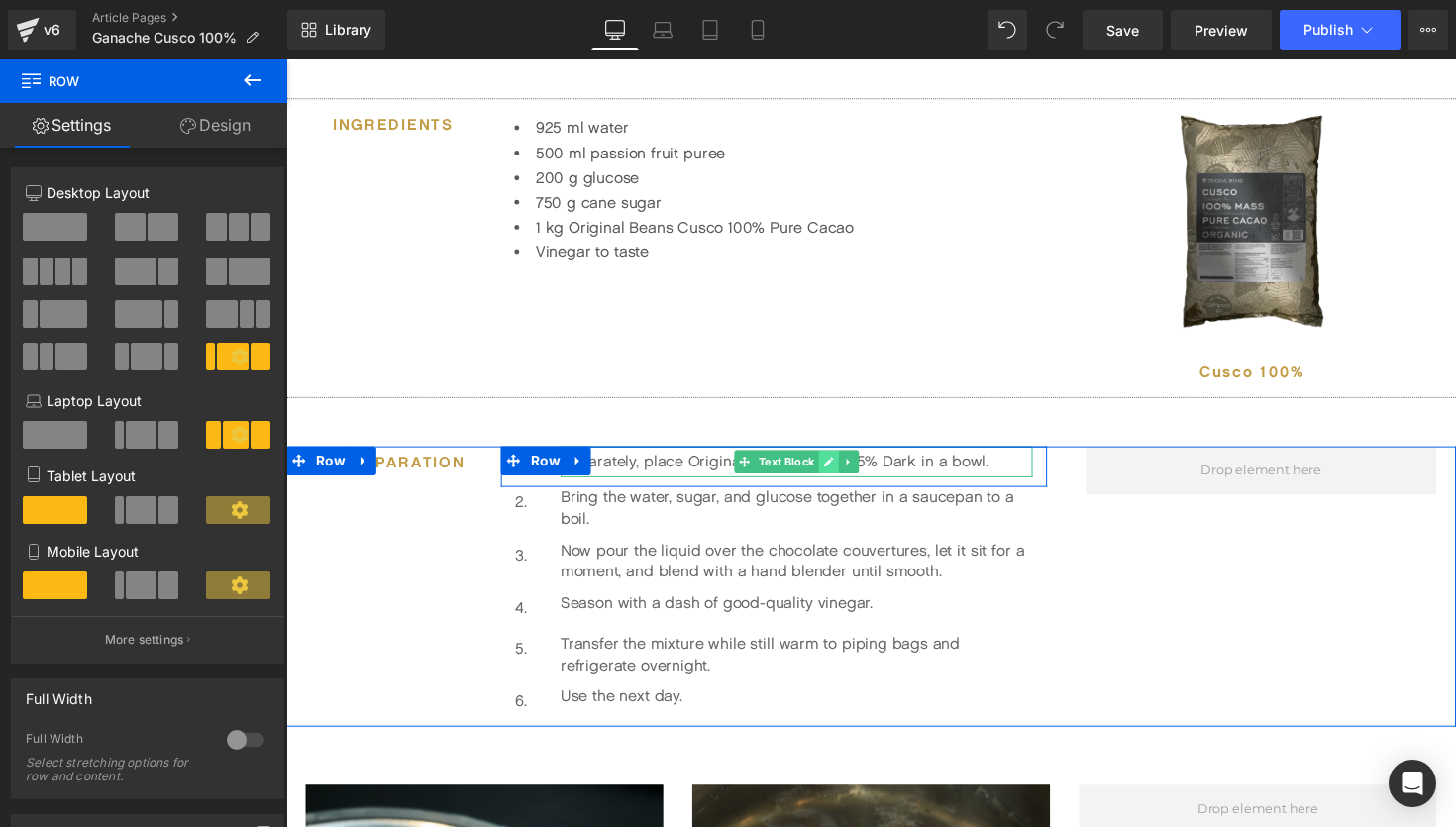 click at bounding box center [841, 471] 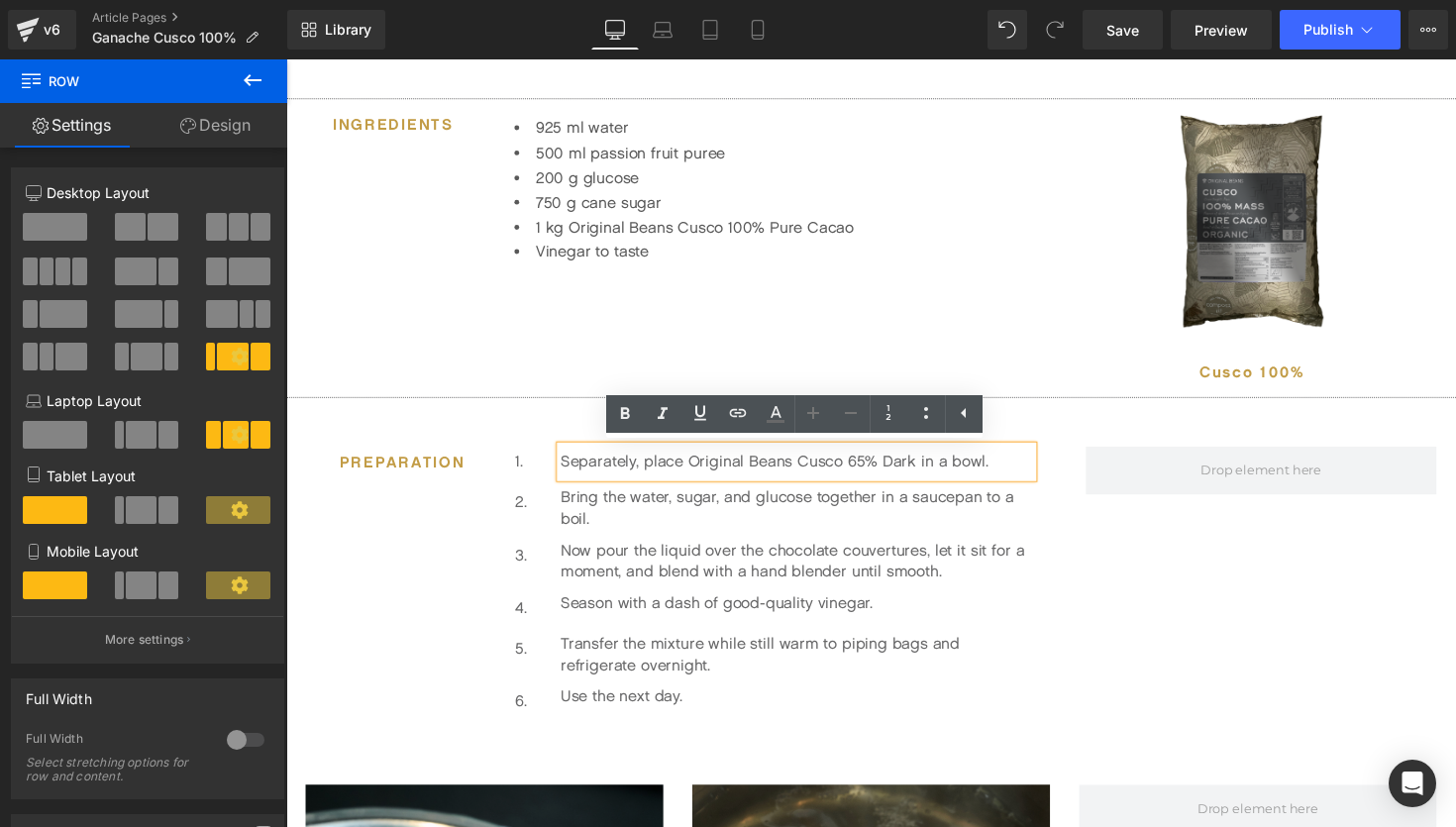 click on "Separately, place Original Beans Cusco 65% Dark in a bowl." at bounding box center (809, 471) 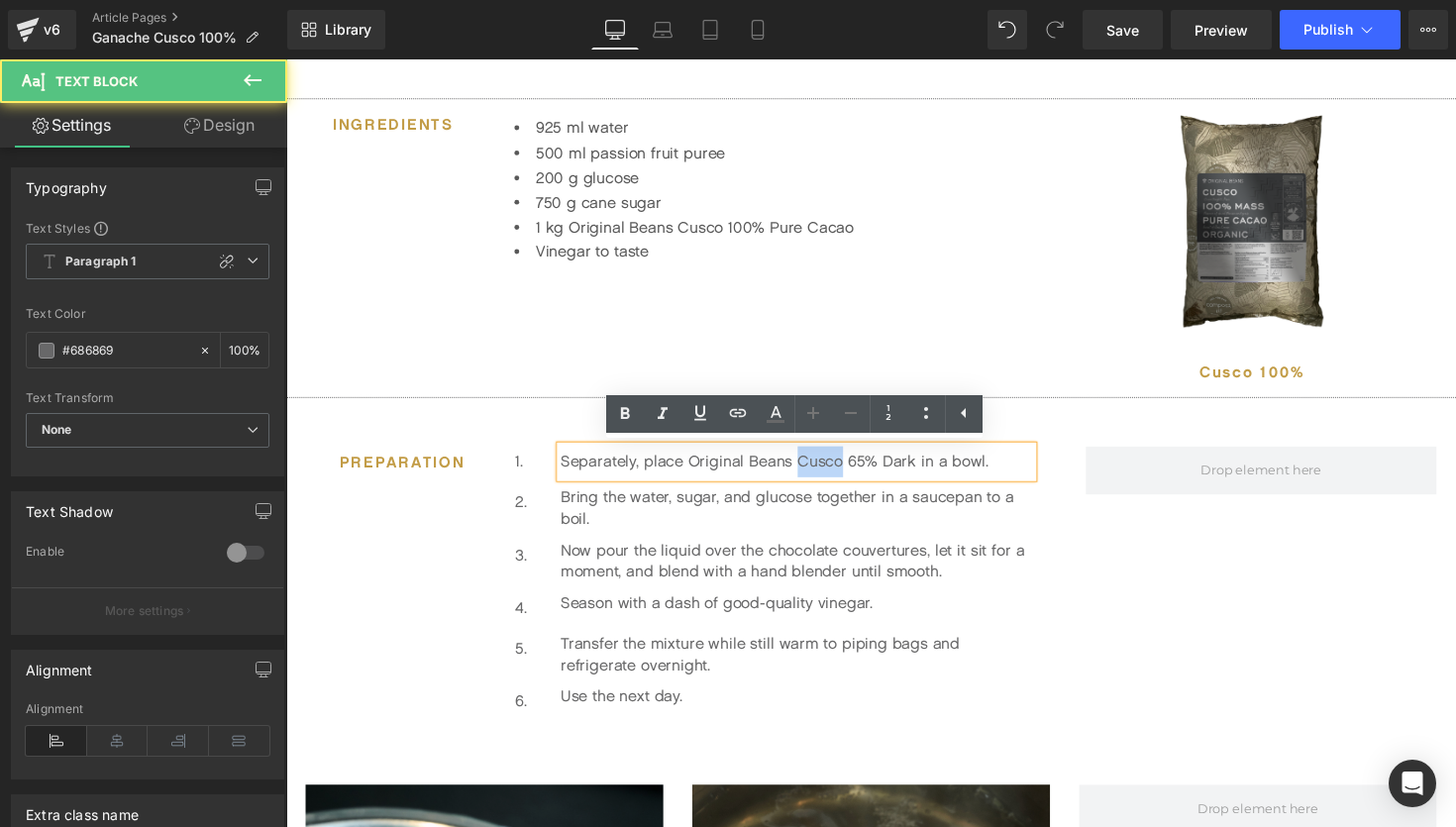 click on "Separately, place Original Beans Cusco 65% Dark in a bowl." at bounding box center (809, 471) 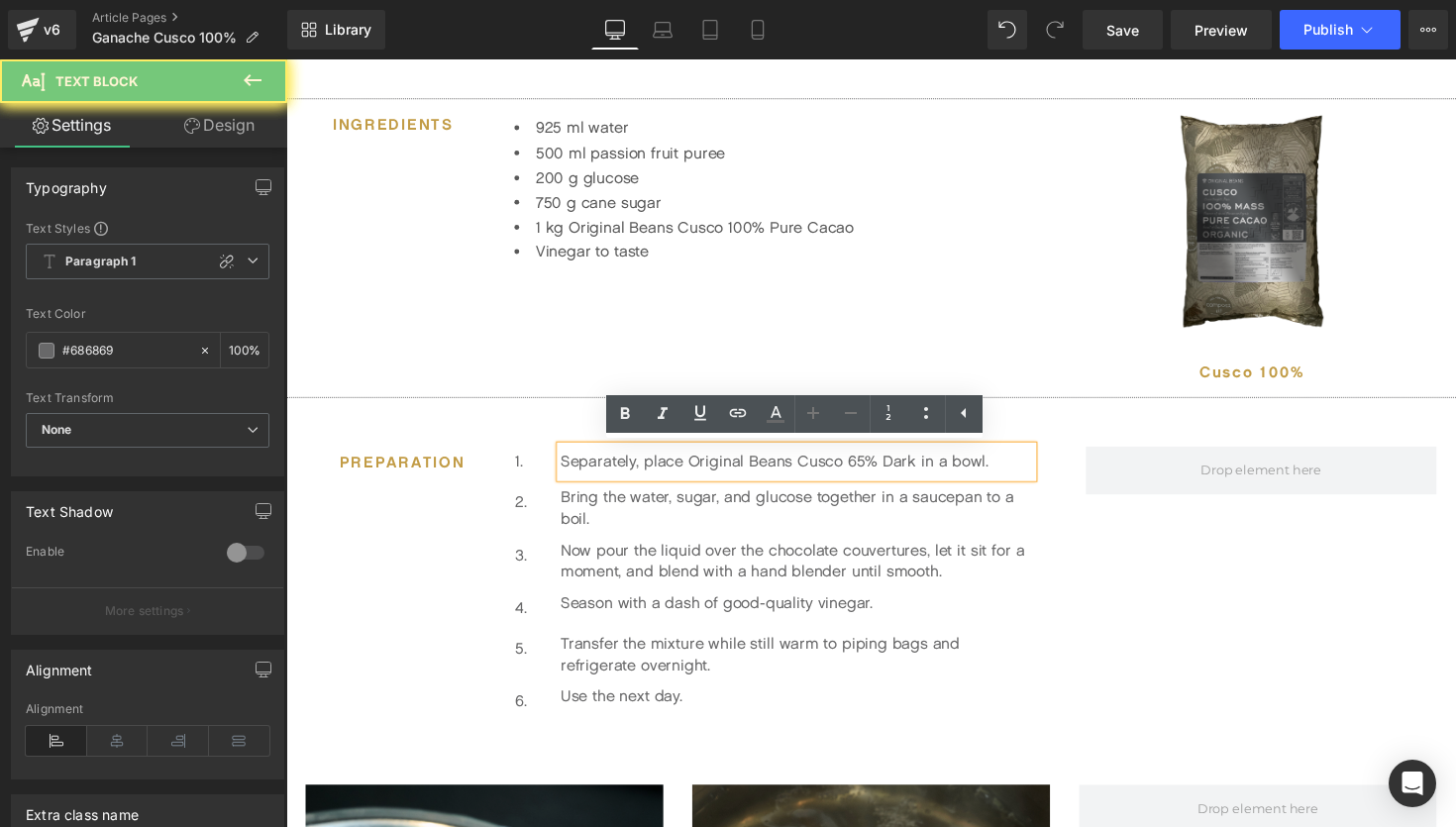 click on "Separately, place Original Beans Cusco 65% Dark in a bowl." at bounding box center [809, 471] 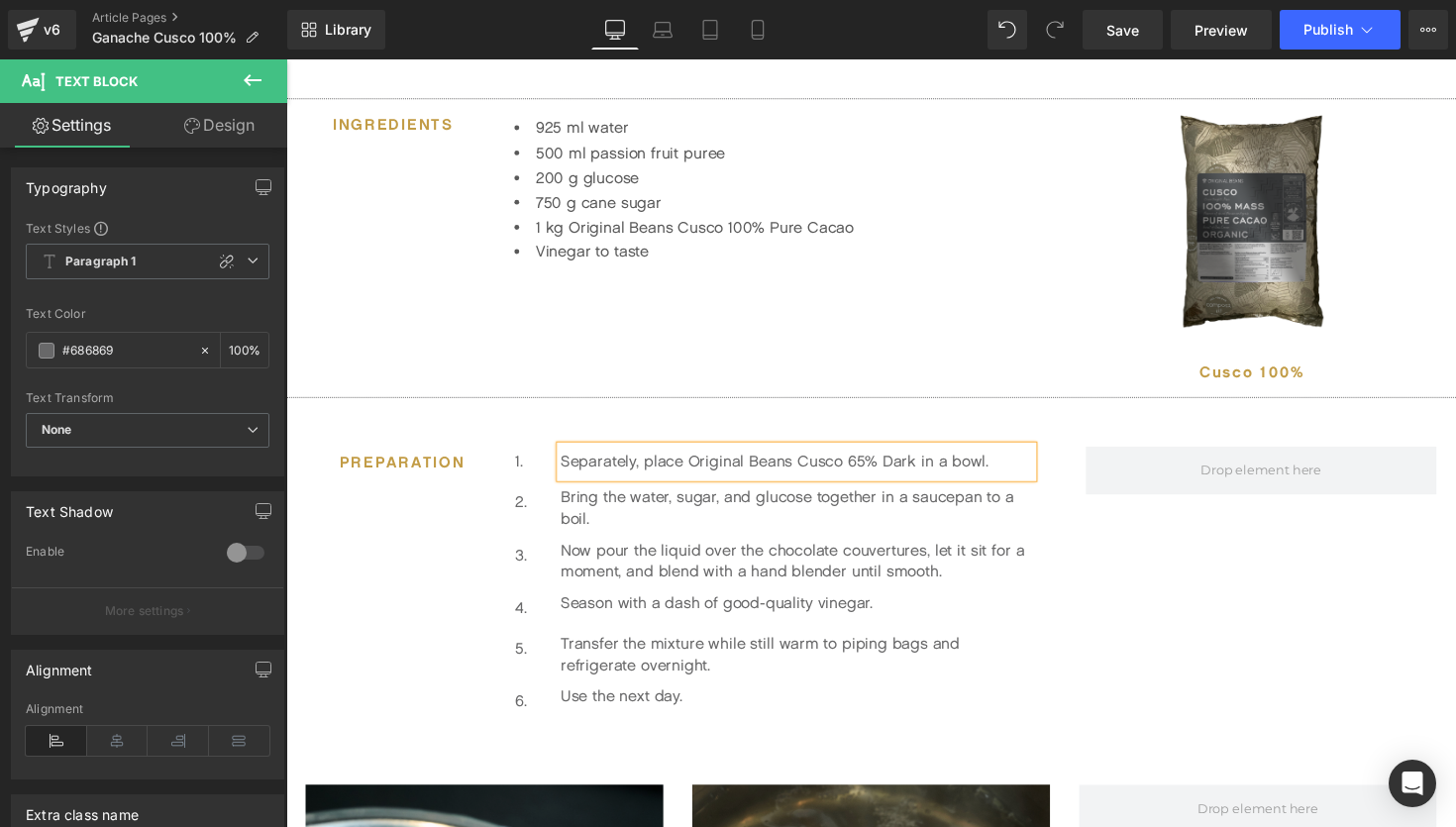 paste 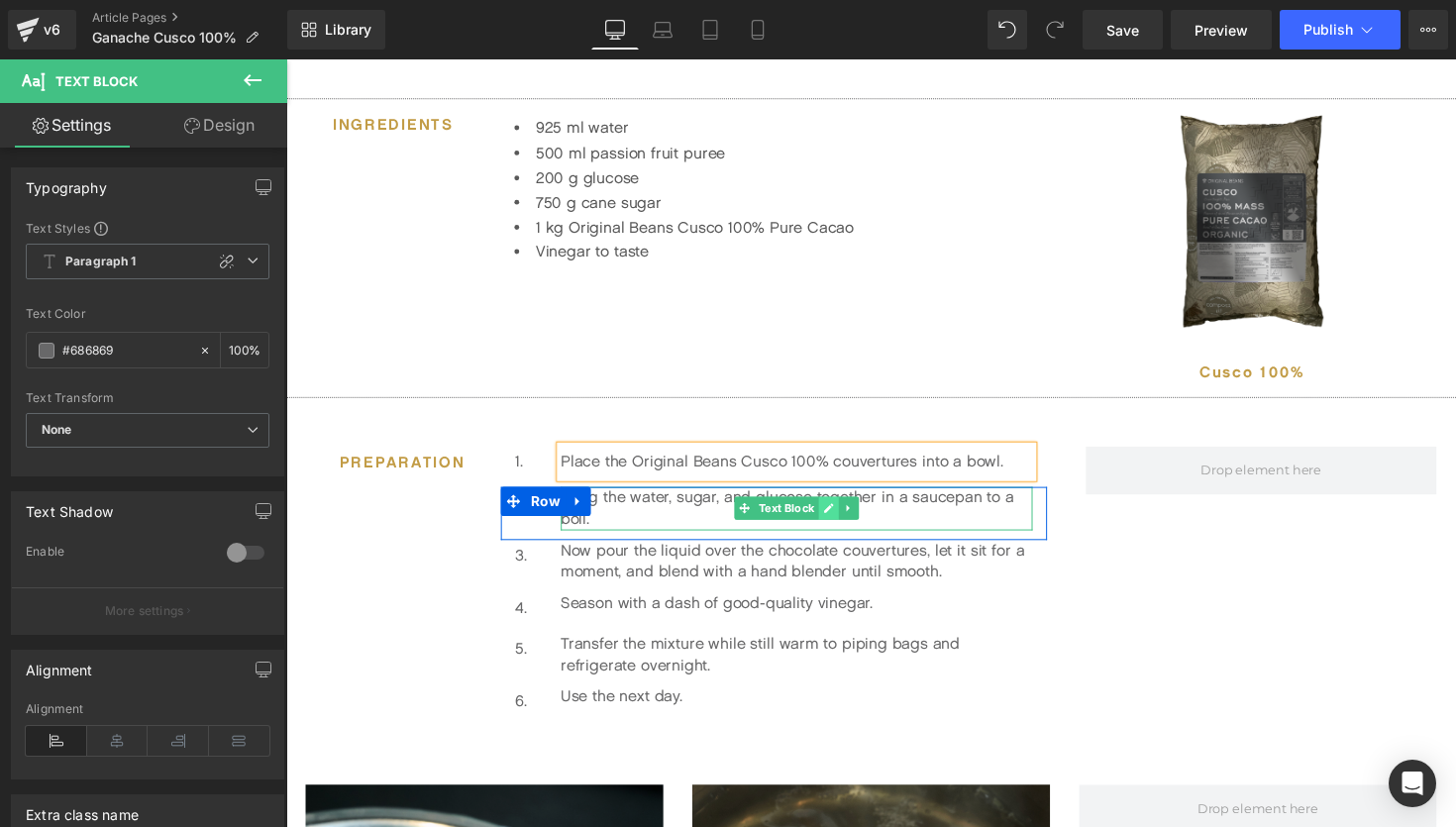 click 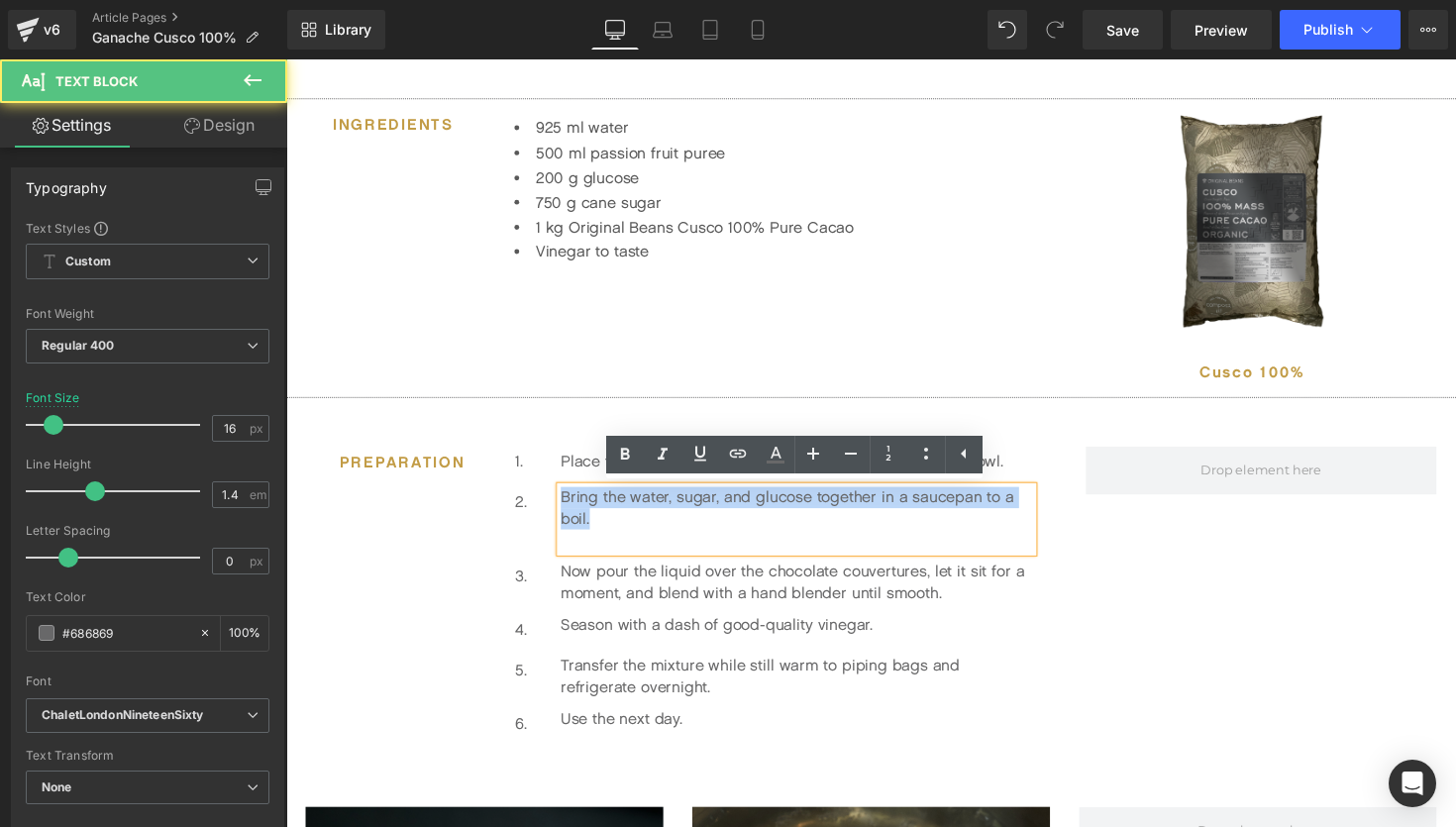 drag, startPoint x: 646, startPoint y: 523, endPoint x: 569, endPoint y: 502, distance: 79.81228 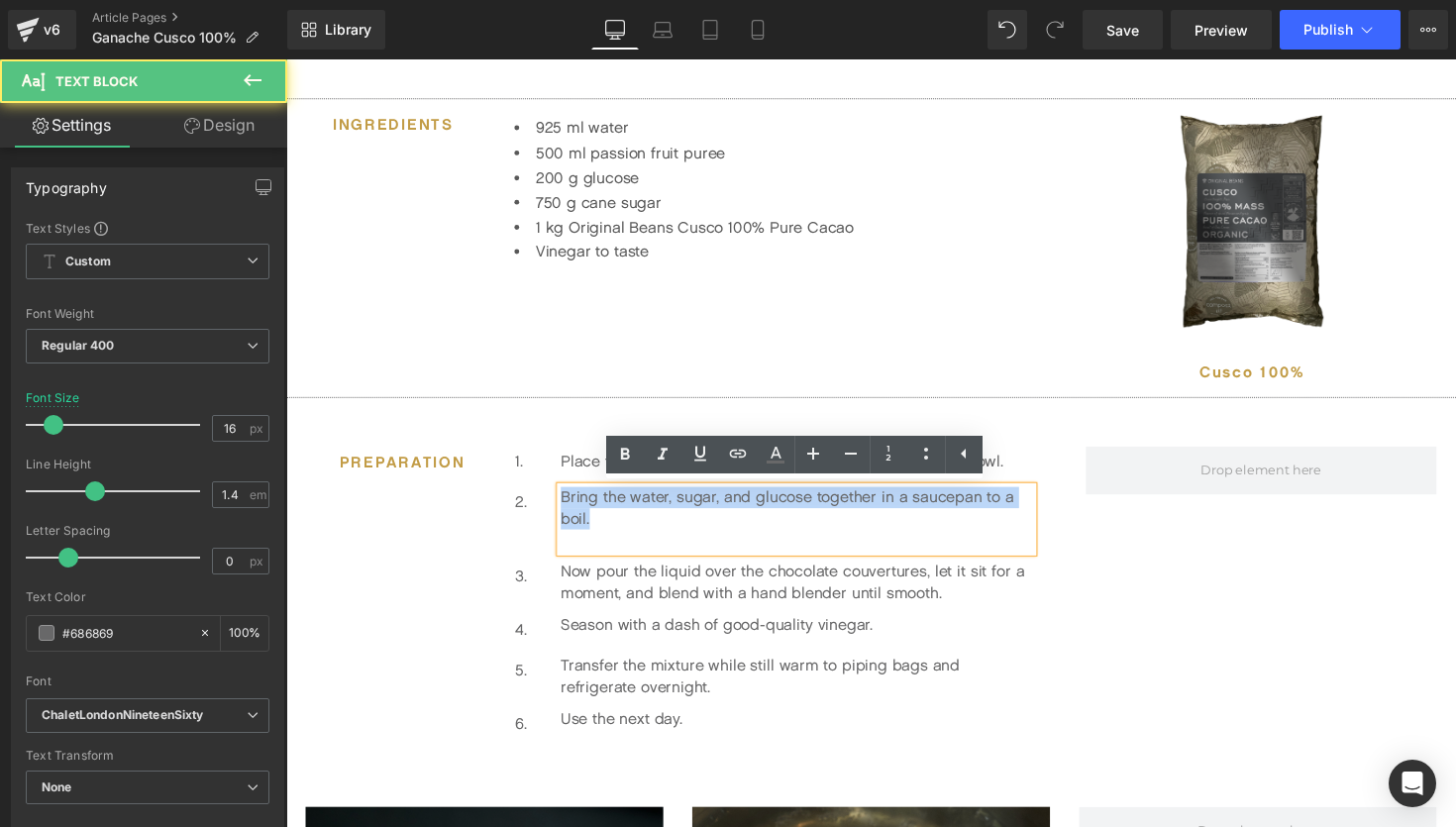 click on "Bring the water, sugar, and glucose together in a saucepan to a boil." at bounding box center (809, 530) 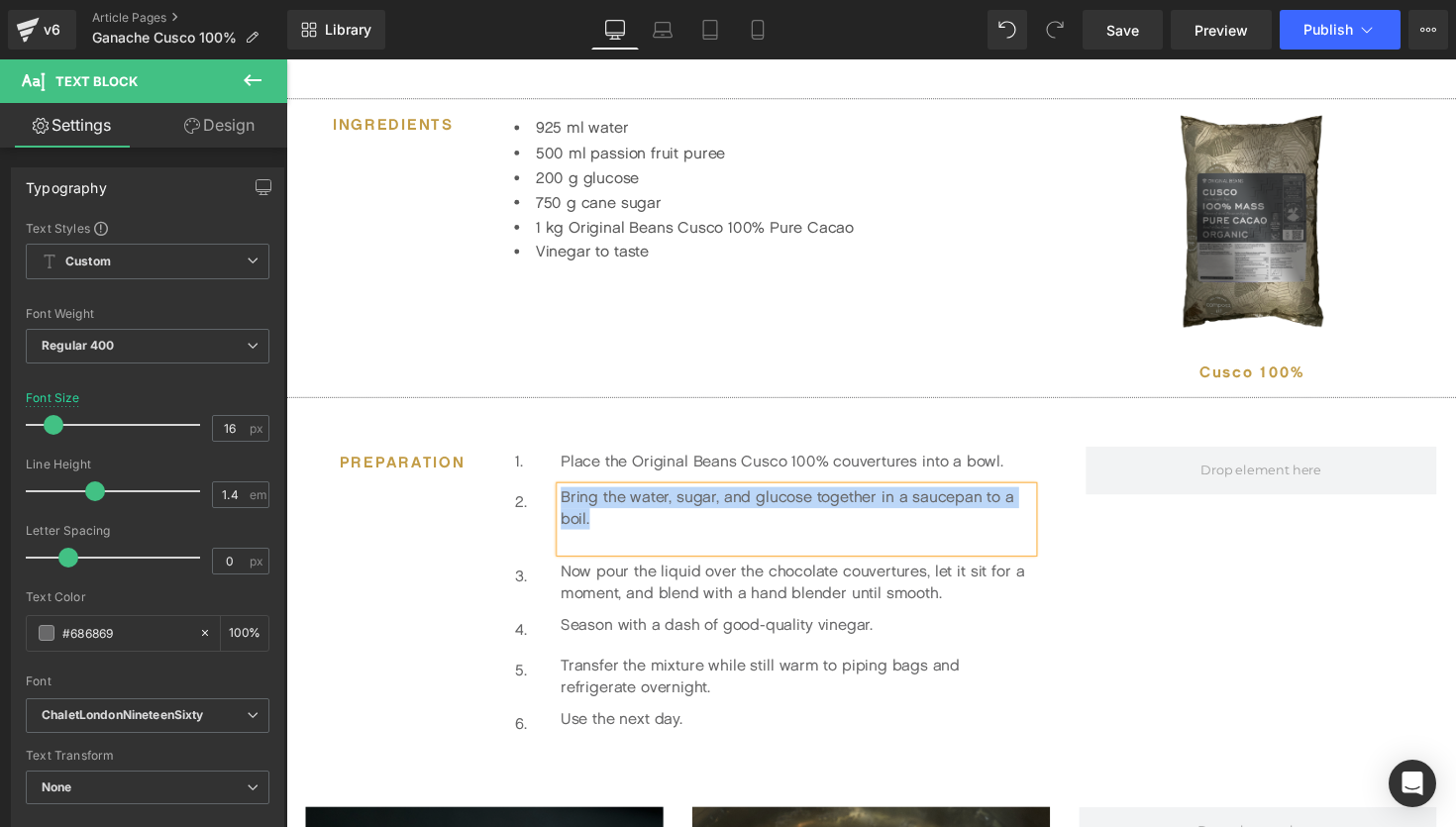 paste 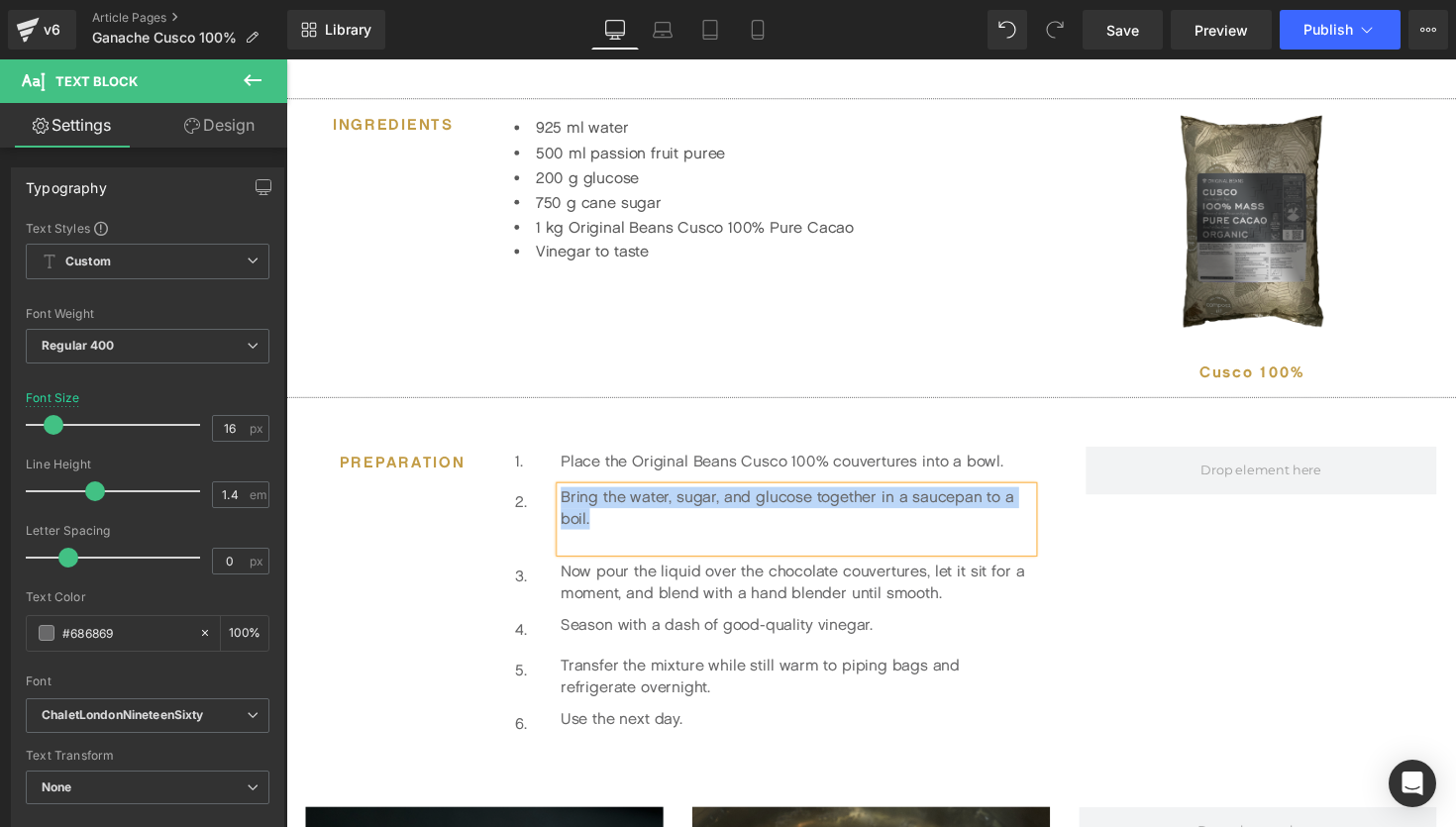 type 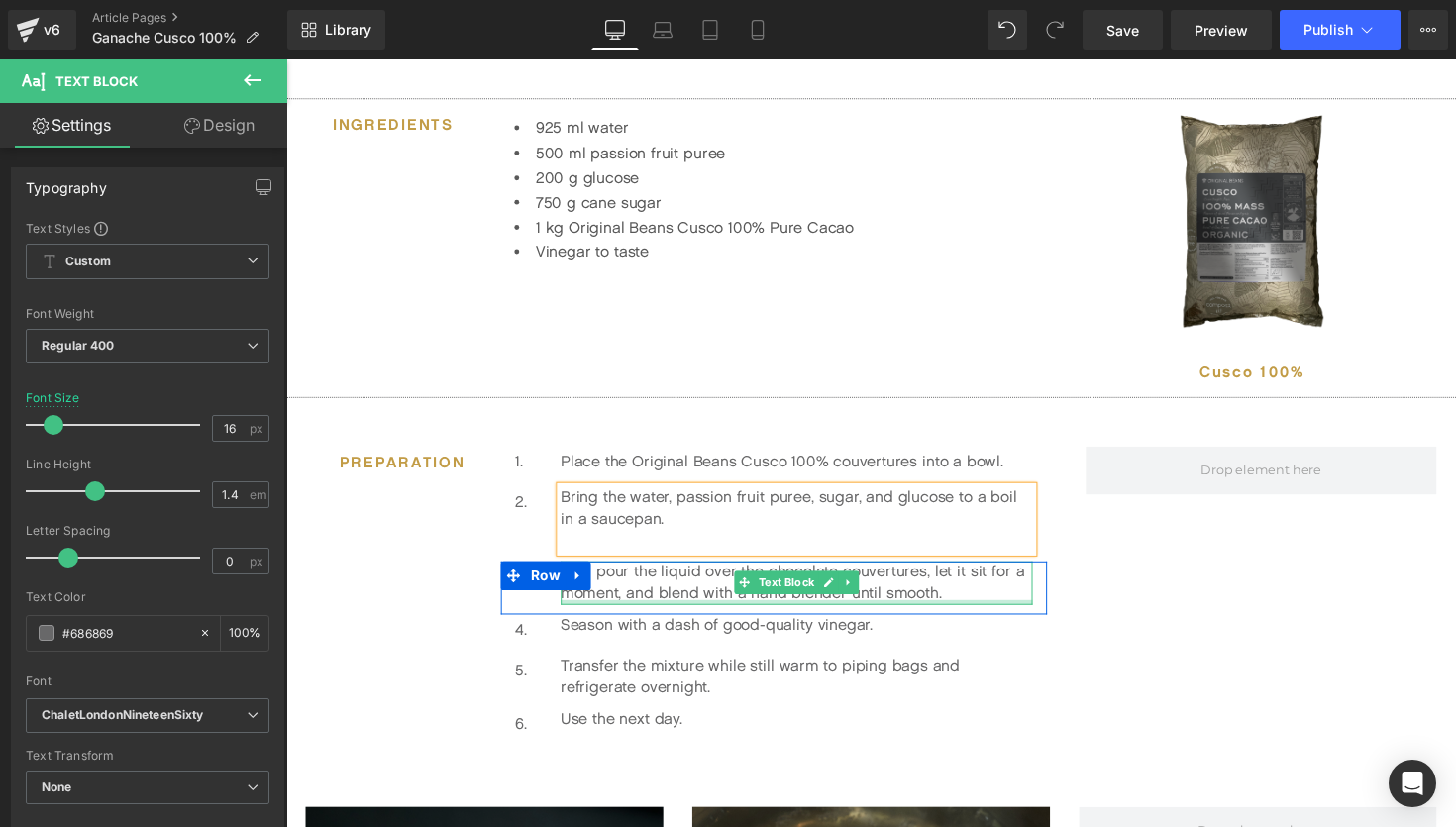 click on "Now pour the liquid over the chocolate couvertures, let it sit for a moment, and blend with a hand blender until smooth." at bounding box center (809, 595) 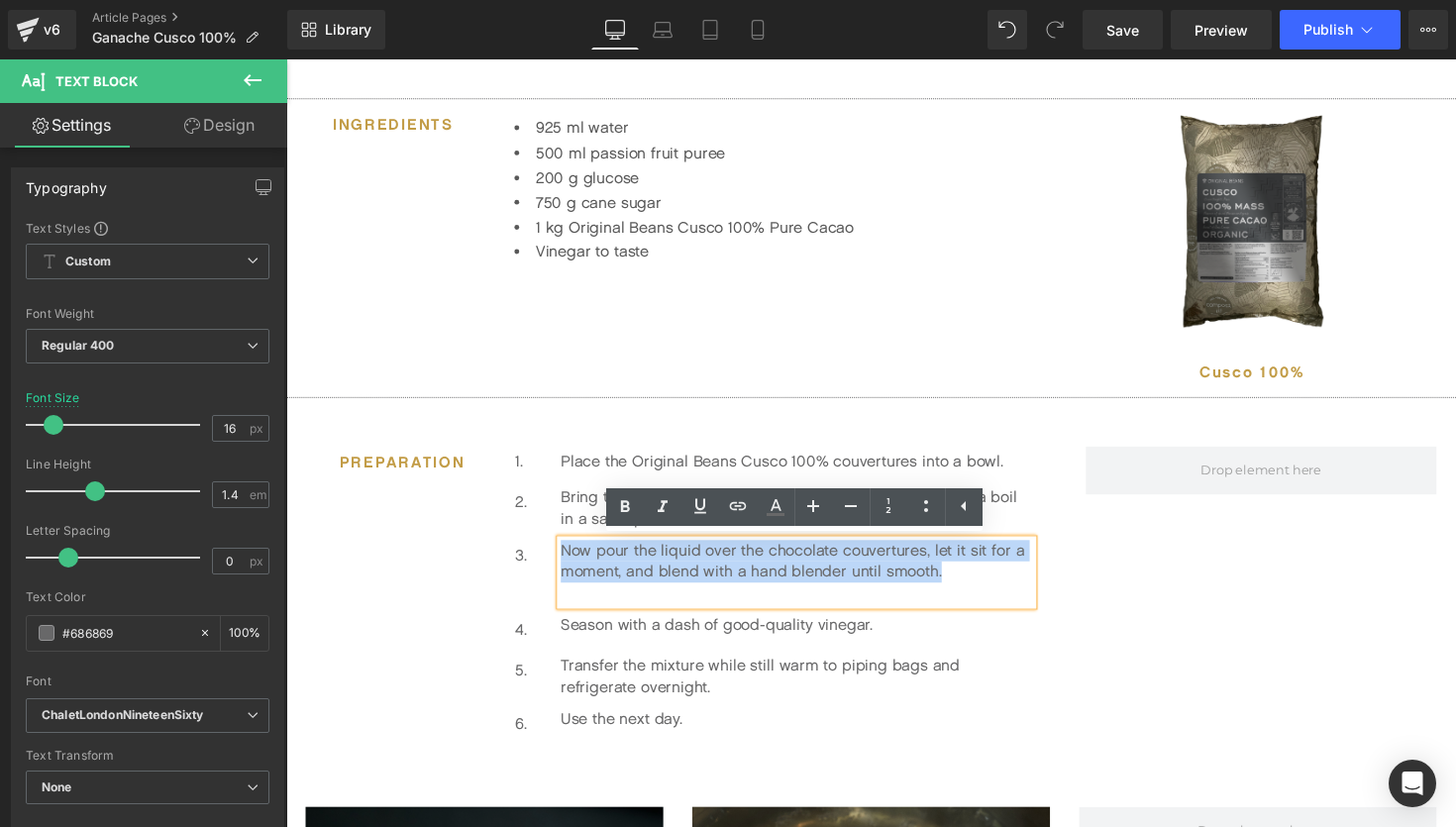 drag, startPoint x: 961, startPoint y: 587, endPoint x: 554, endPoint y: 562, distance: 407.76709 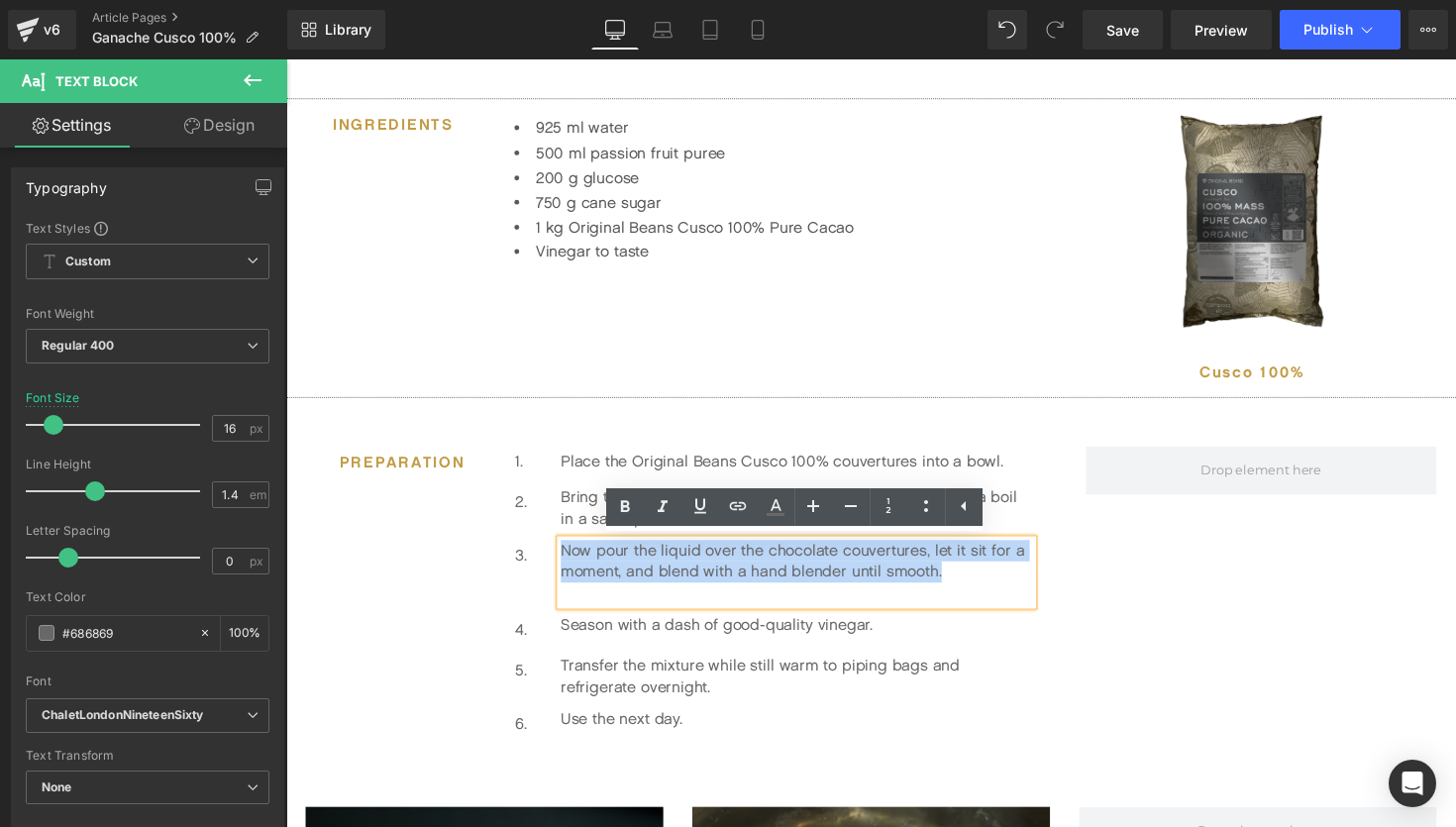 click on "Now pour the liquid over the chocolate couvertures, let it sit for a moment, and blend with a hand blender until smooth. Text Block" at bounding box center (809, 584) 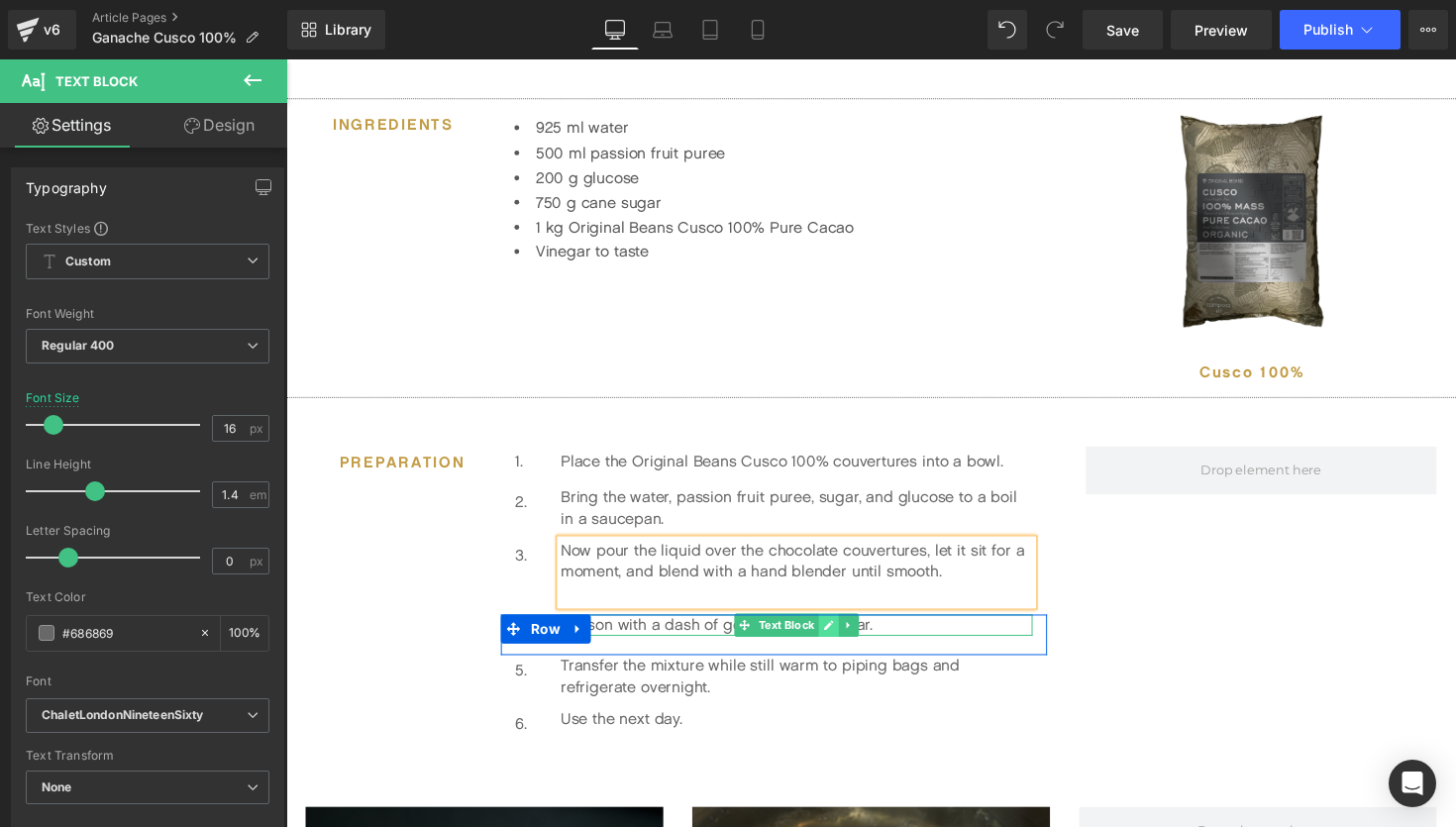 click 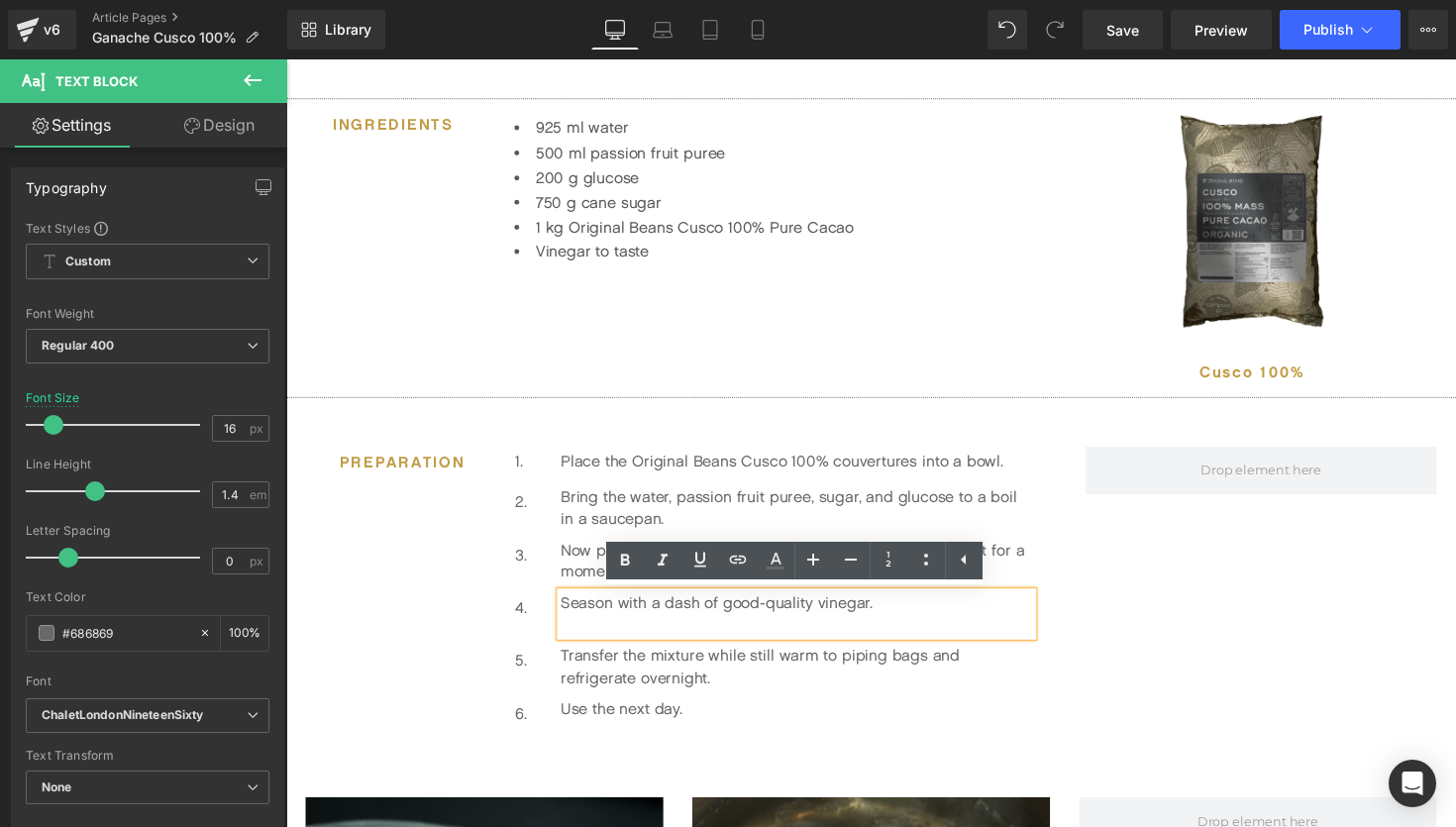 click on "Season with a dash of good-quality vinegar." at bounding box center (809, 627) 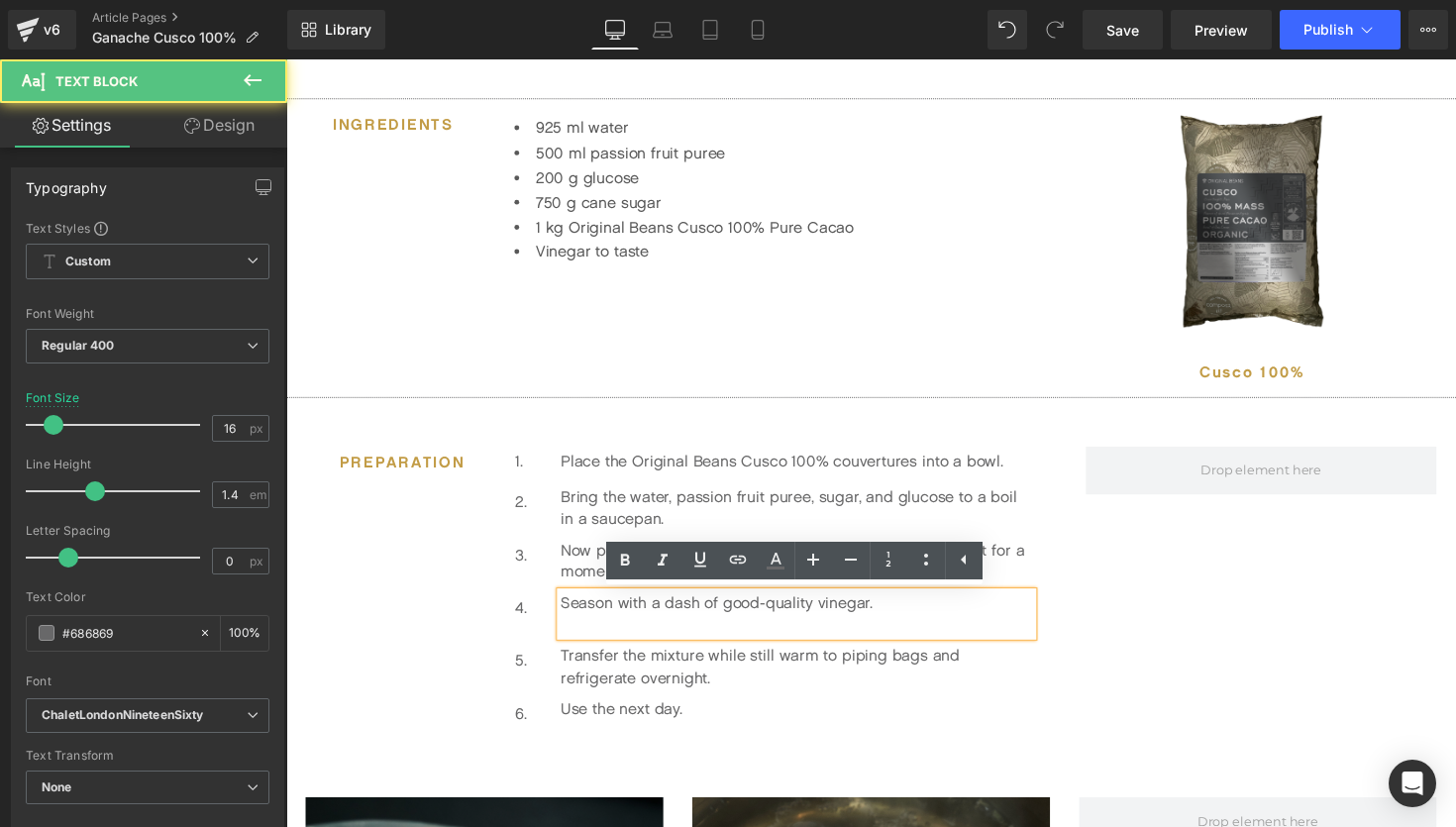 click on "Season with a dash of good-quality vinegar." at bounding box center [809, 627] 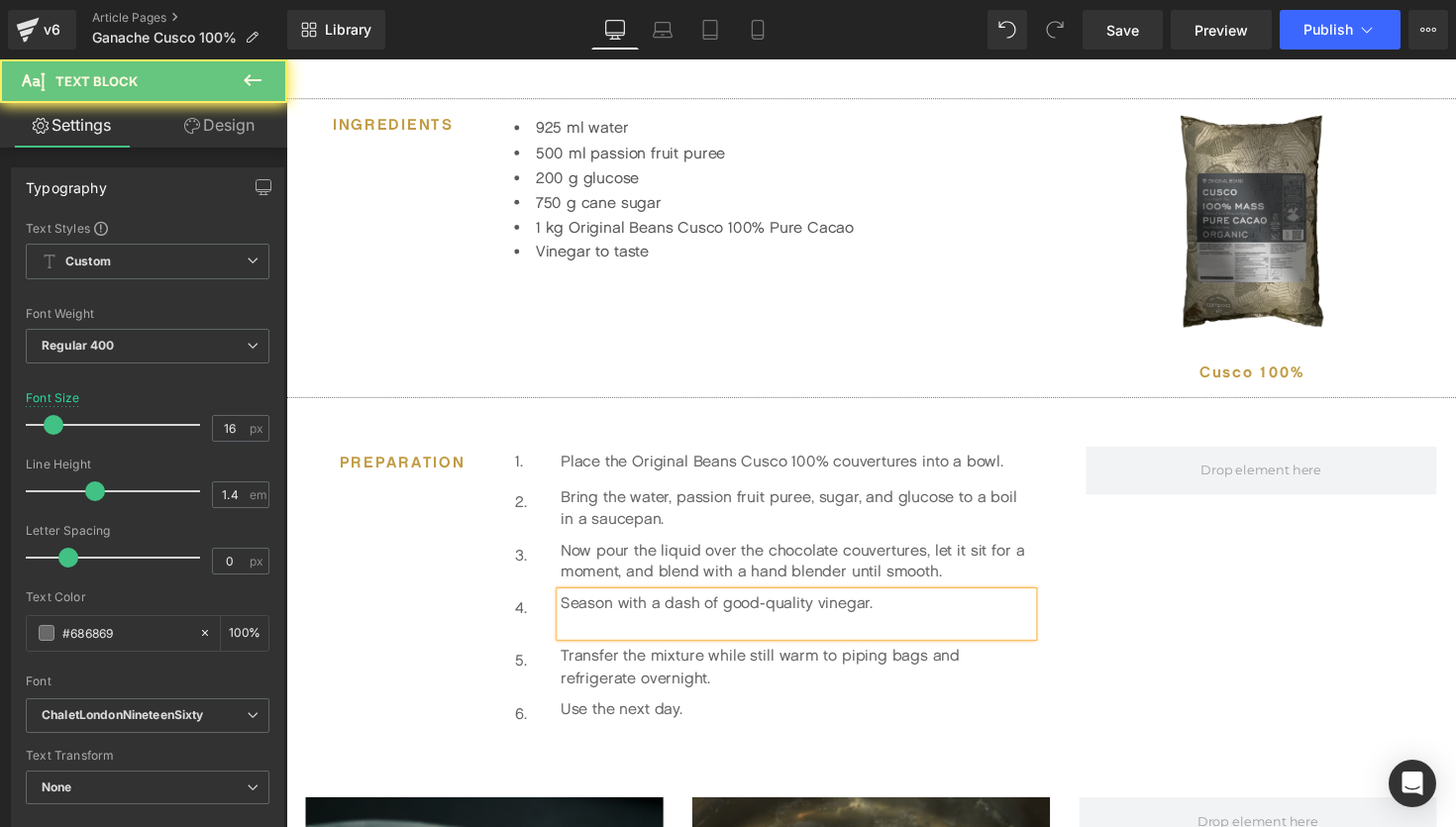 paste 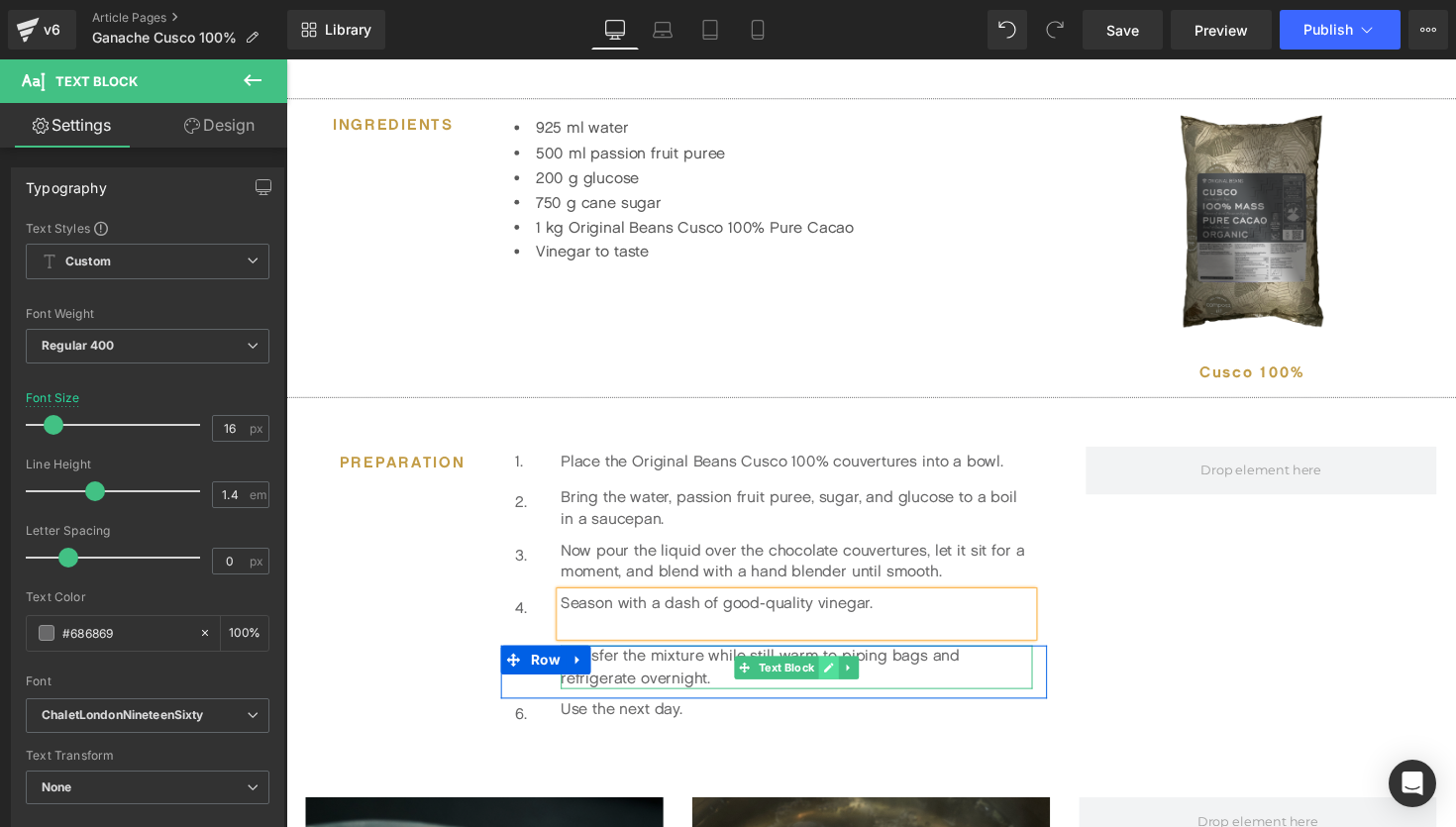 click at bounding box center (841, 682) 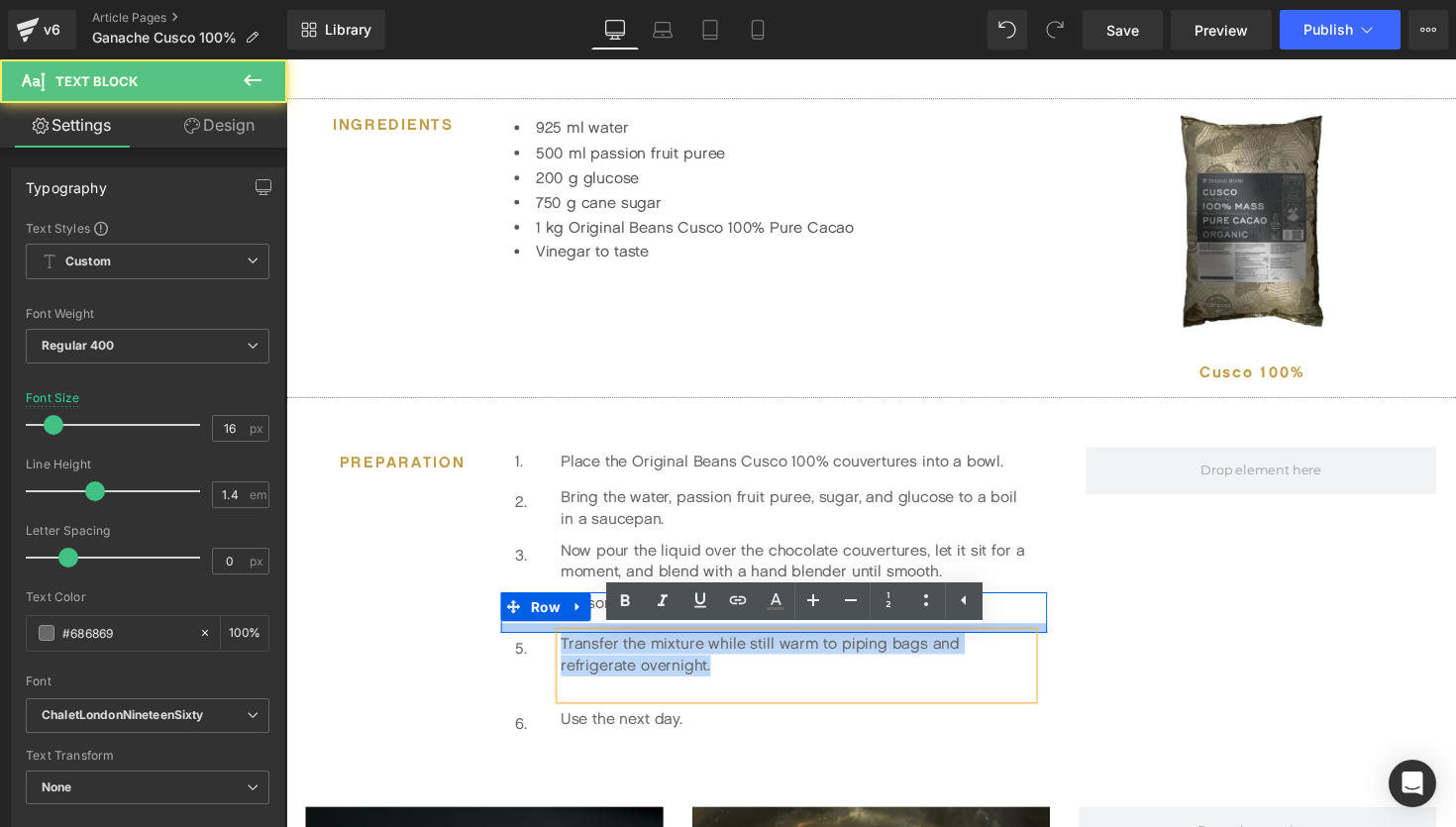 drag, startPoint x: 764, startPoint y: 682, endPoint x: 562, endPoint y: 643, distance: 205.73041 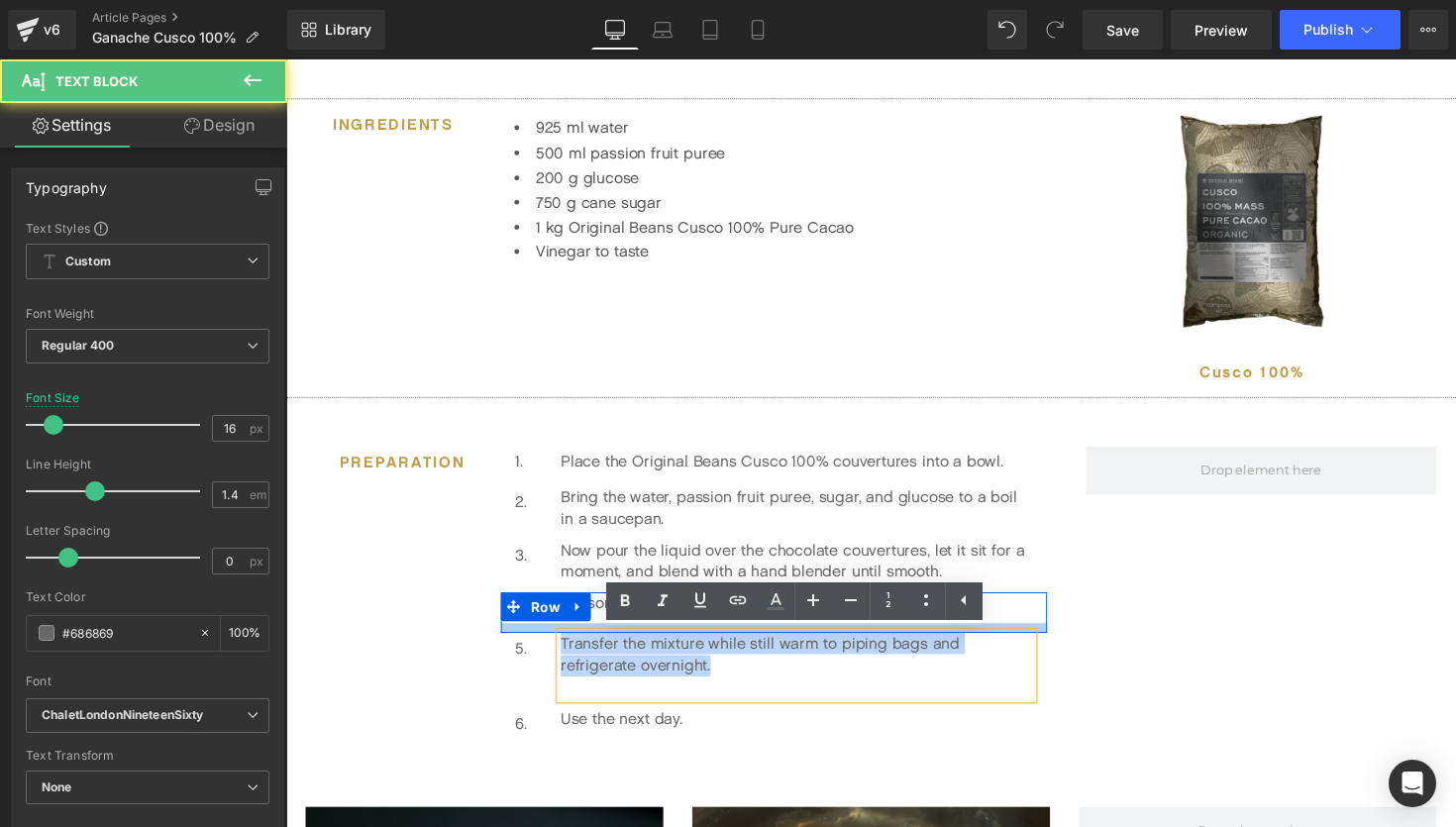 click on "1. Text Block         Place the Original Beans Cusco 100% couvertures into a bowl. Text Block         Row         2. Text Block         Bring the water, passion fruit puree, sugar, and glucose to a boil in a saucepan. Text Block         Row         3. Text Block         Now pour the liquid over the chocolate couvertures, let it sit for a moment, and blend with a hand blender until smooth. Text Block         Row         4. Text Block         Season with a dash of good-quality vinegar. Text Block         Row         5. Text Block         Transfer the mixture while still warm to piping bags and refrigerate overnight. Text Block         Row         6. Text Block         Use the next day. Text Block         Row" at bounding box center (785, 610) 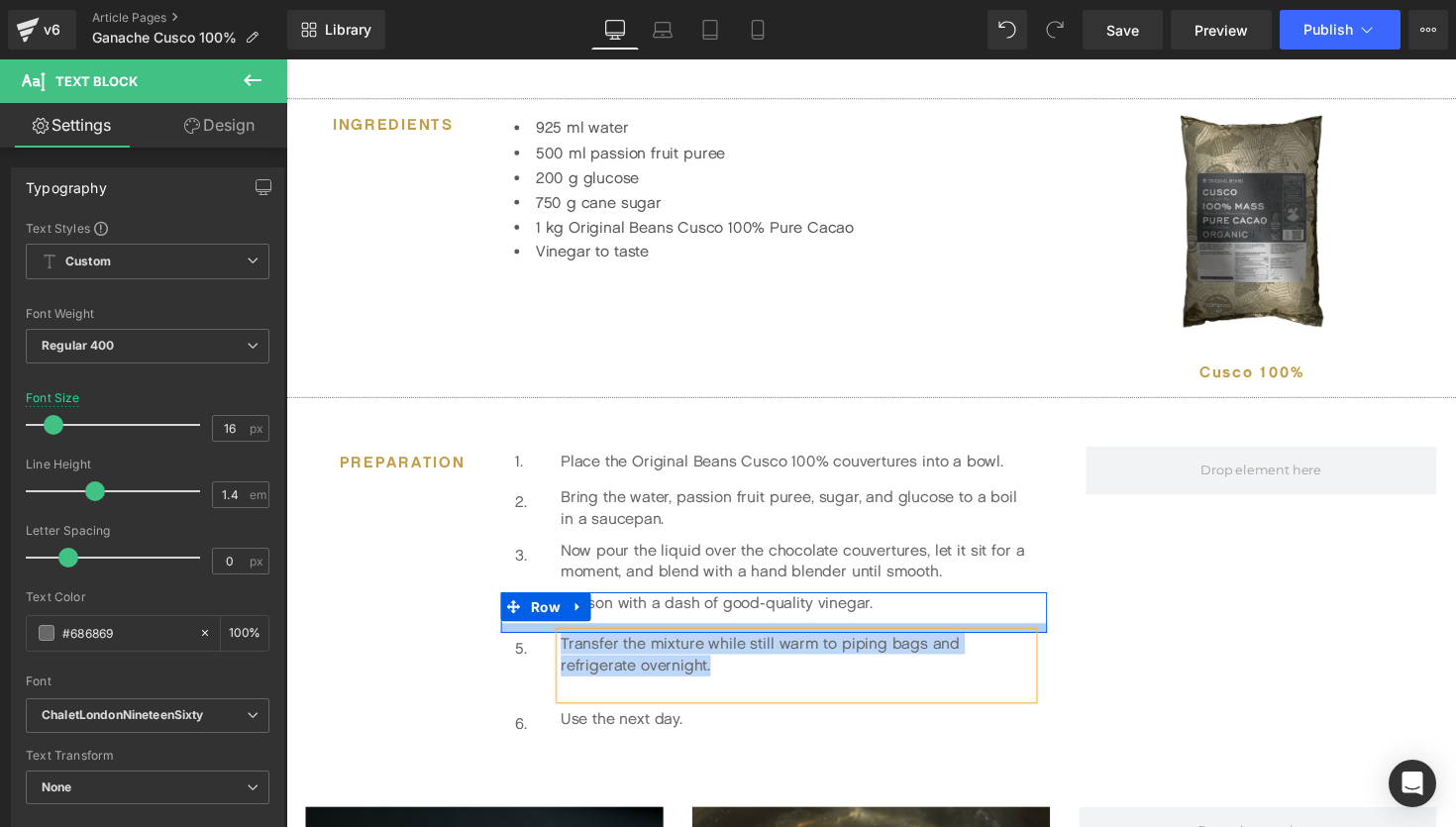paste 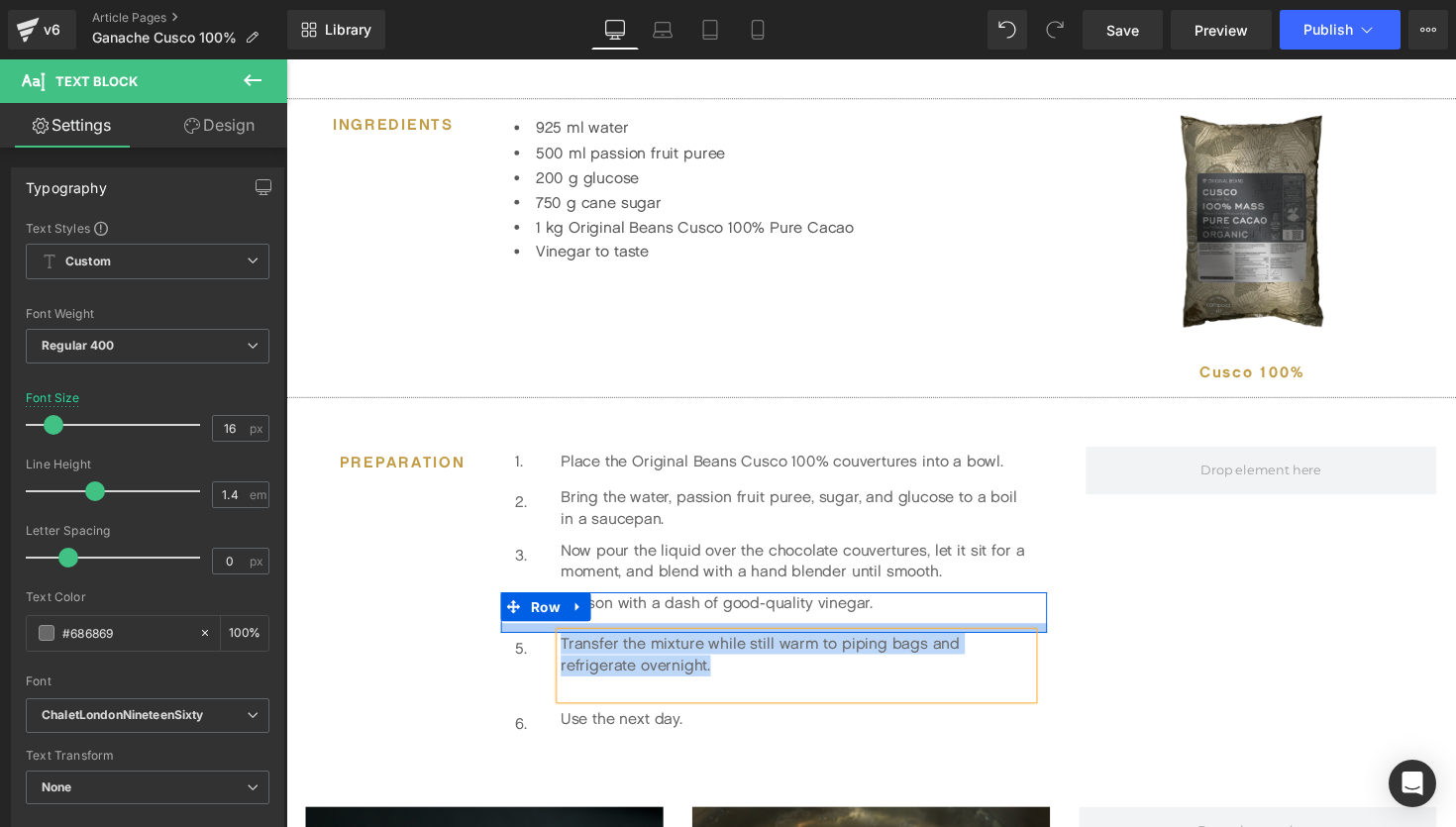 type 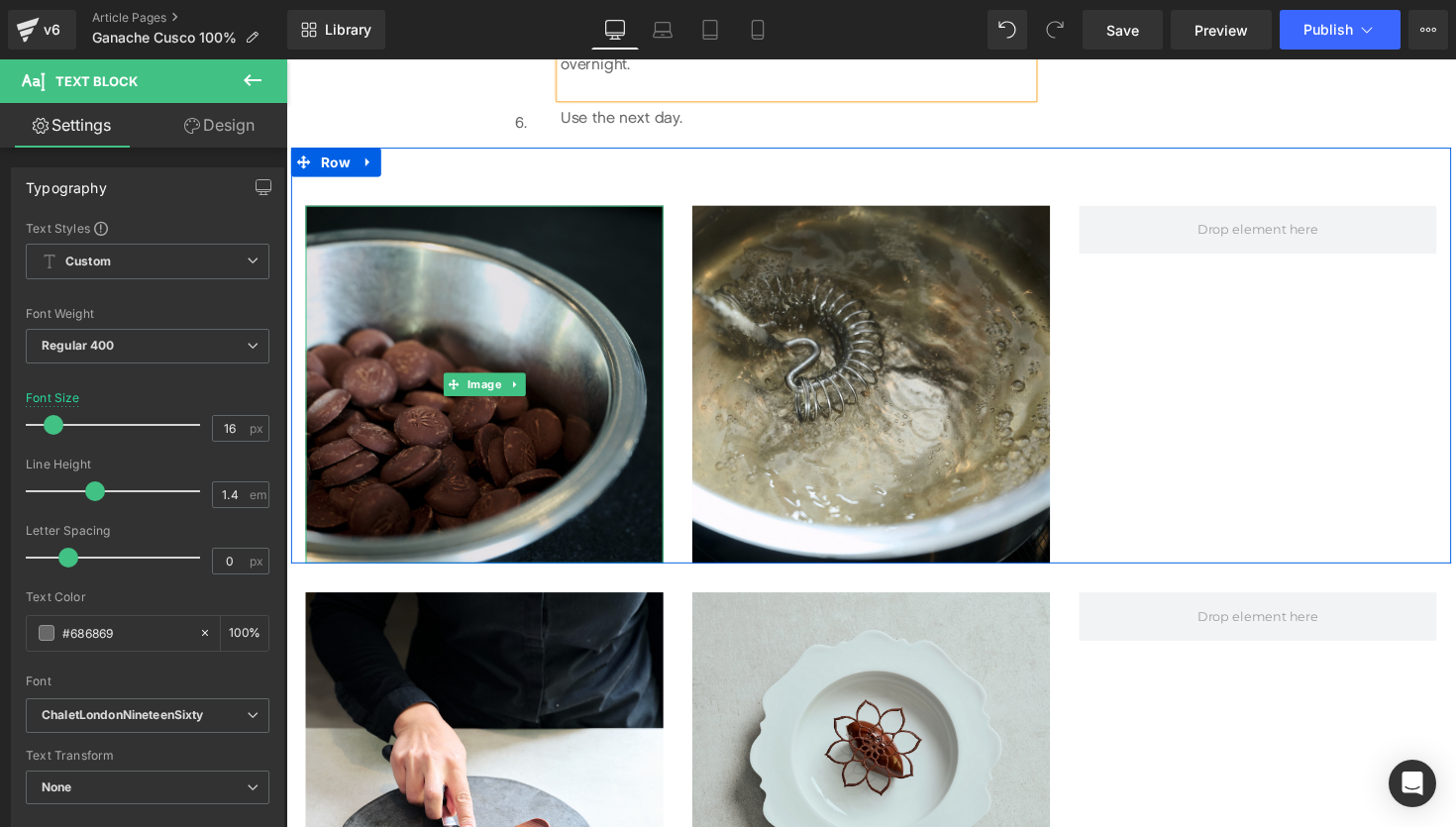 scroll, scrollTop: 1455, scrollLeft: 0, axis: vertical 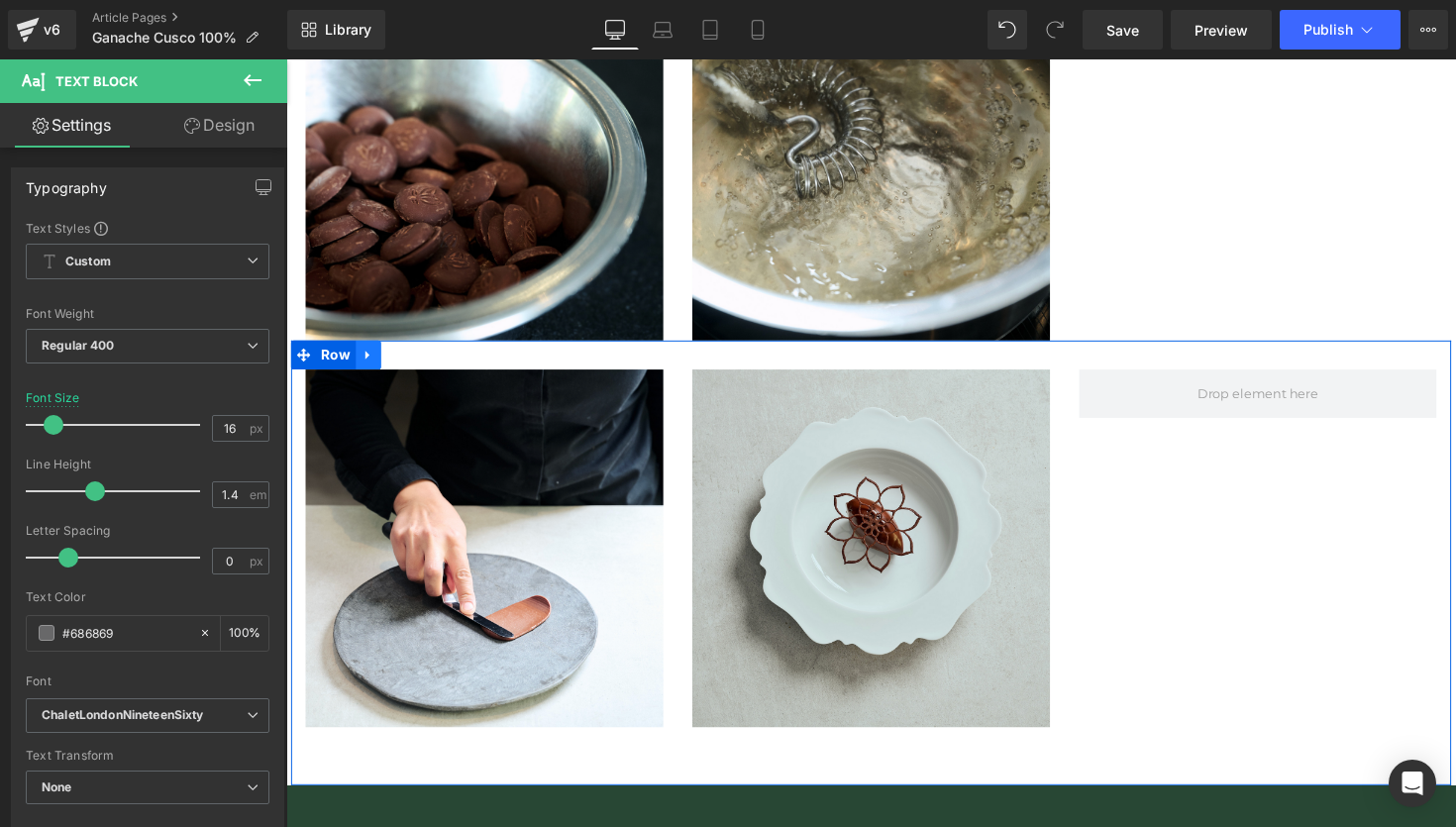 click 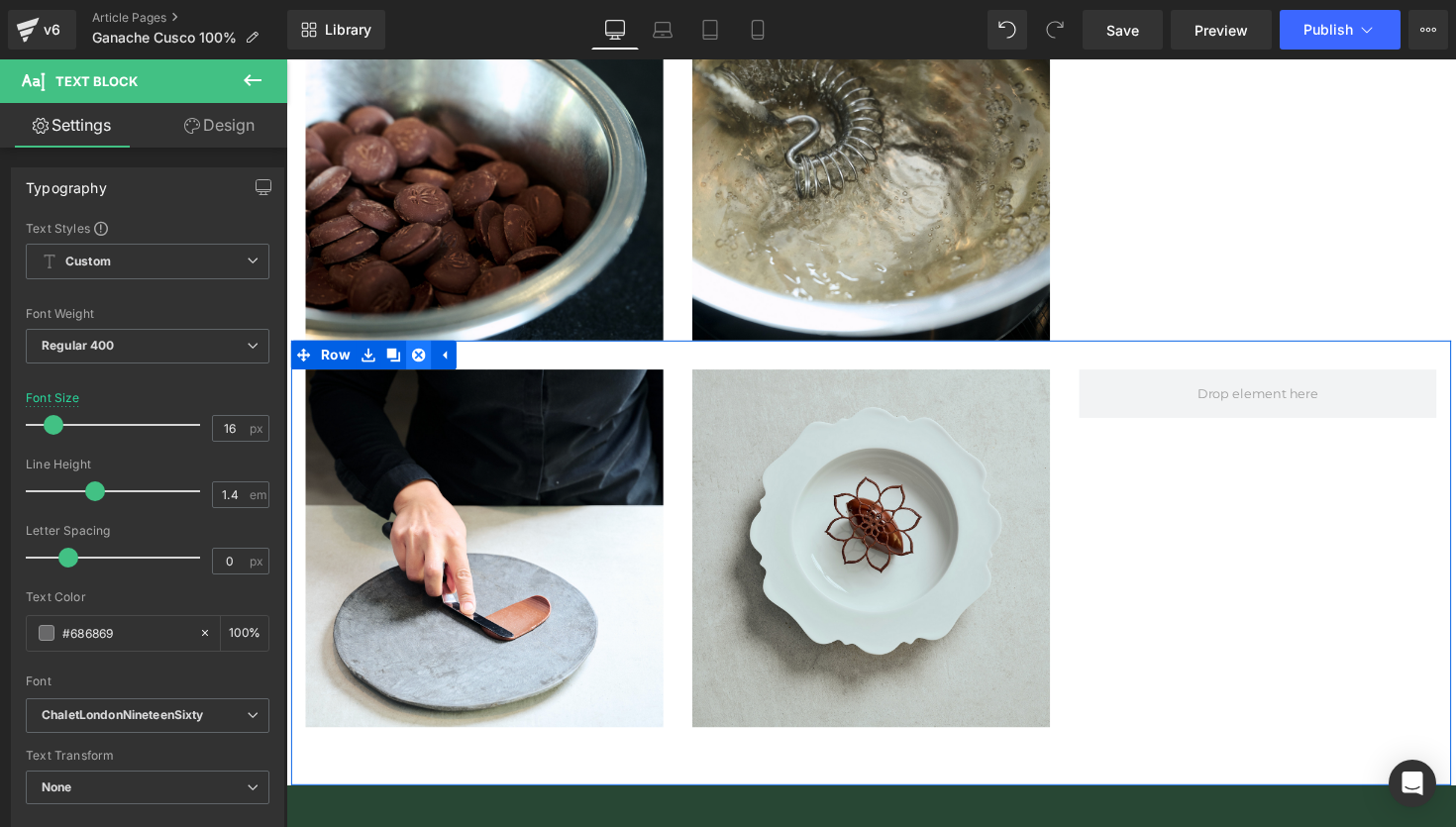 click 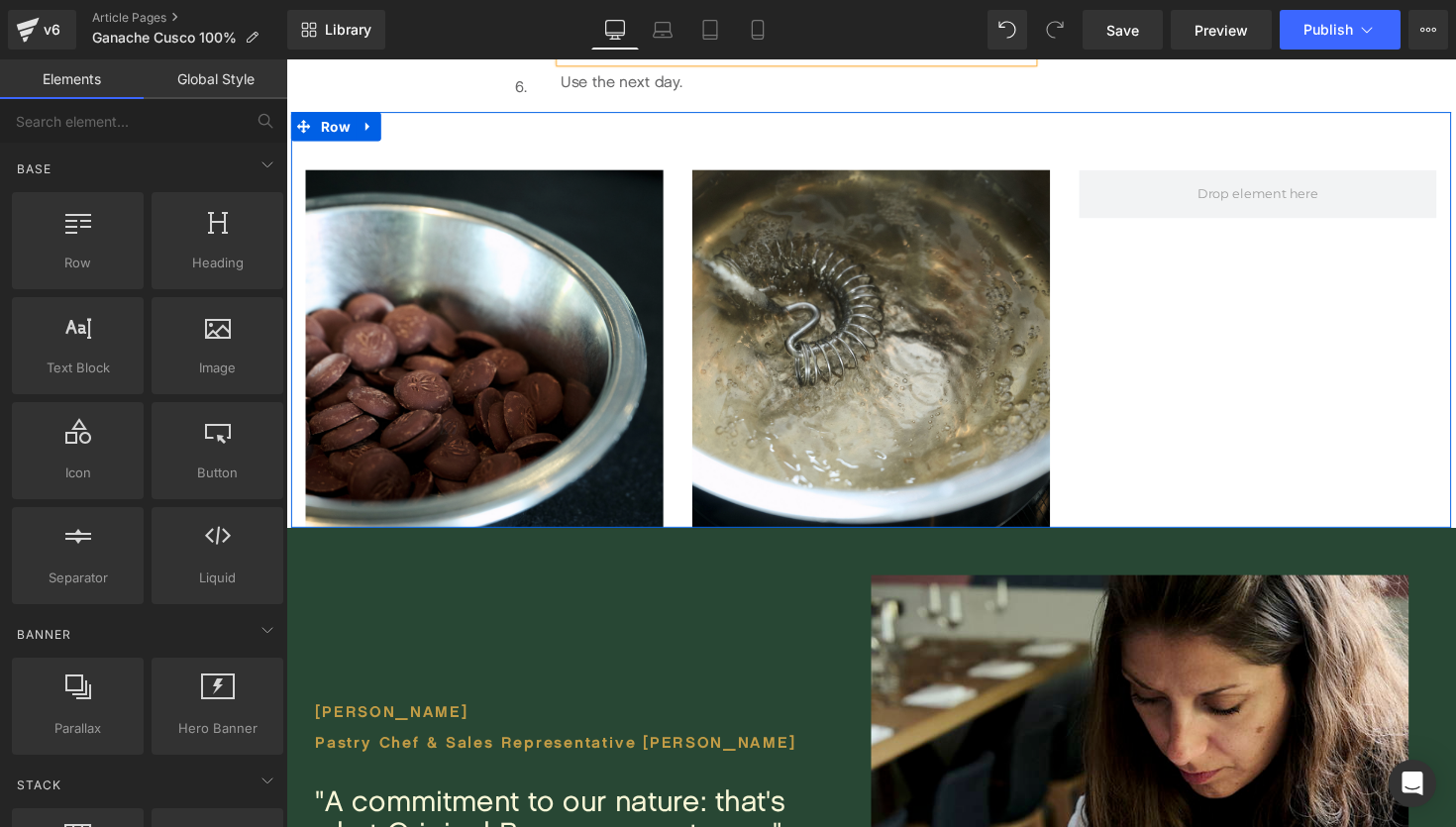 scroll, scrollTop: 1375, scrollLeft: 0, axis: vertical 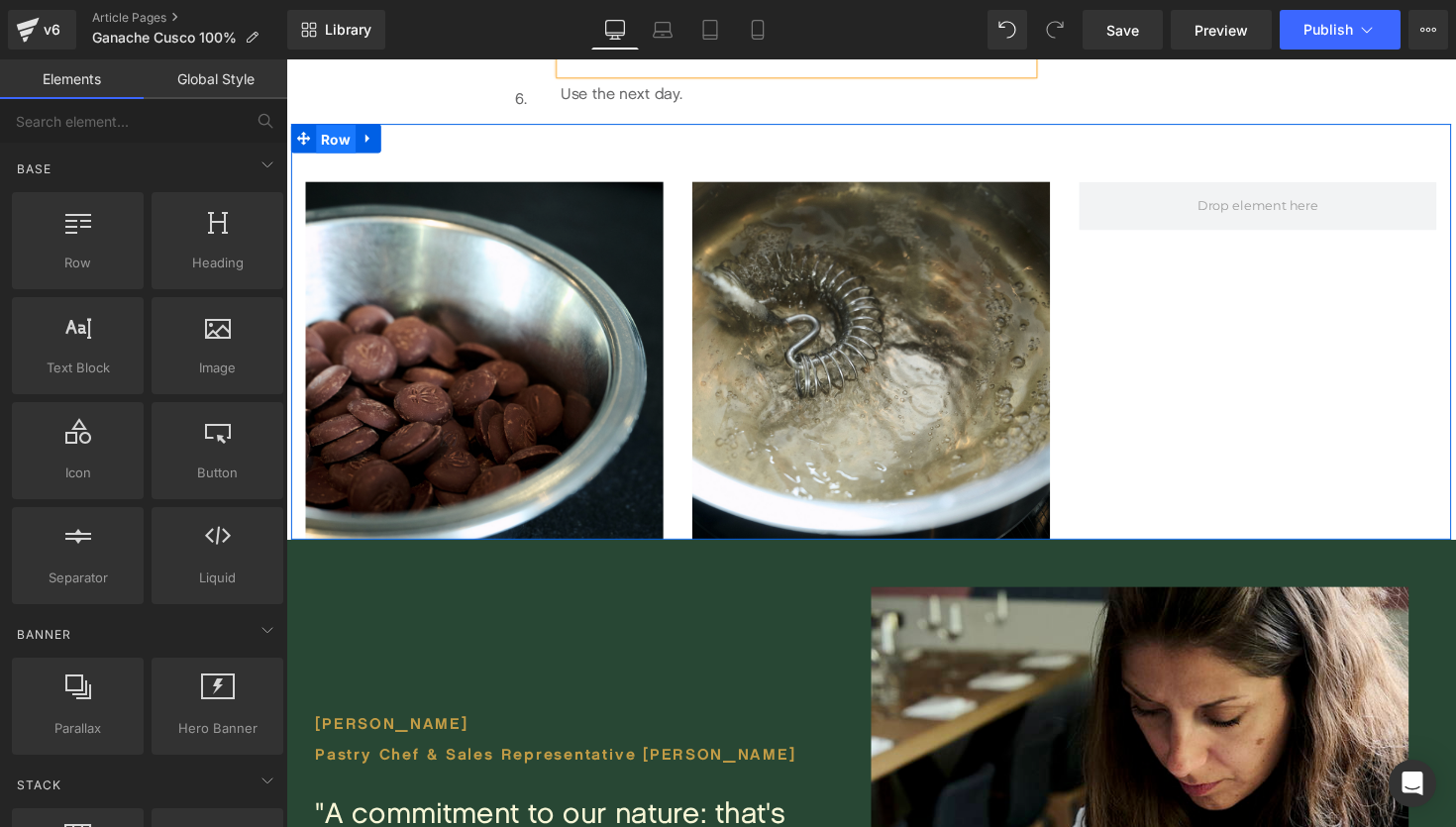 click on "Row" at bounding box center [337, 142] 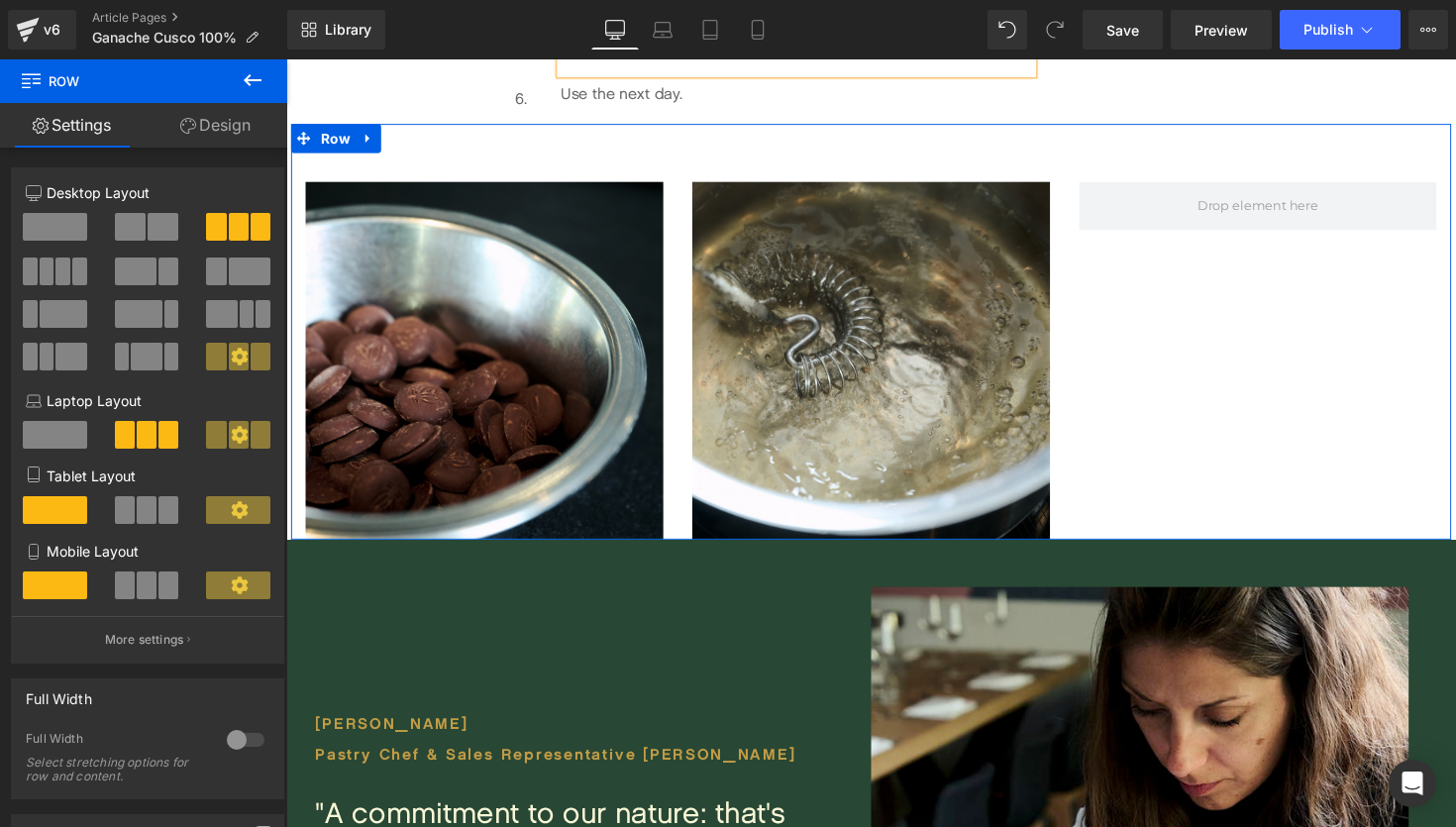 click on "Design" at bounding box center [215, 125] 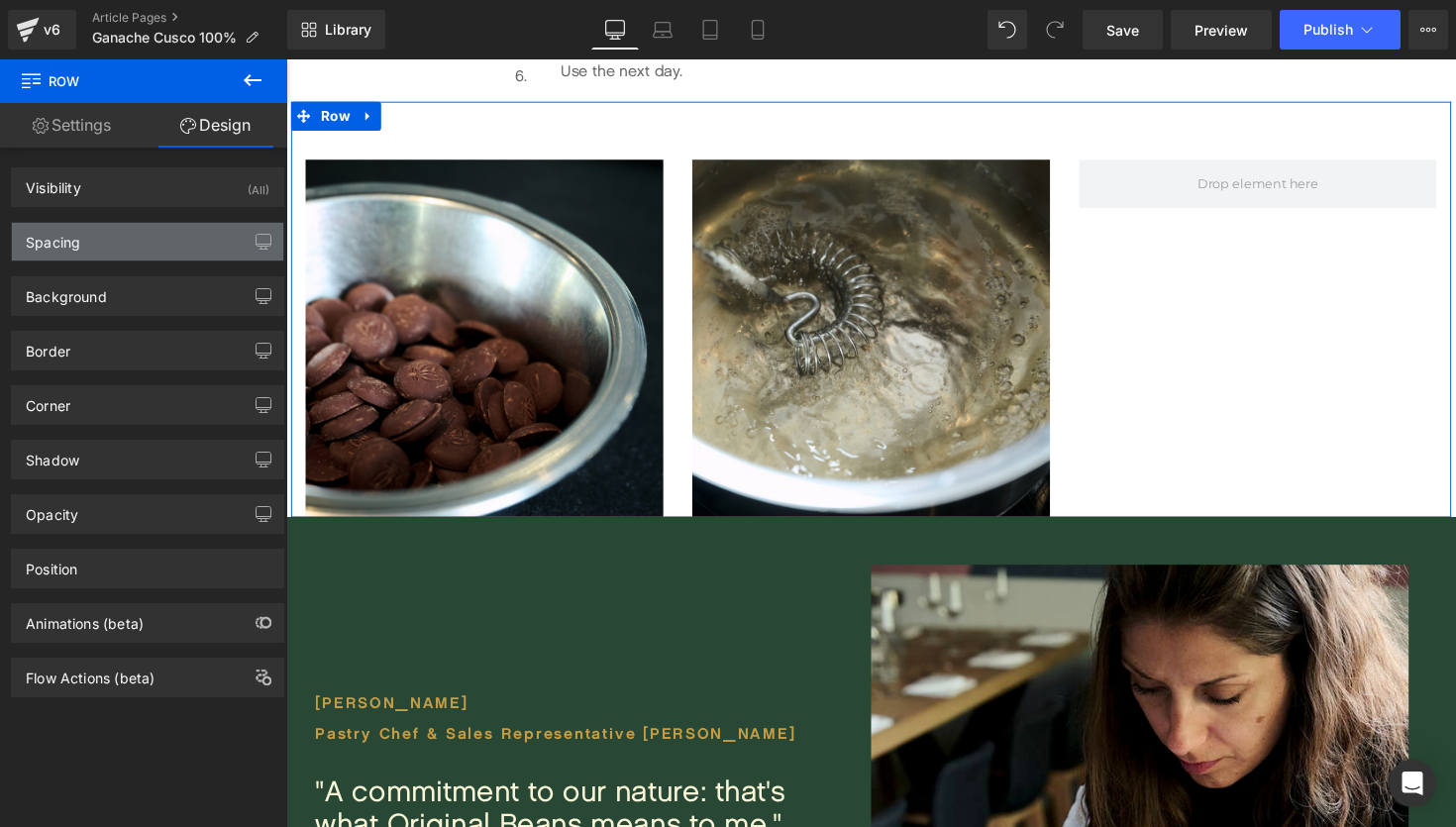 click on "Spacing" at bounding box center [148, 242] 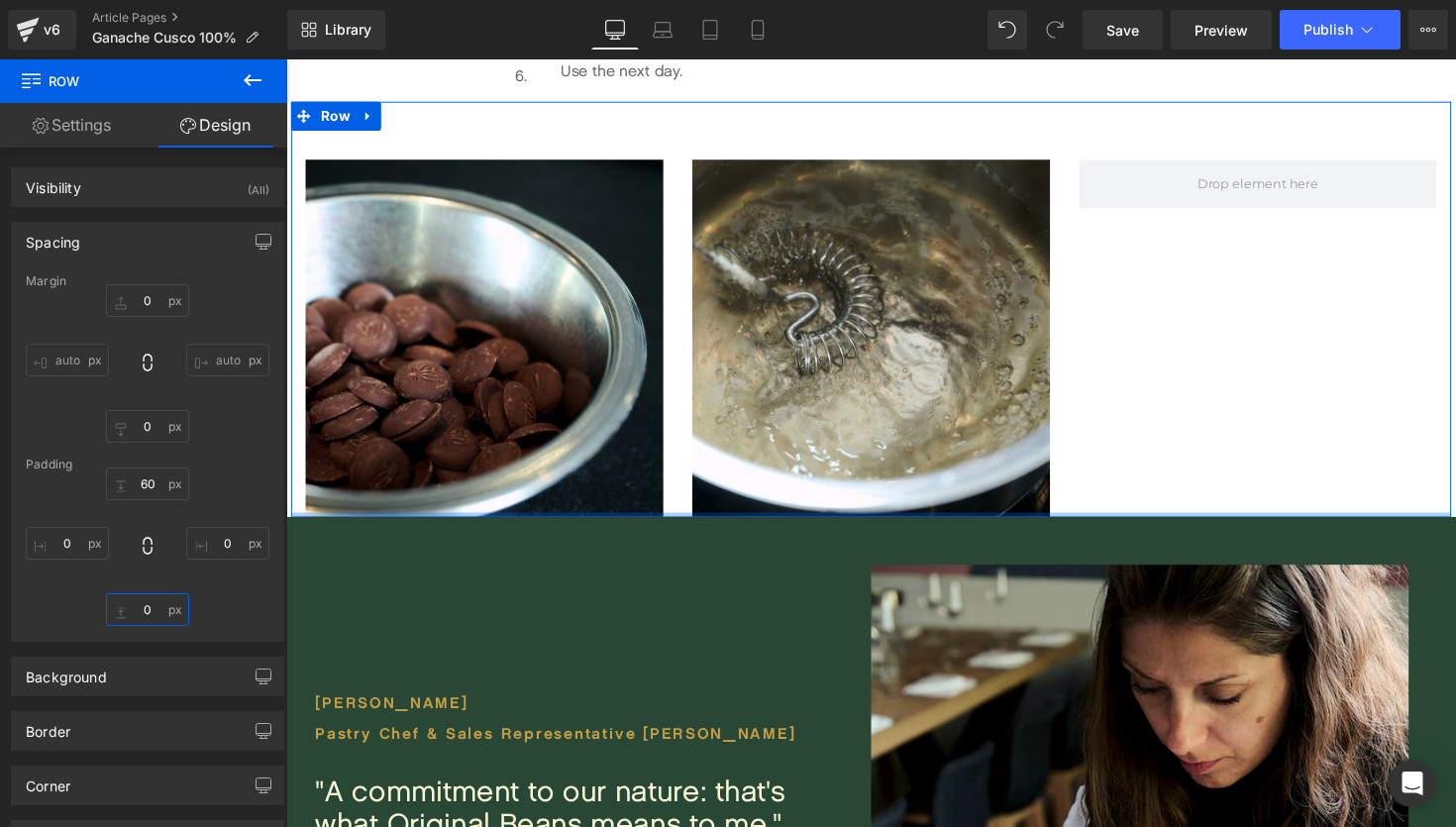 click on "0" at bounding box center [148, 609] 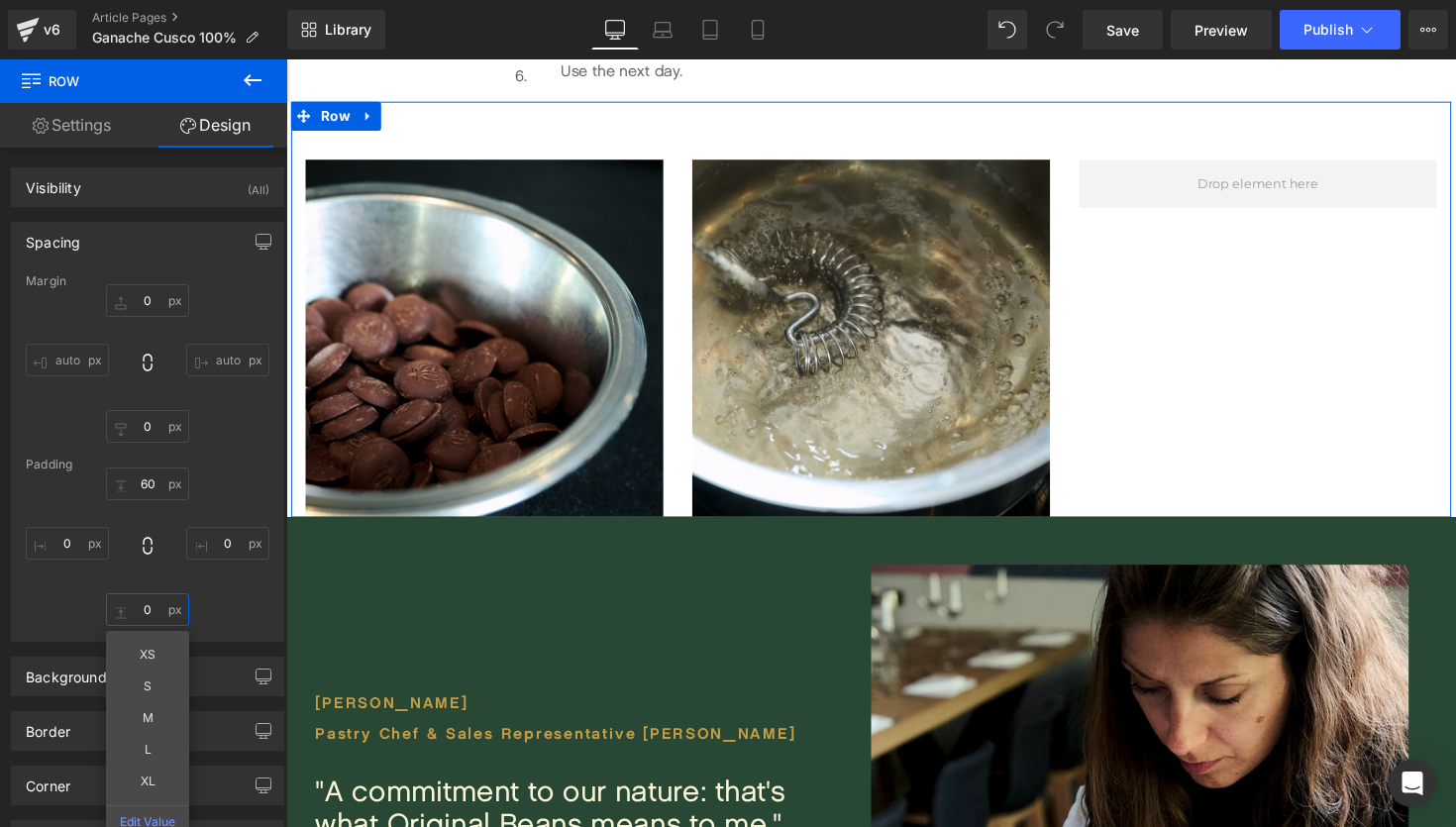 click on "0" at bounding box center (148, 609) 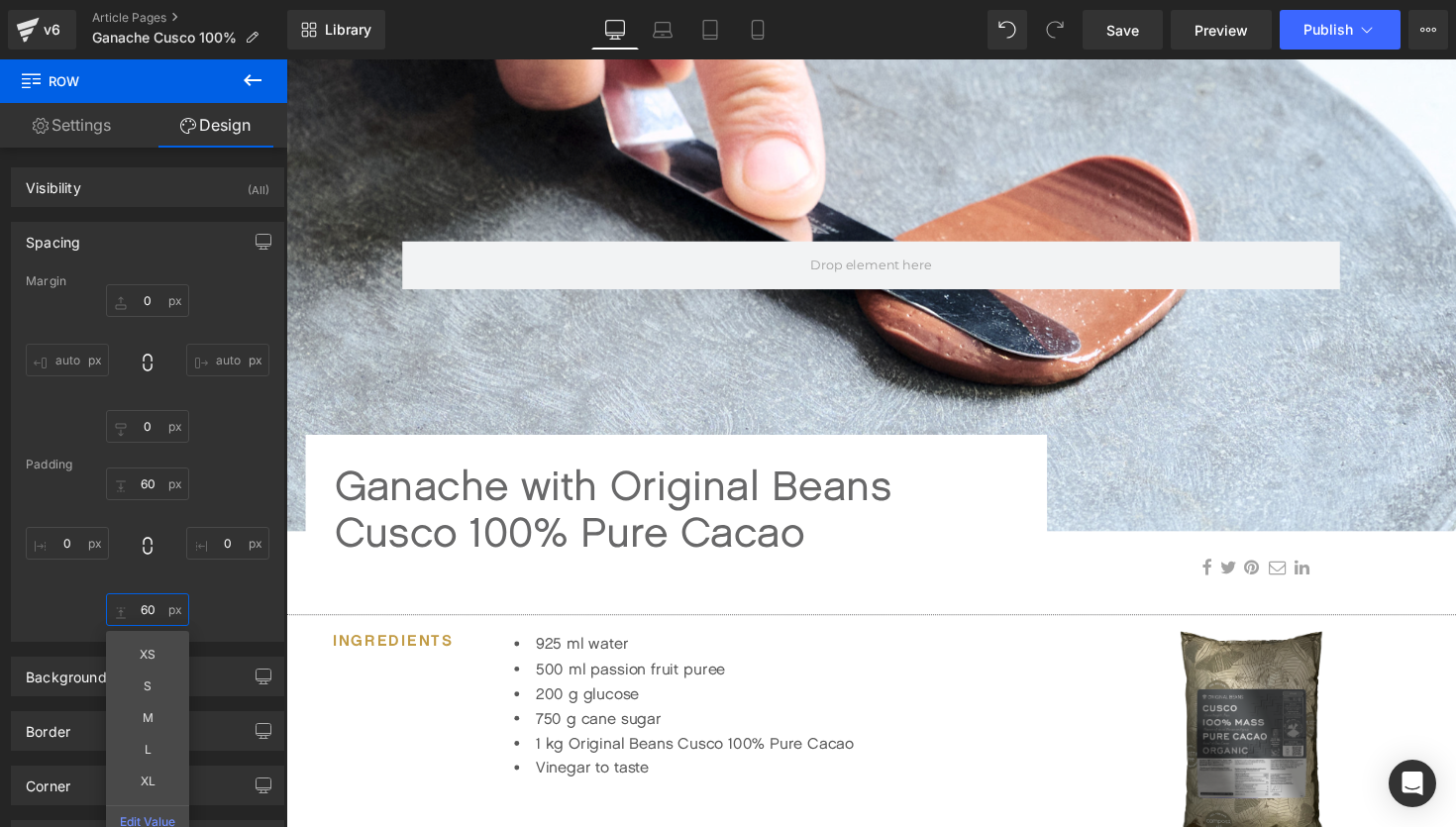 scroll, scrollTop: 189, scrollLeft: 0, axis: vertical 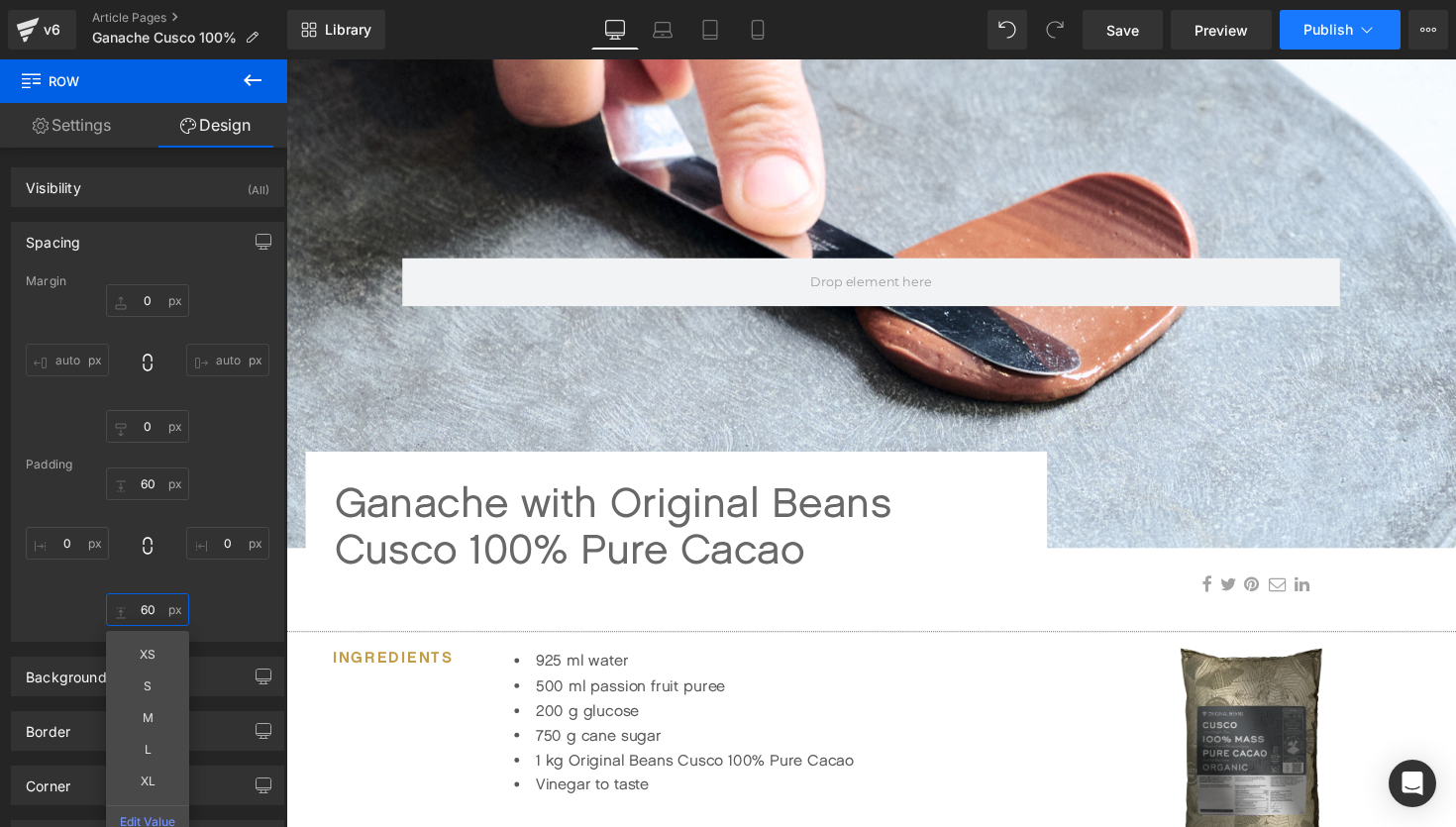 type on "60" 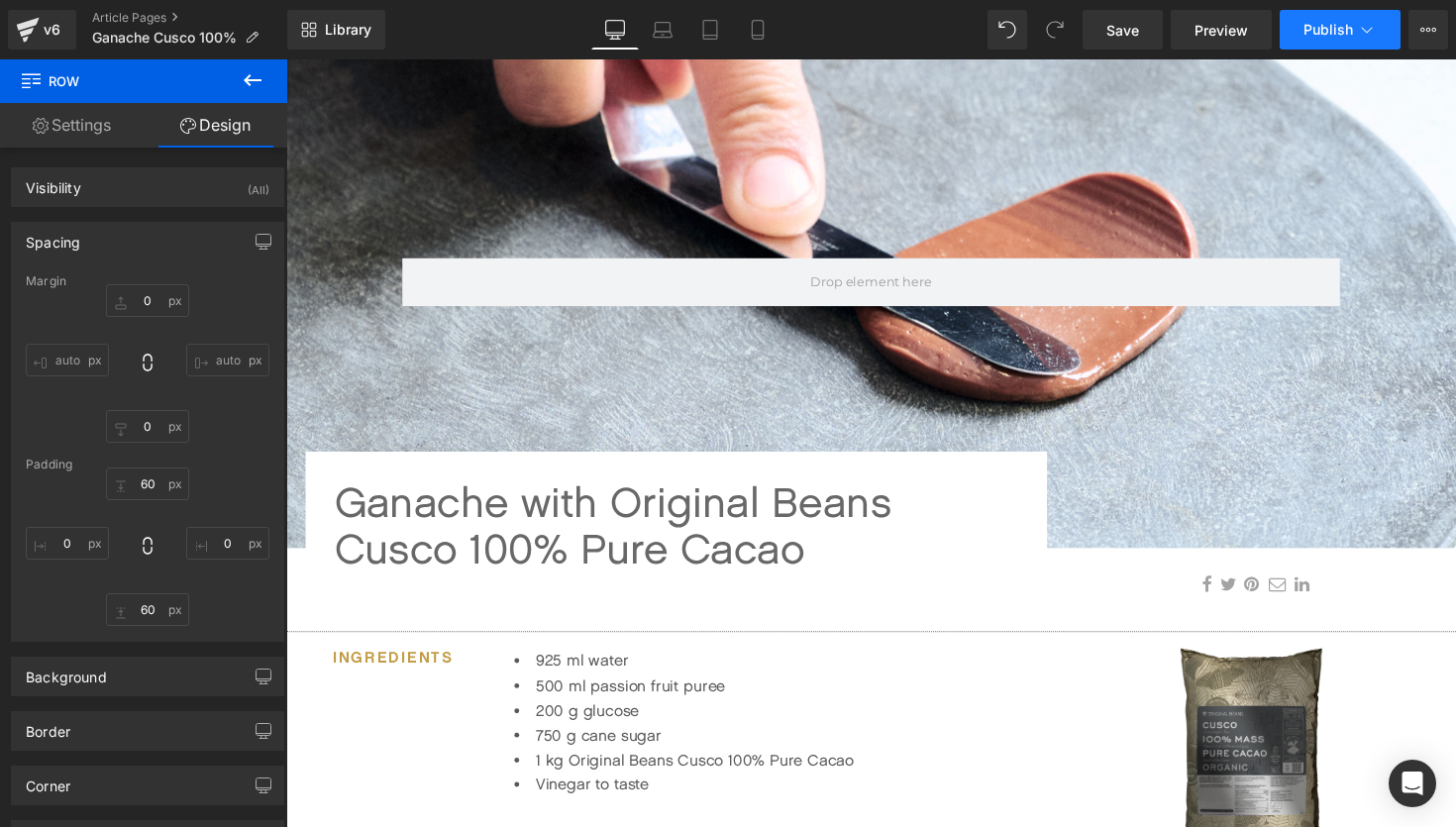 click on "Publish" at bounding box center [1340, 30] 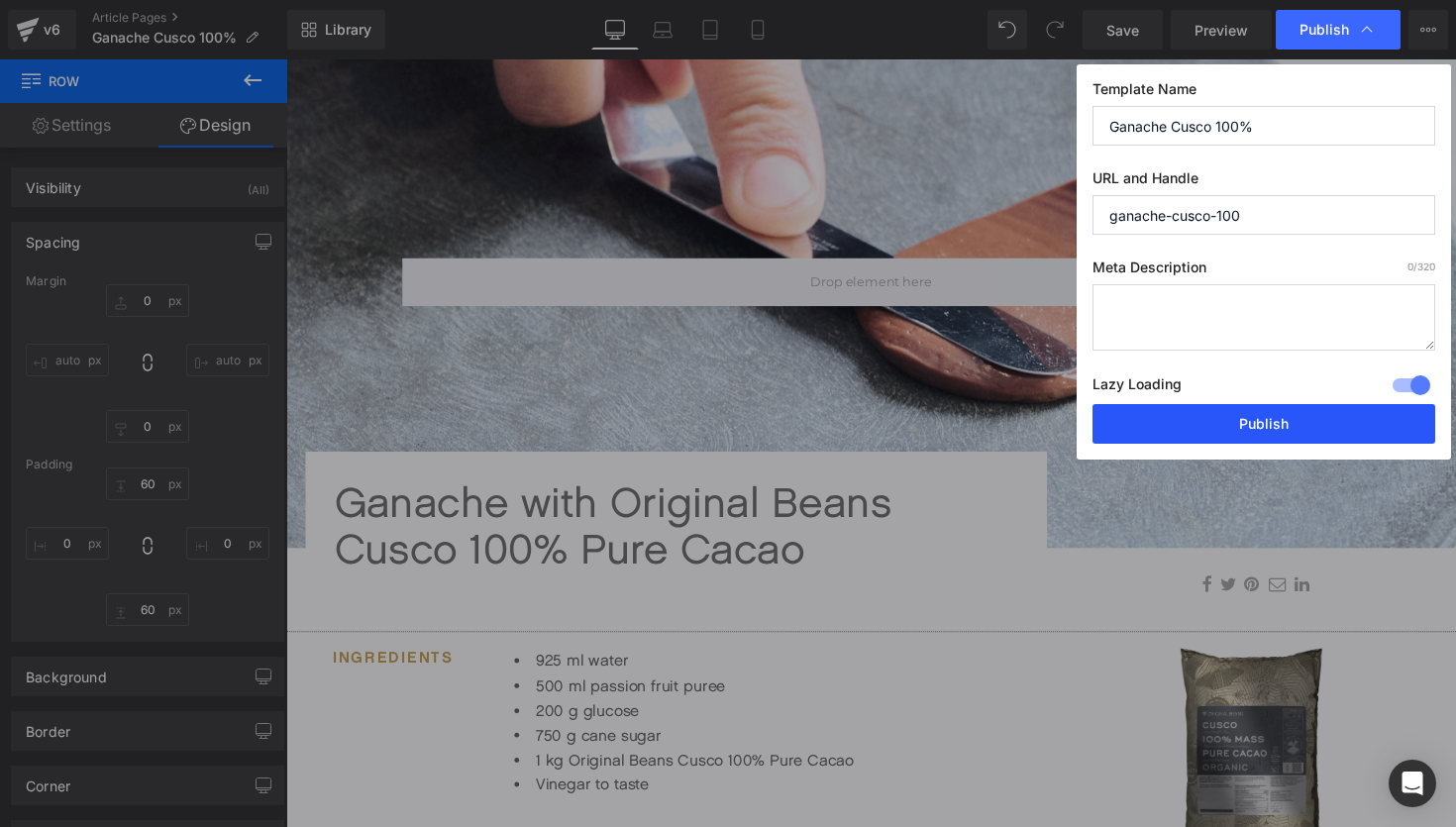 click on "Publish" at bounding box center (1264, 424) 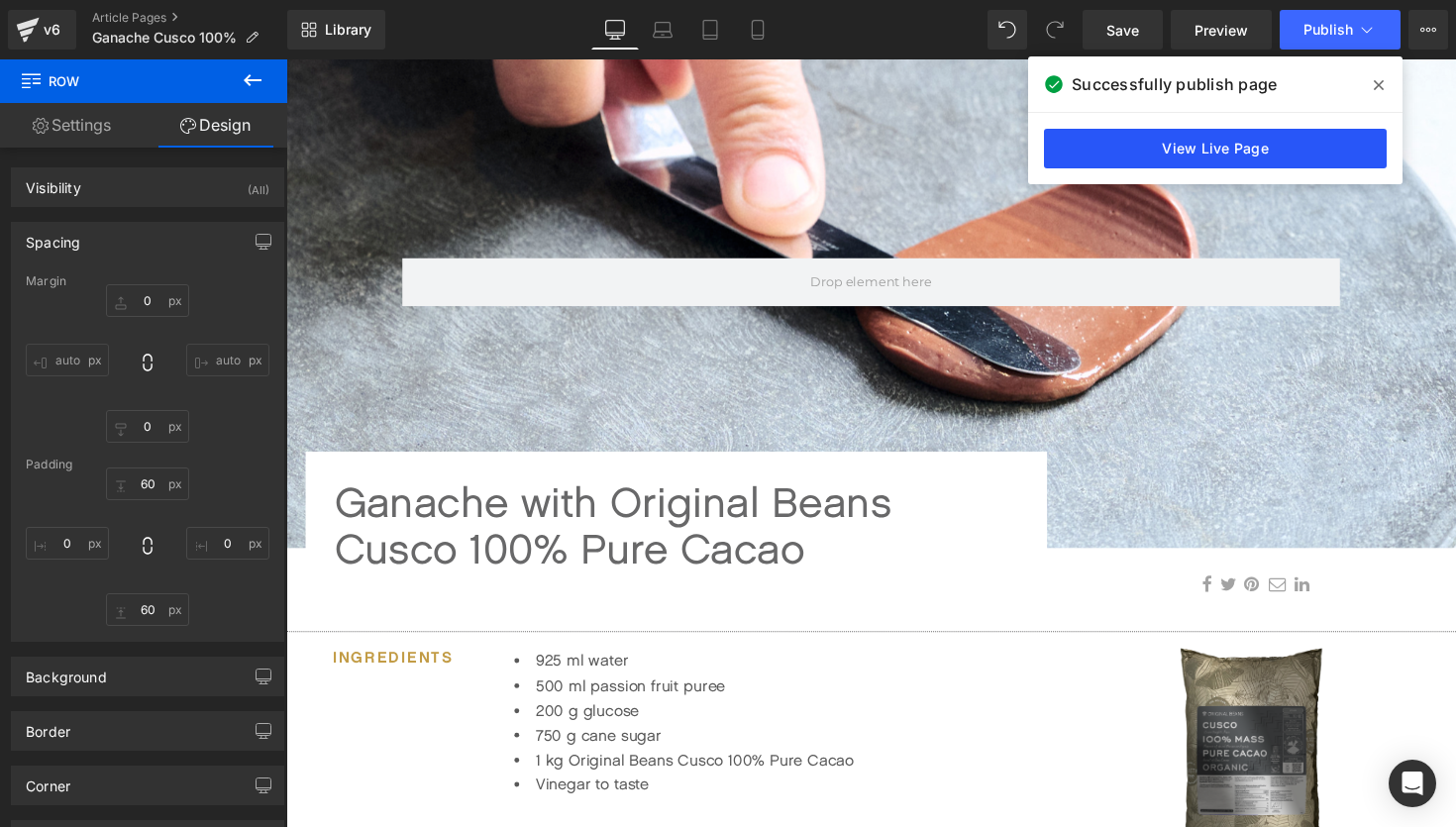 click on "View Live Page" at bounding box center (1215, 149) 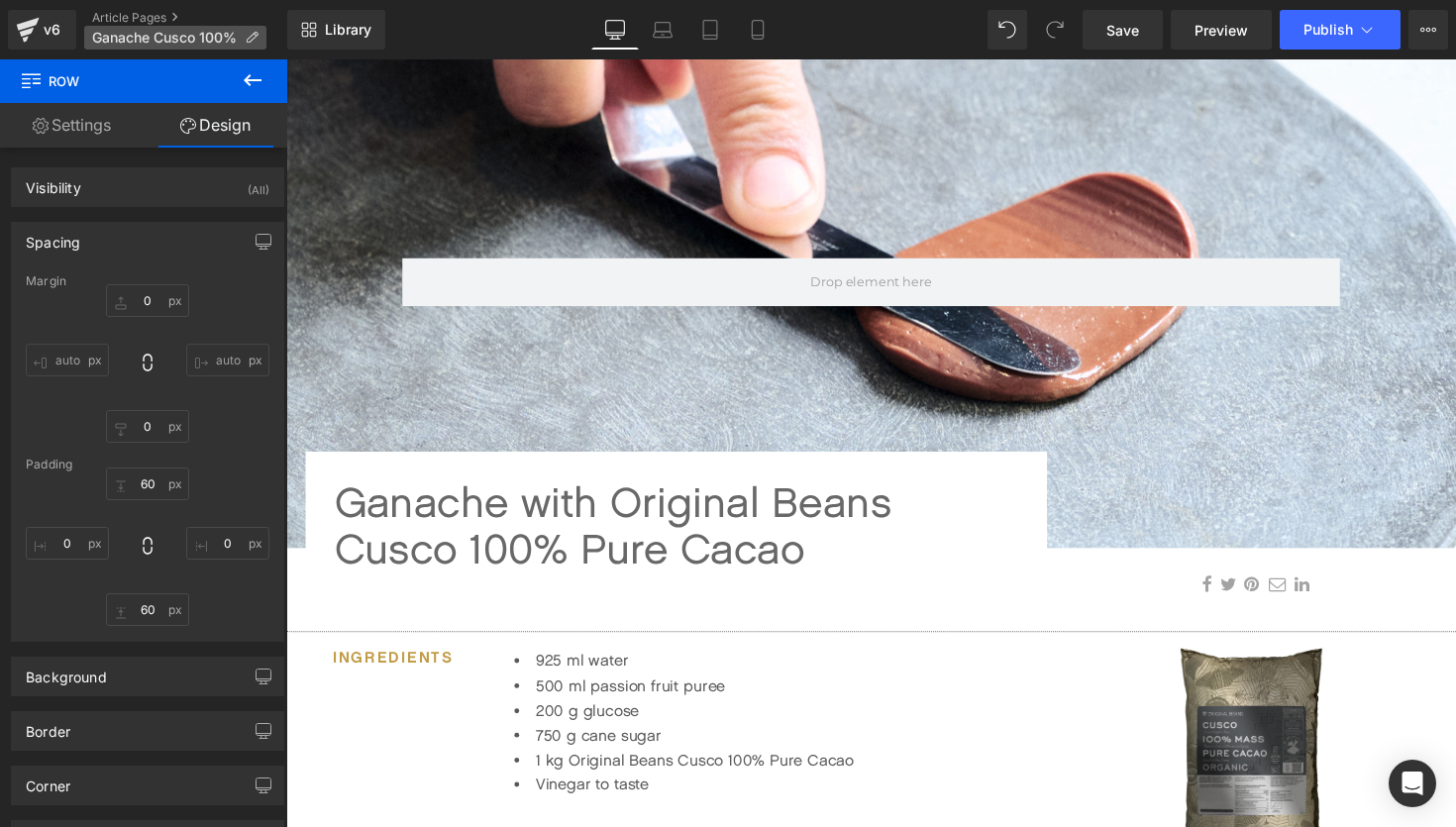 click on "Ganache Cusco 100%" at bounding box center (175, 38) 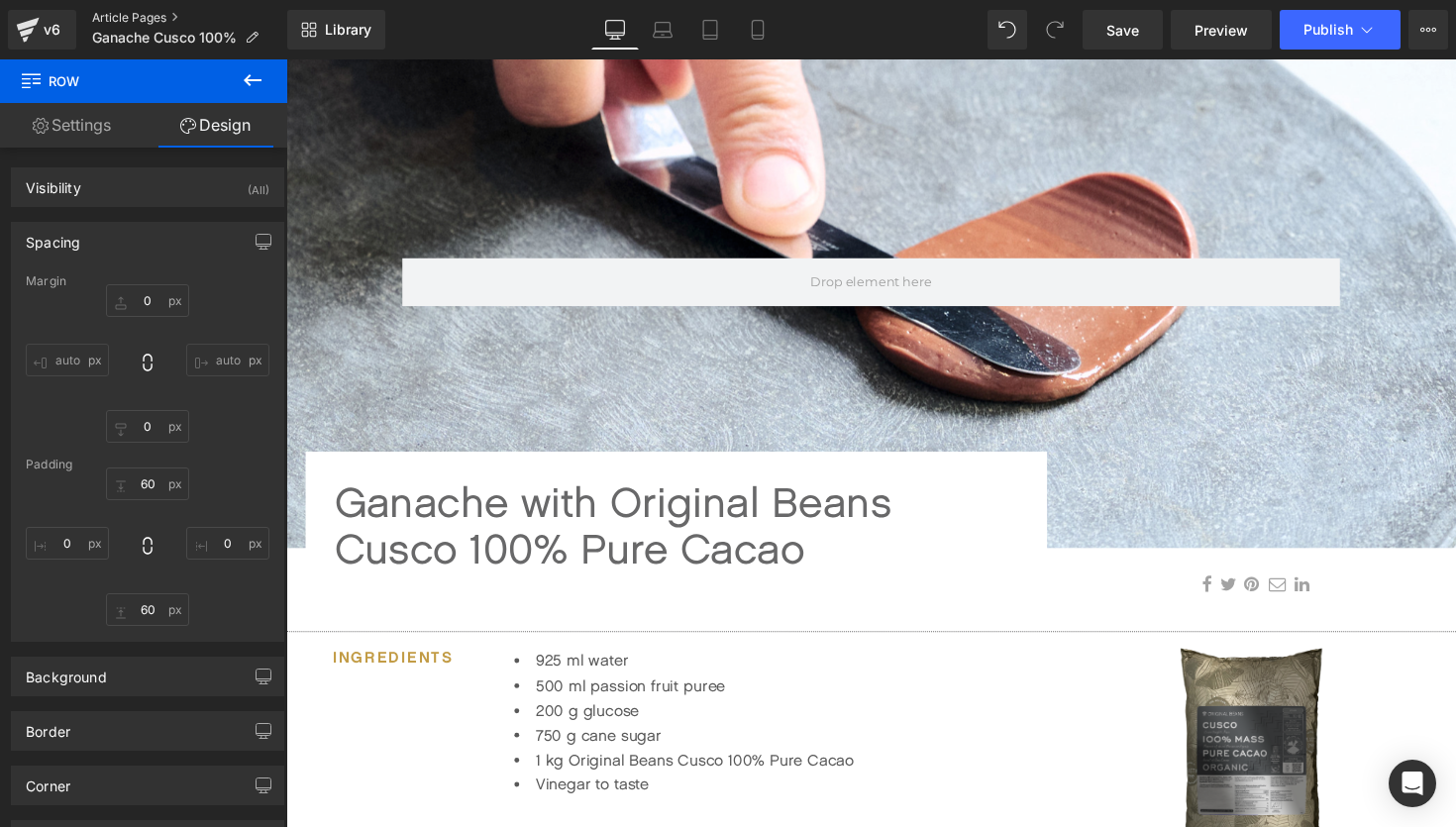 click on "Article Pages" at bounding box center [189, 18] 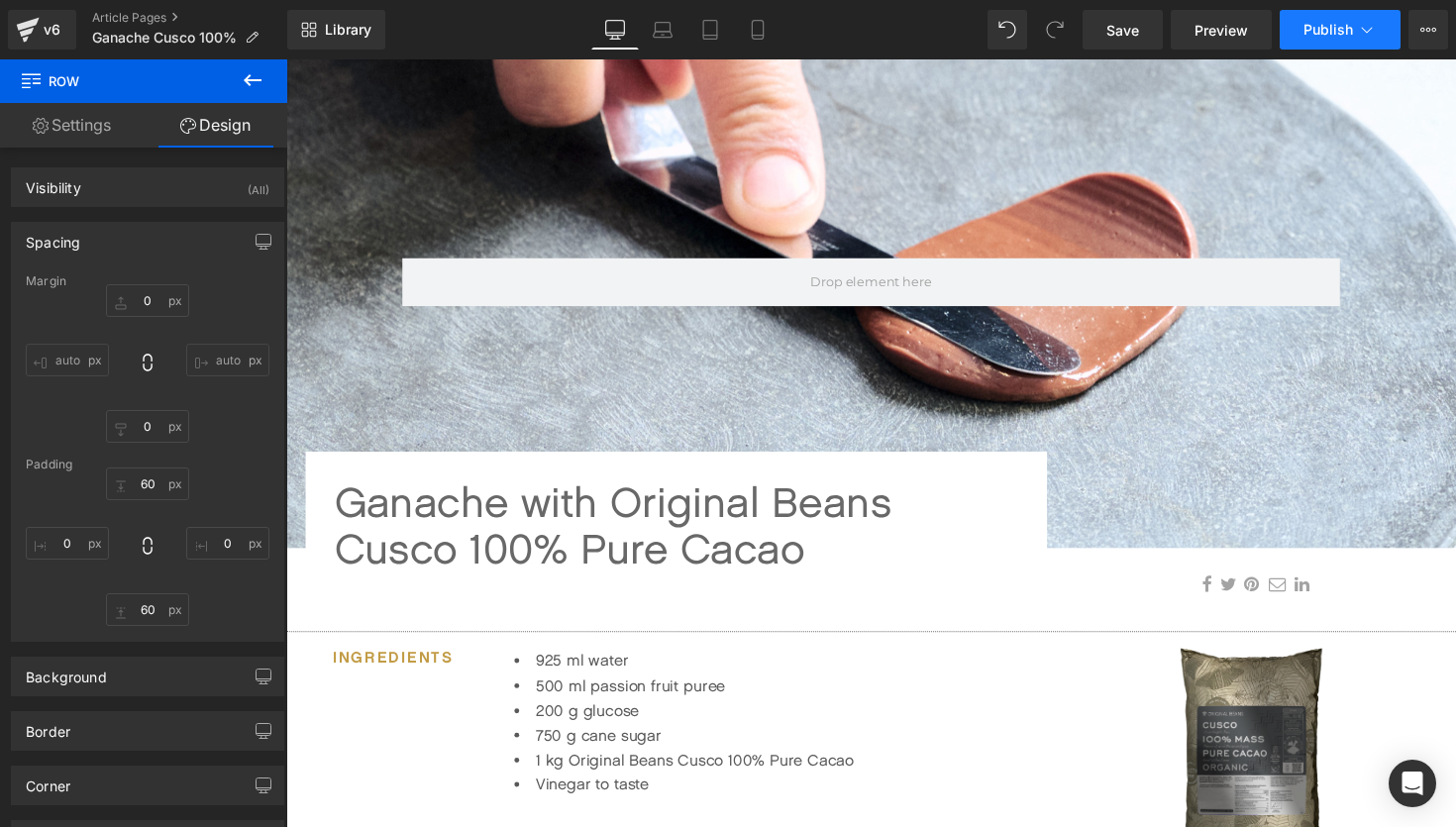 click 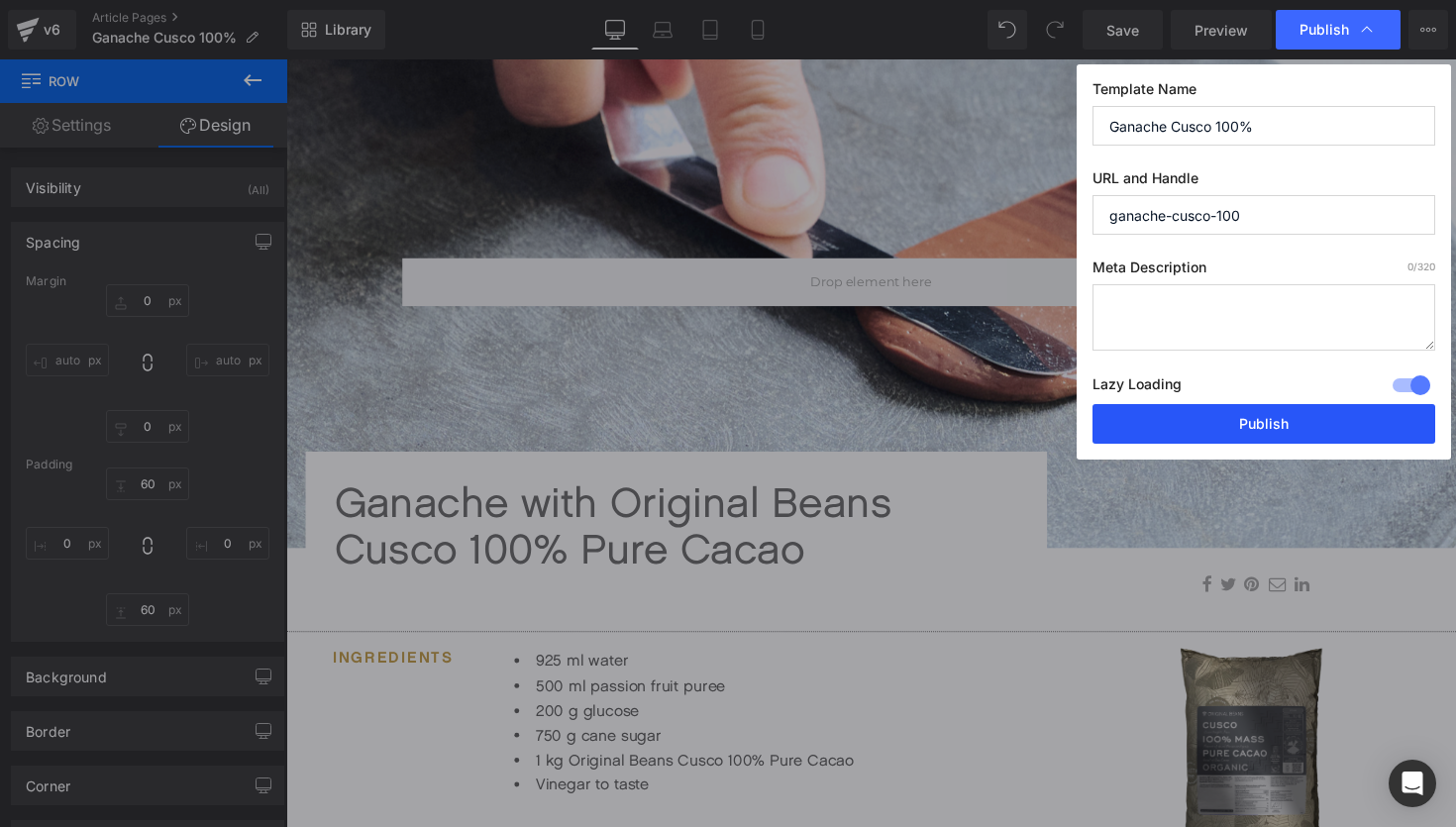 click on "Publish" at bounding box center [1264, 424] 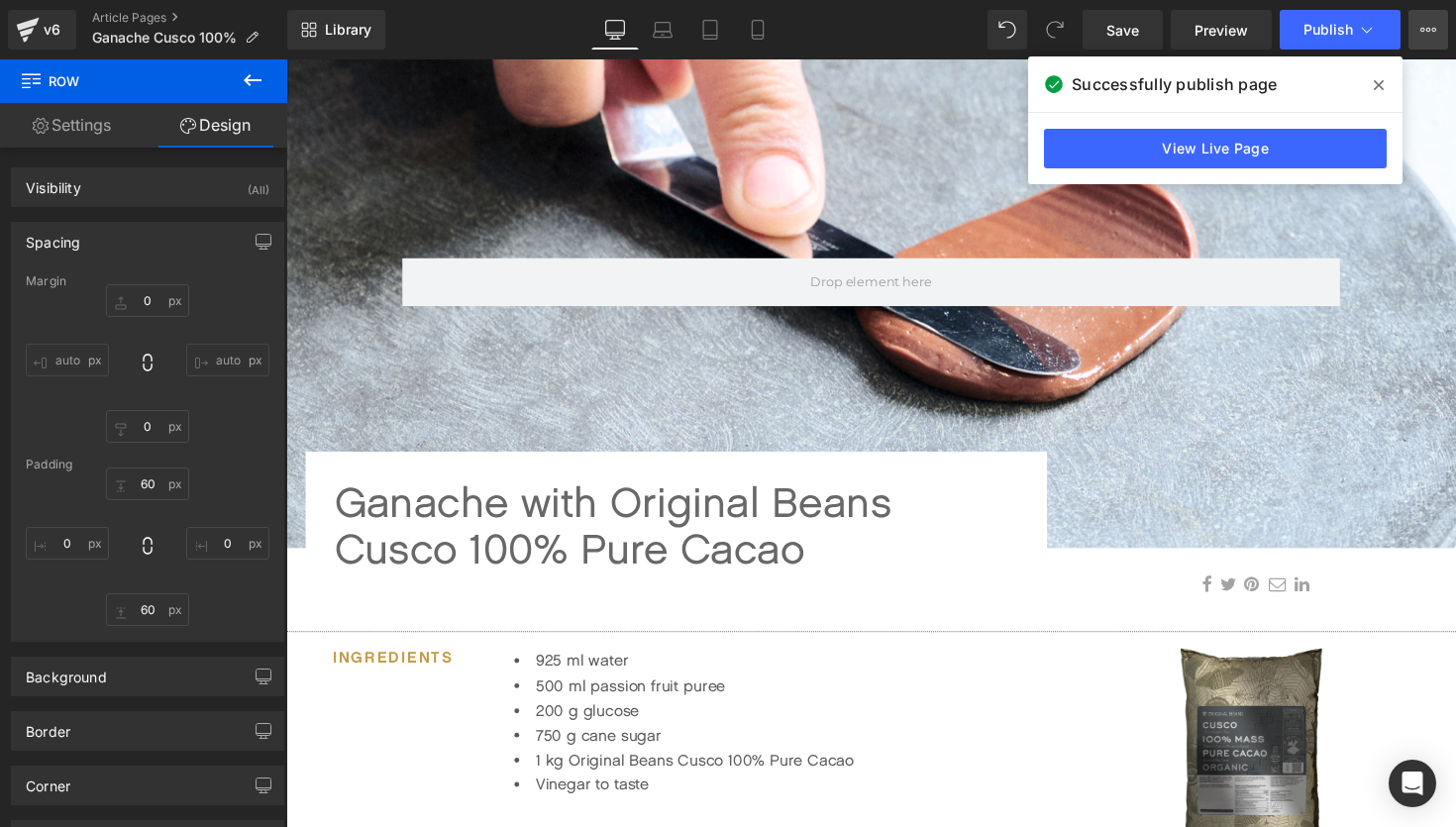 click on "View Live Page View with current Template Save Template to Library Schedule Publish  Optimize  Publish Settings Shortcuts" at bounding box center (1428, 30) 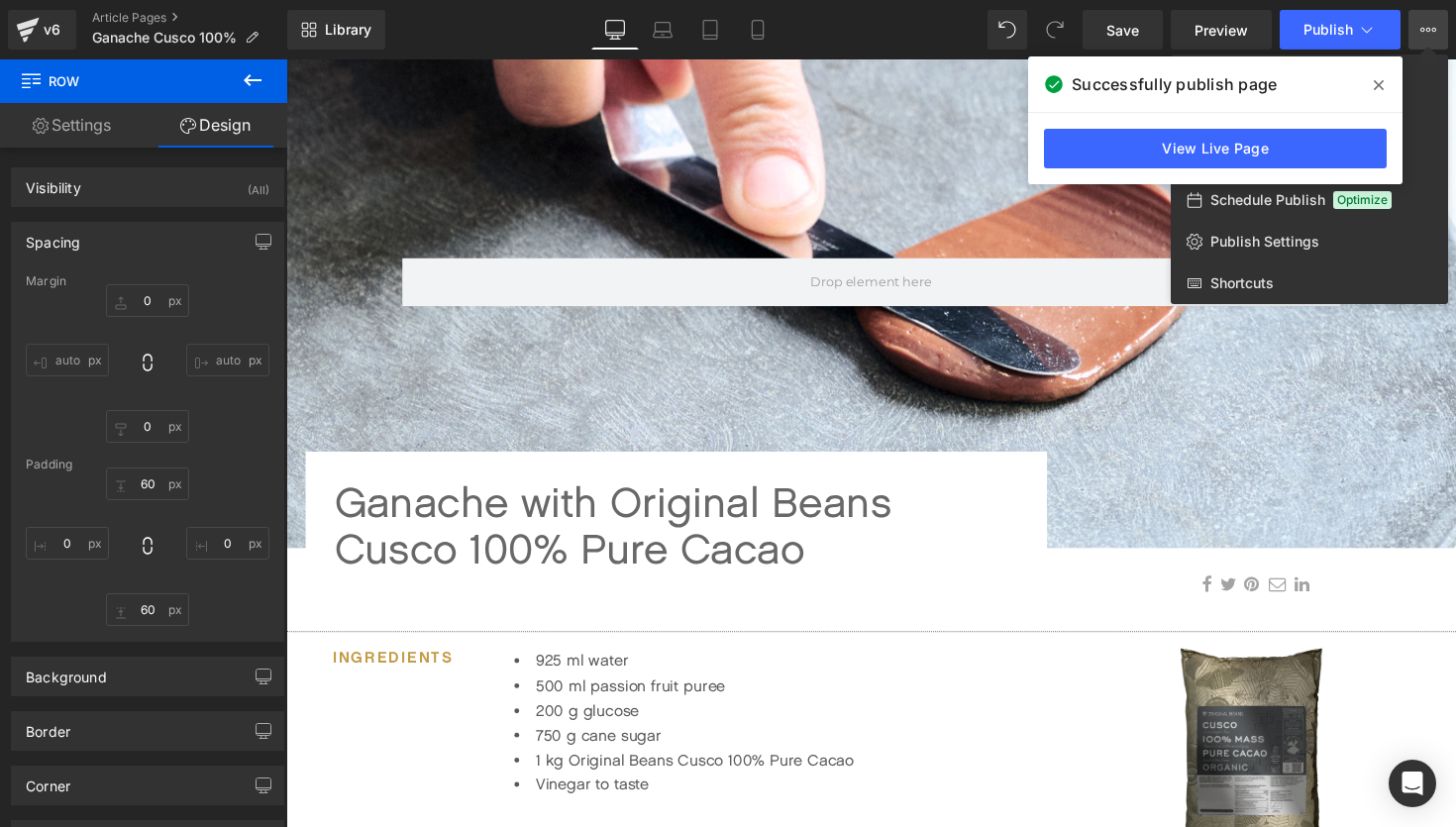 click at bounding box center (1379, 85) 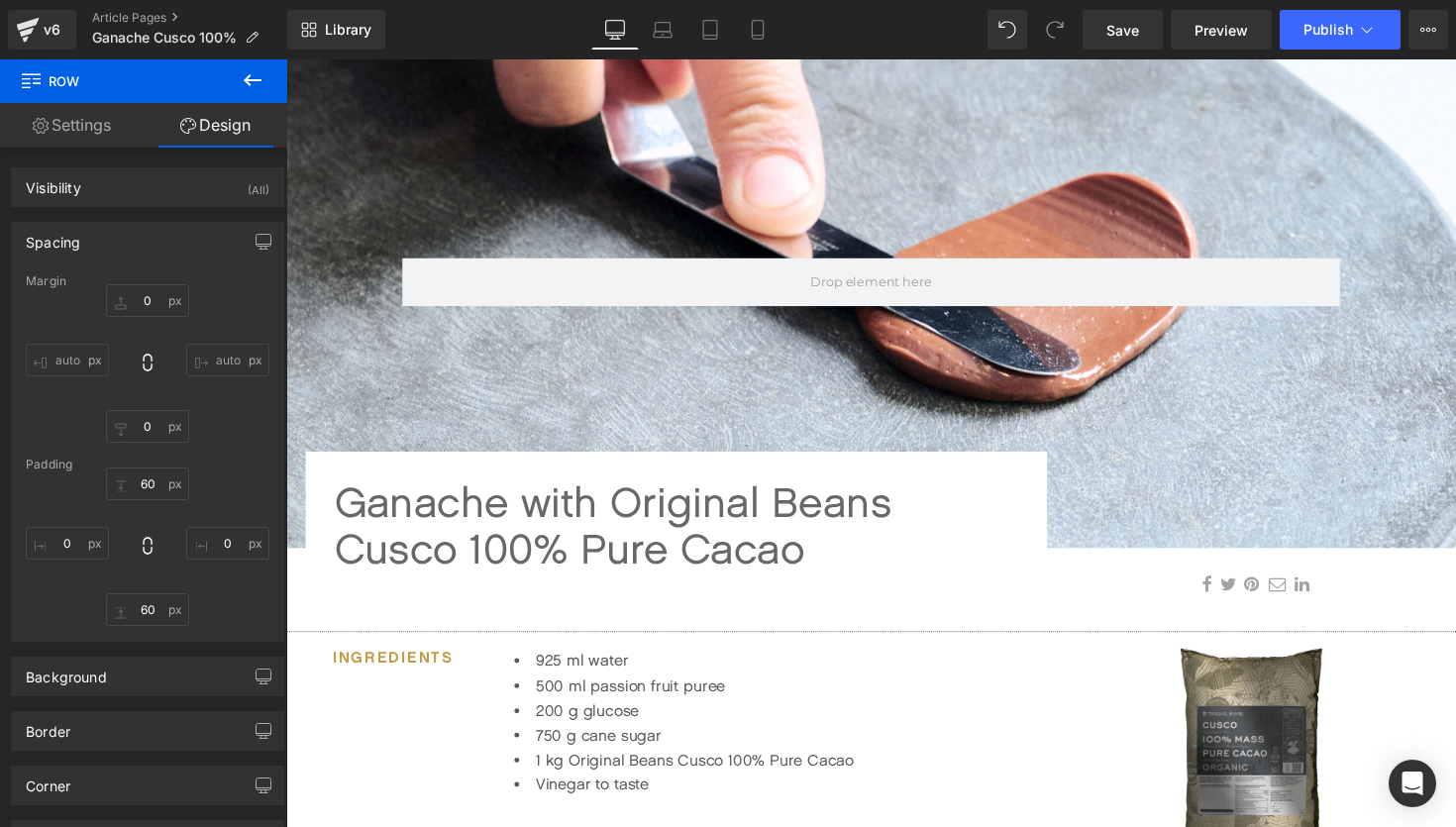 click on "Library Desktop Desktop Laptop Tablet Mobile Save Preview Publish Scheduled View Live Page View with current Template Save Template to Library Schedule Publish  Optimize  Publish Settings Shortcuts  Your page can’t be published   You've reached the maximum number of published pages on your plan  (92/999999).  You need to upgrade your plan or unpublish all your pages to get 1 publish slot.   Unpublish pages   Upgrade plan" at bounding box center (872, 30) 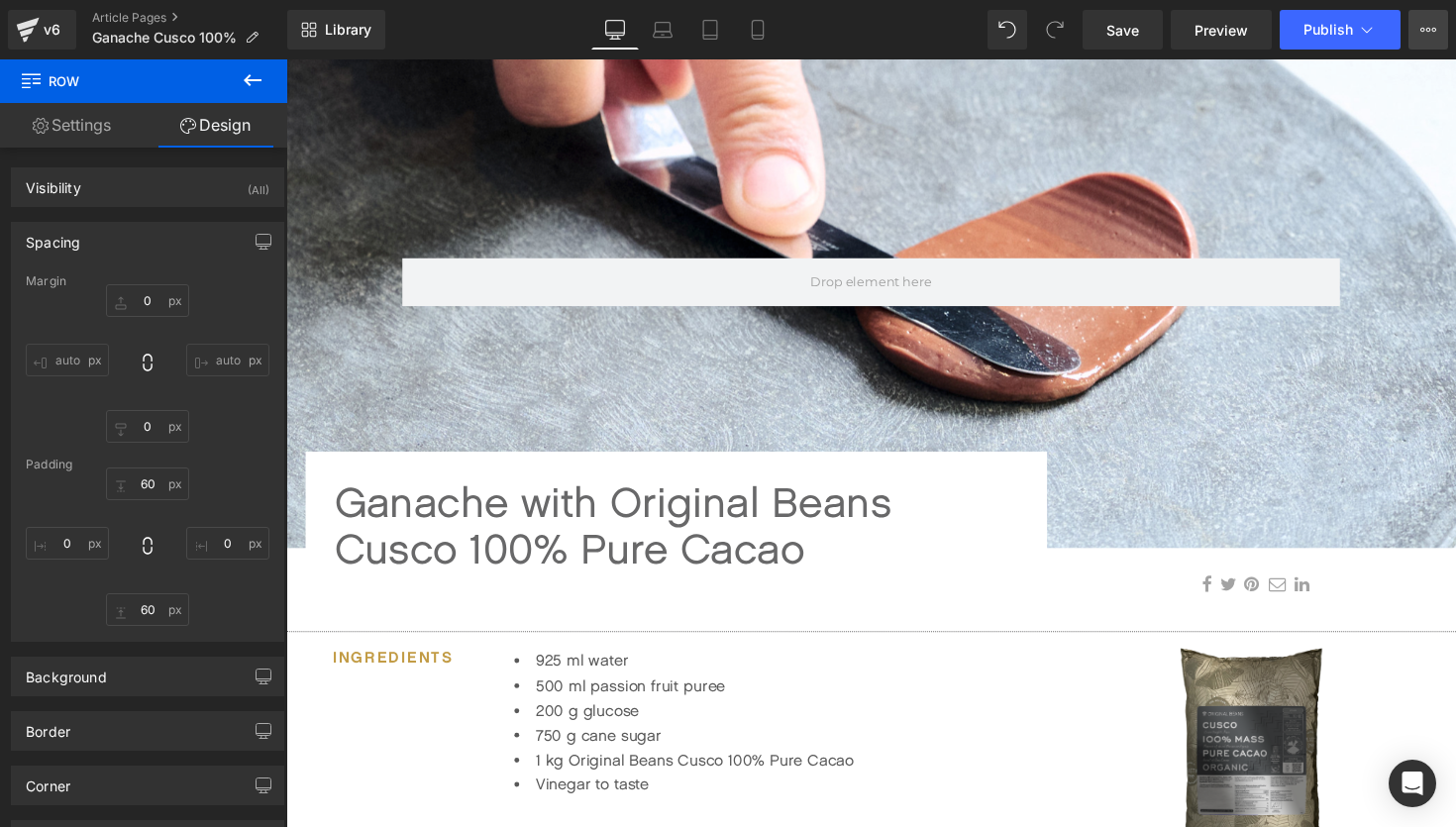 click on "View Live Page View with current Template Save Template to Library Schedule Publish  Optimize  Publish Settings Shortcuts" at bounding box center [1428, 30] 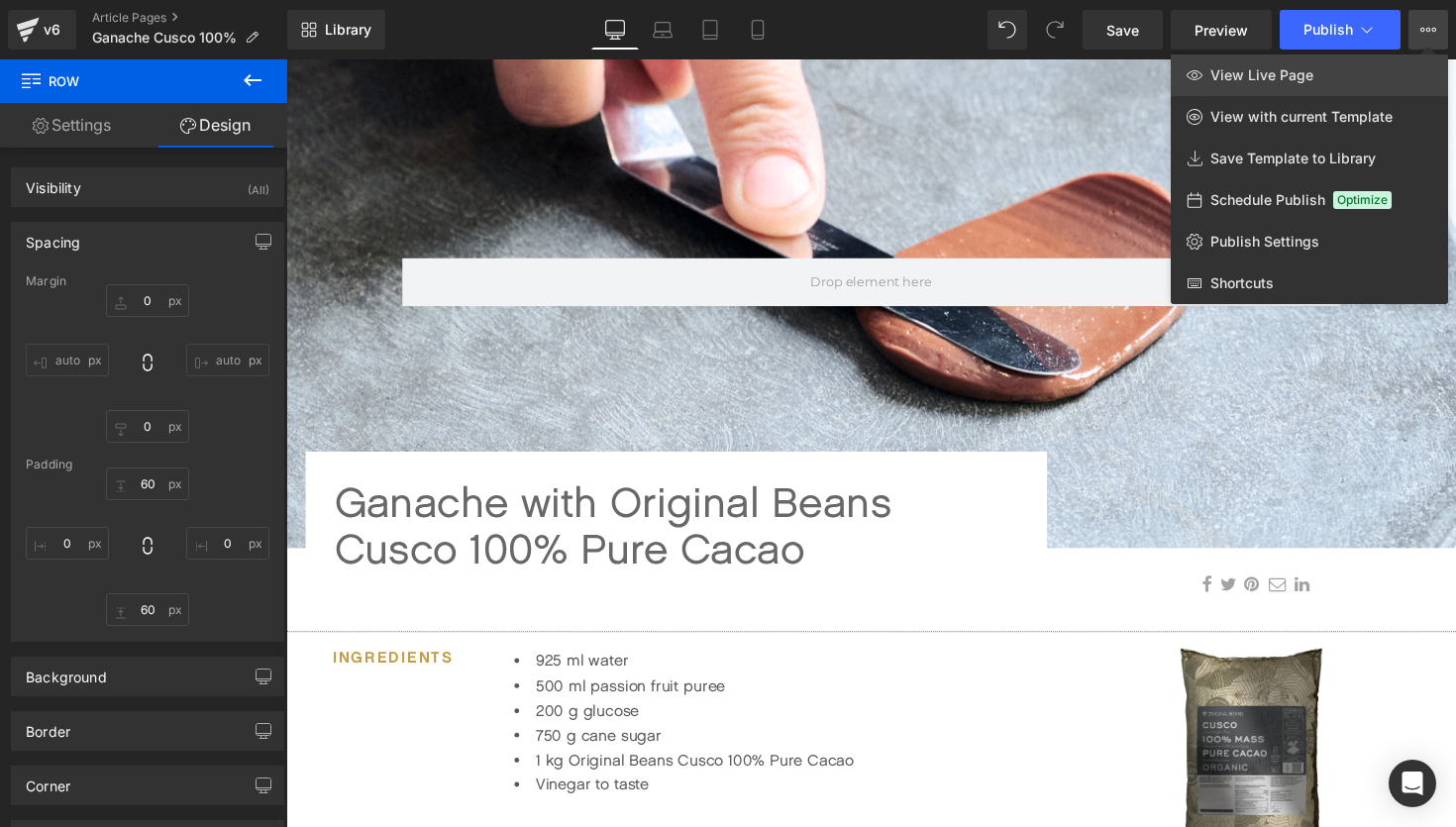 click on "View Live Page" at bounding box center (1262, 75) 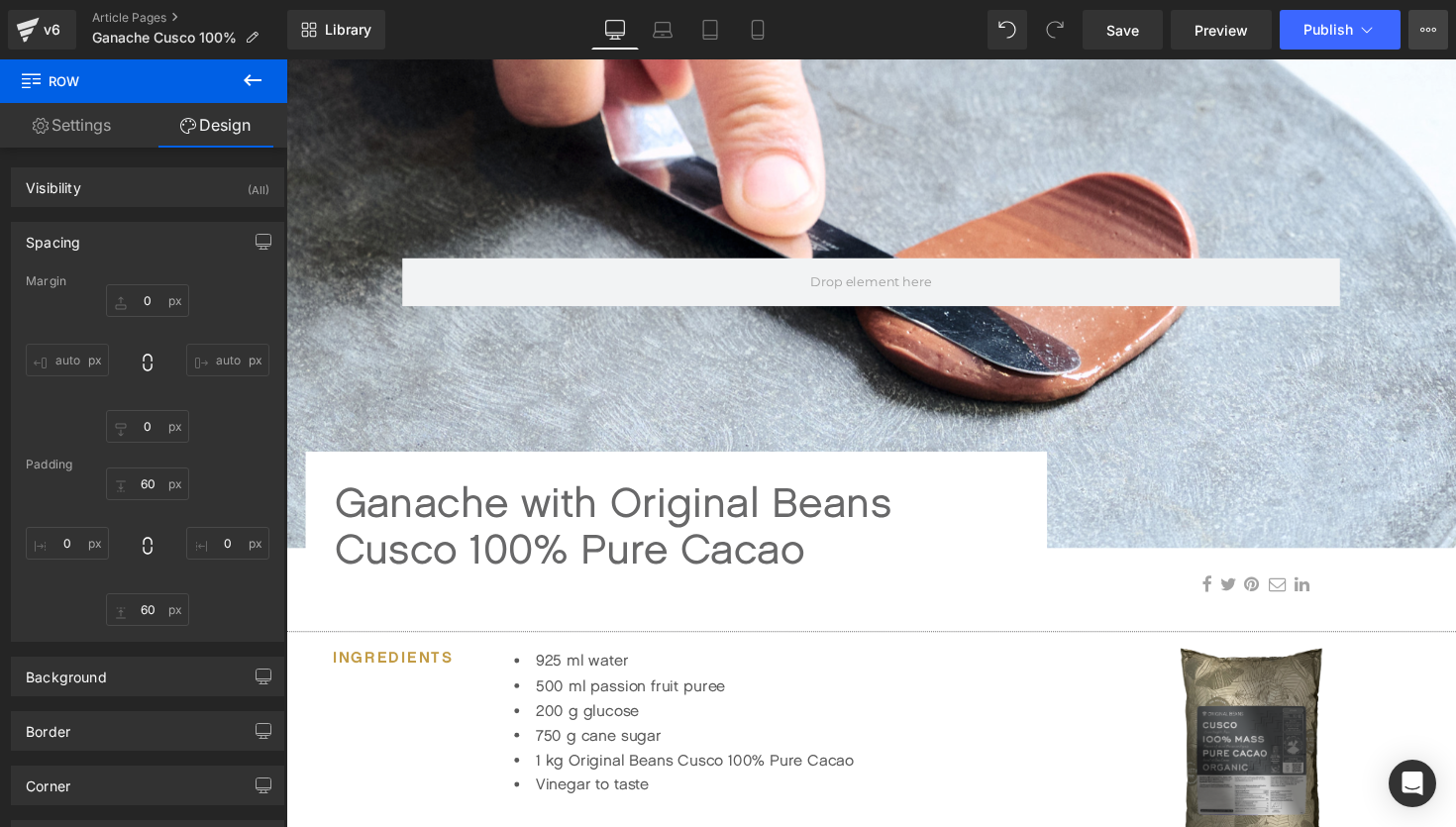 type 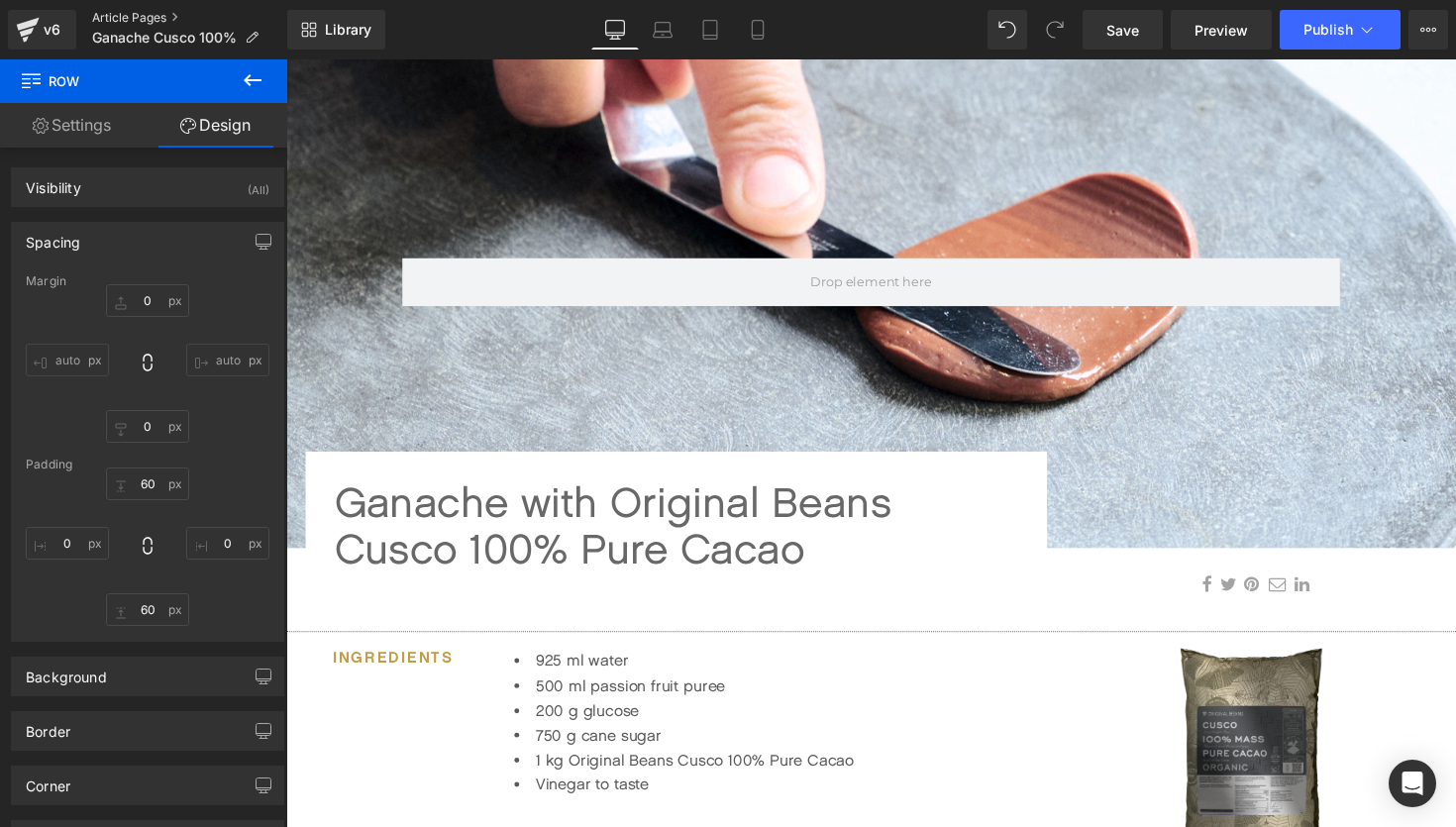 click on "Article Pages" at bounding box center [189, 18] 